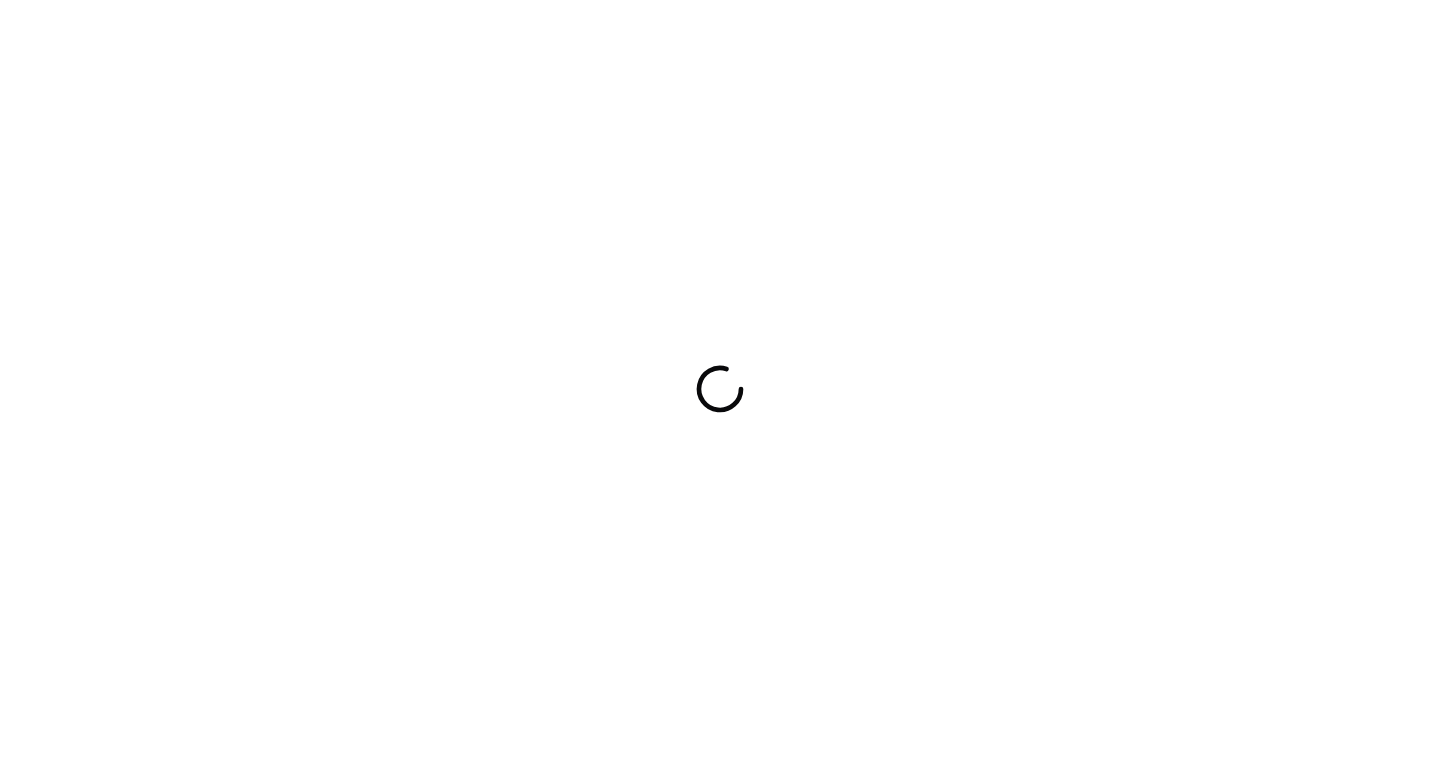 scroll, scrollTop: 0, scrollLeft: 0, axis: both 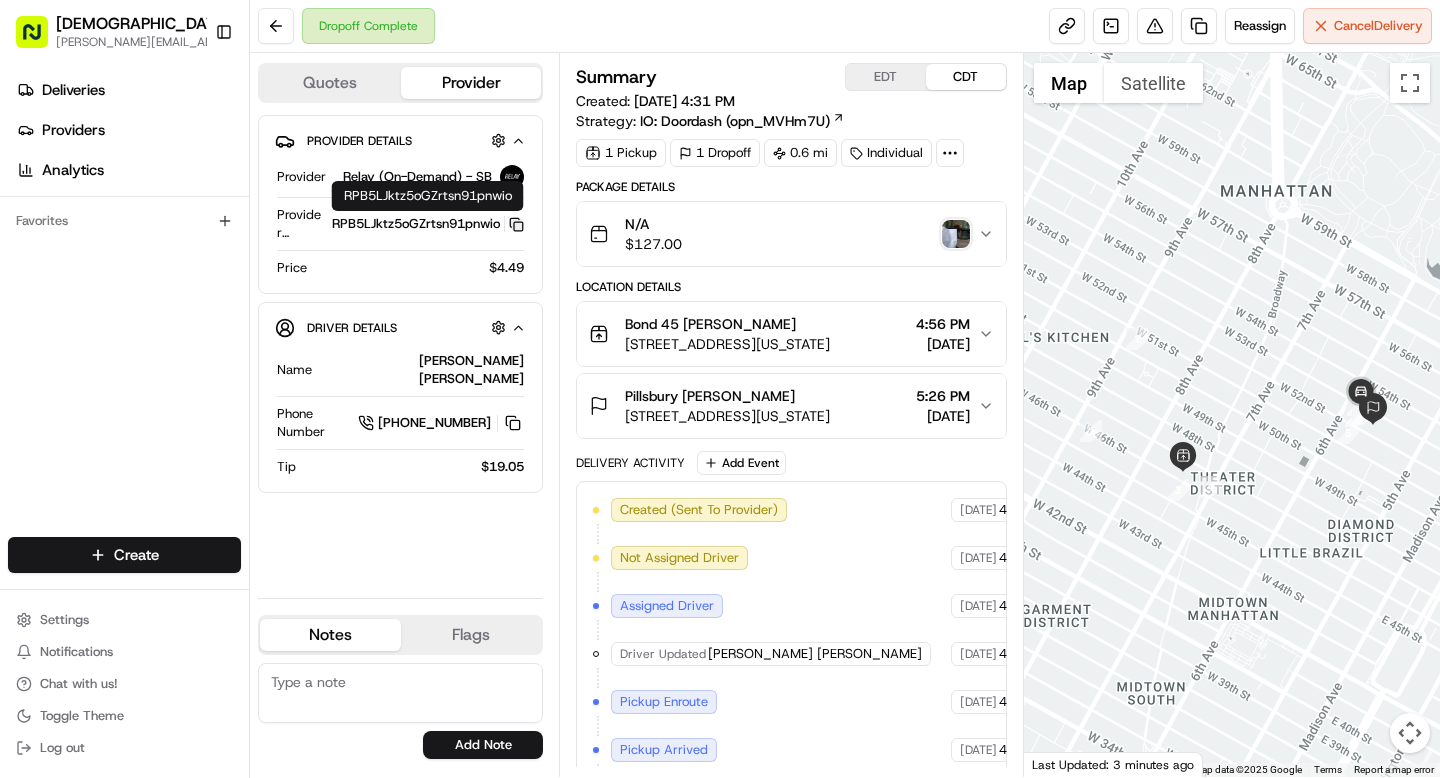 click 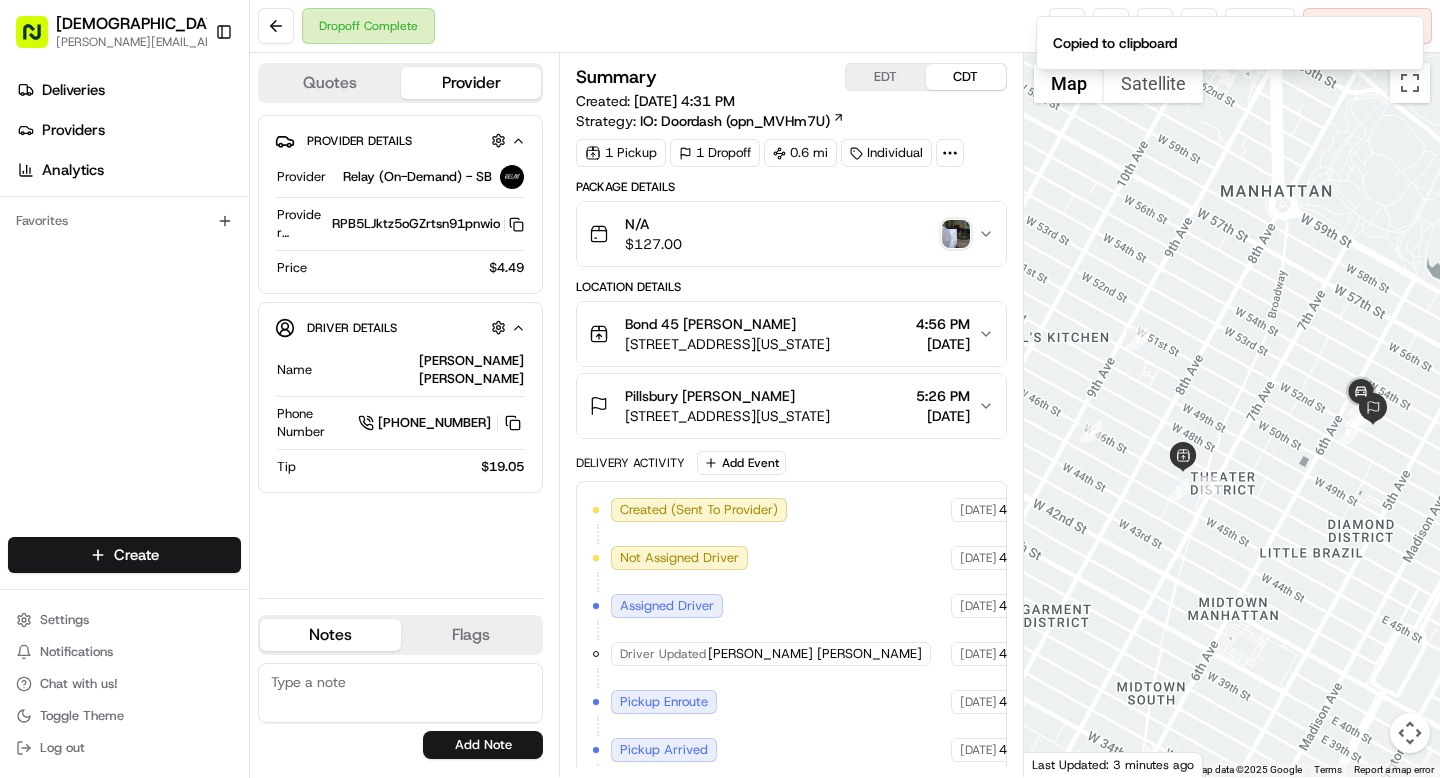 scroll, scrollTop: 0, scrollLeft: 0, axis: both 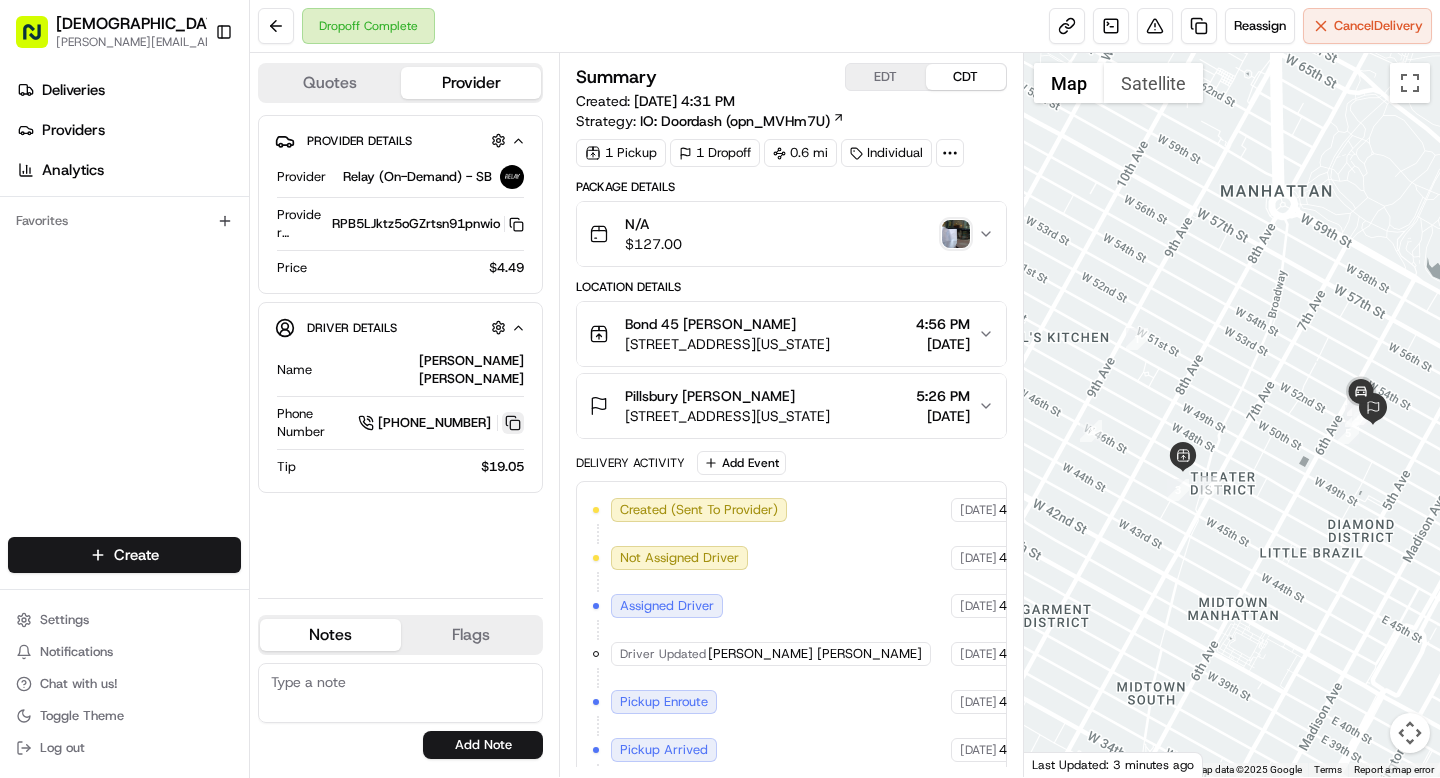 click at bounding box center (513, 423) 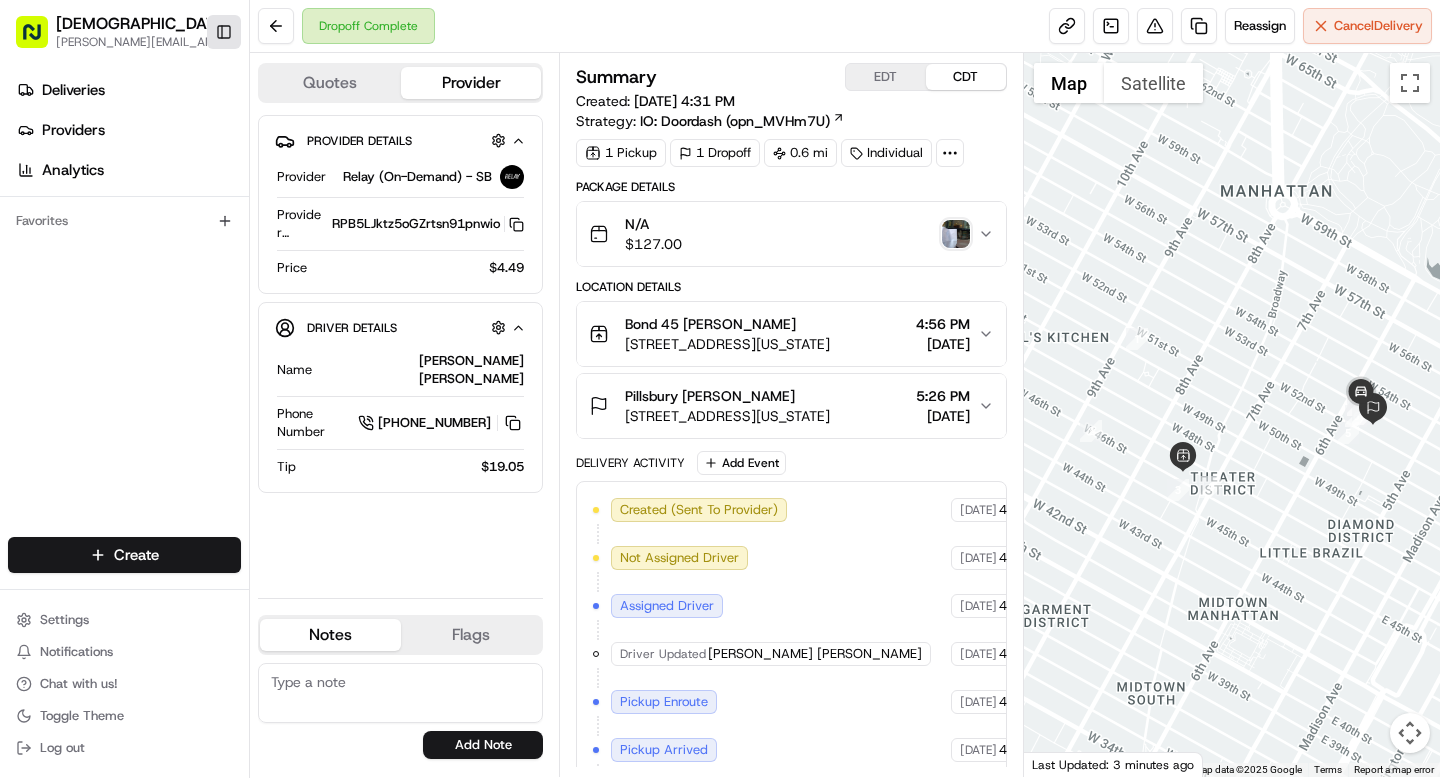 click on "Toggle Sidebar" at bounding box center (224, 32) 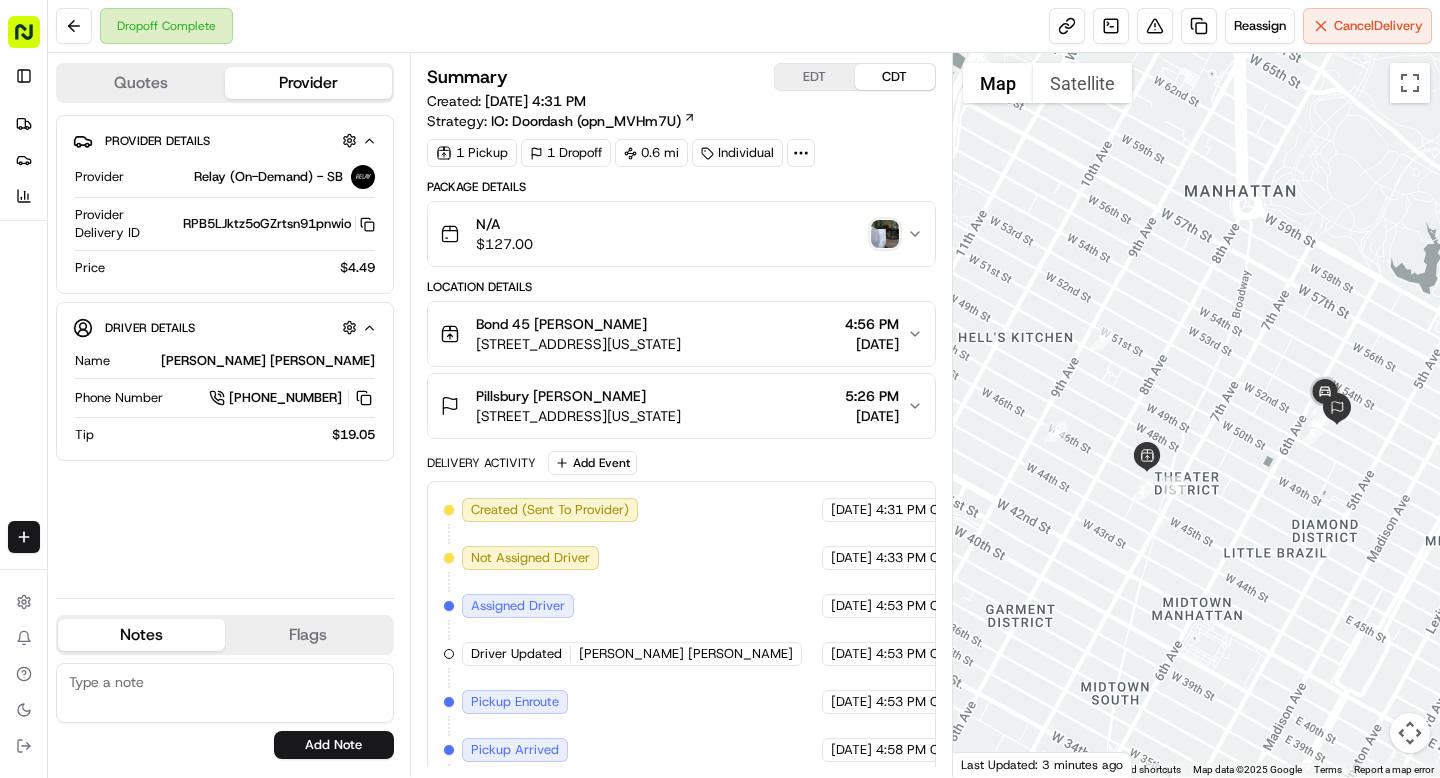 click at bounding box center (885, 234) 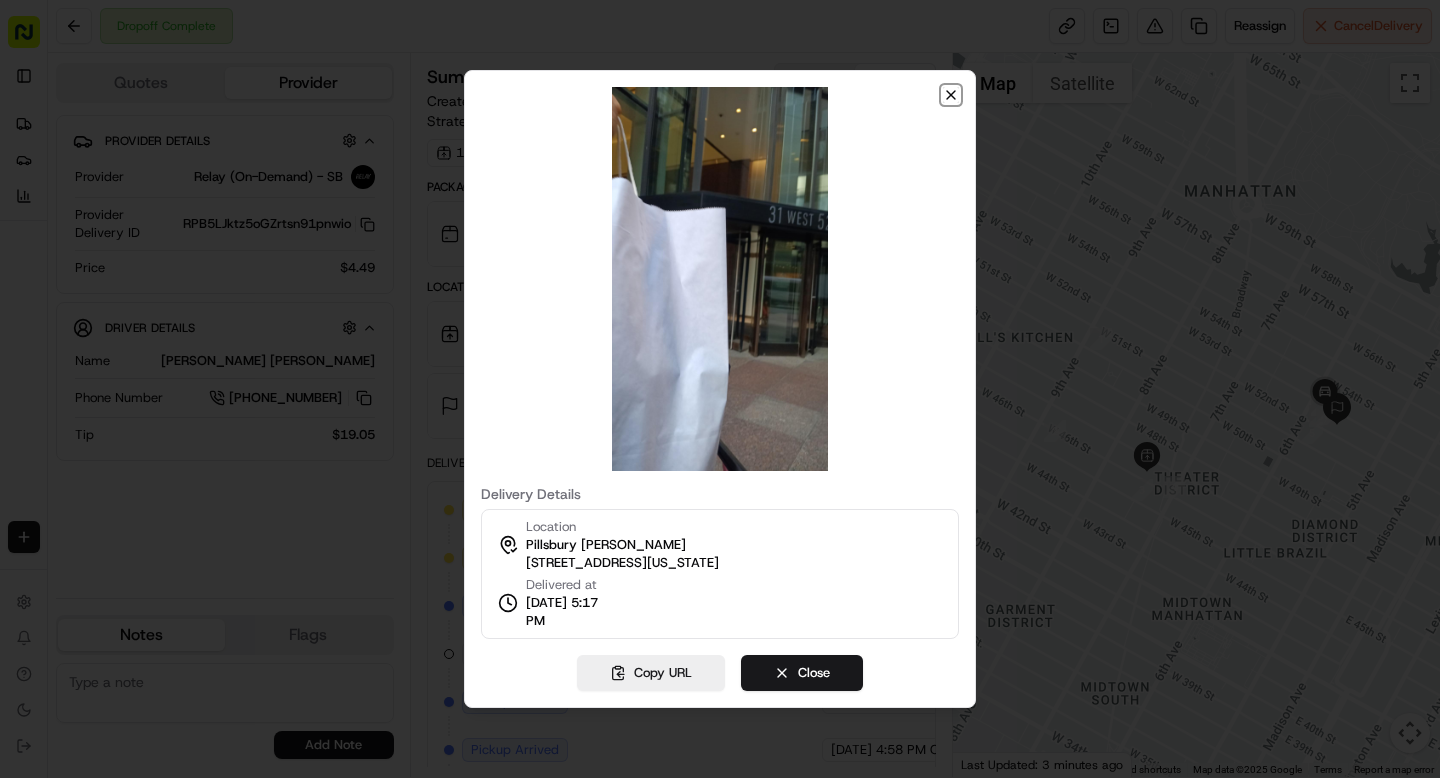 click 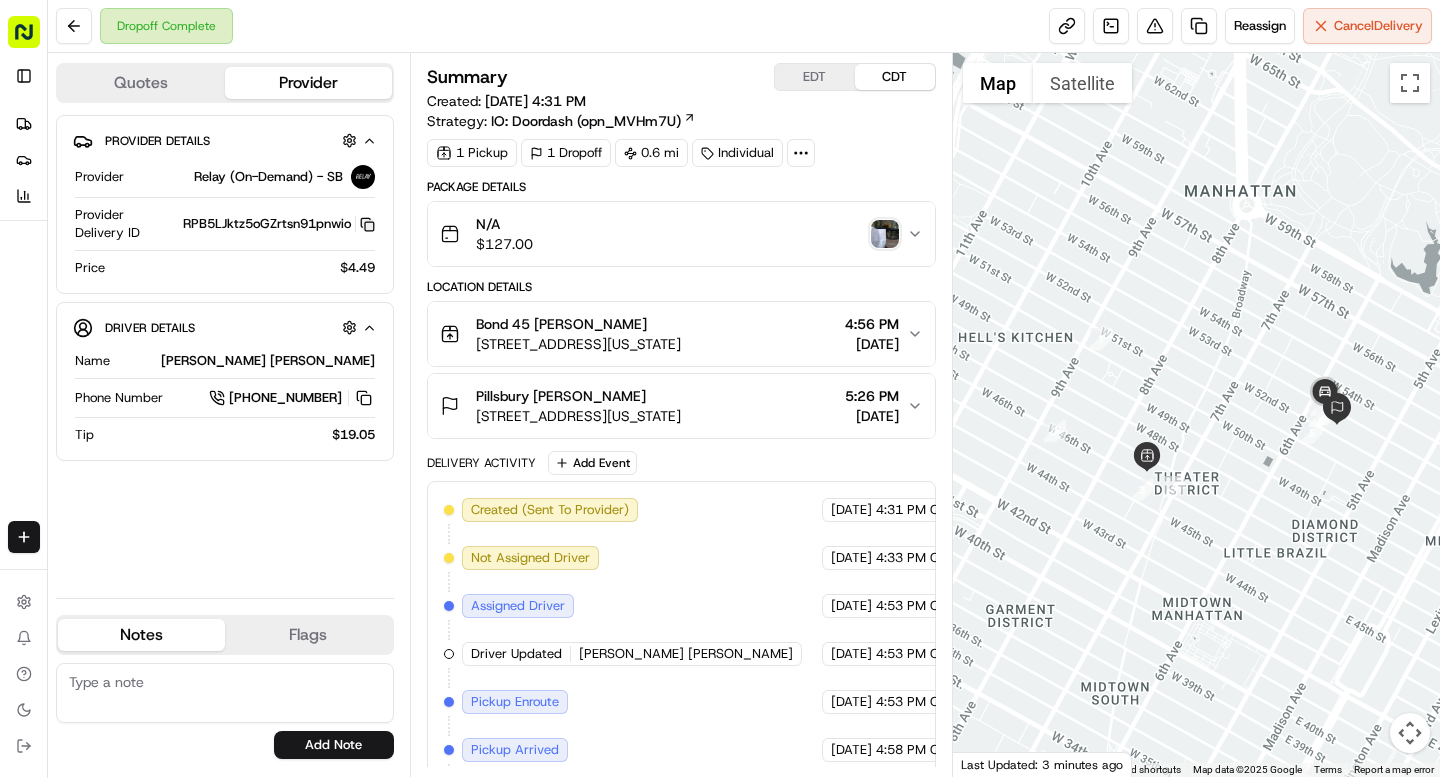 click 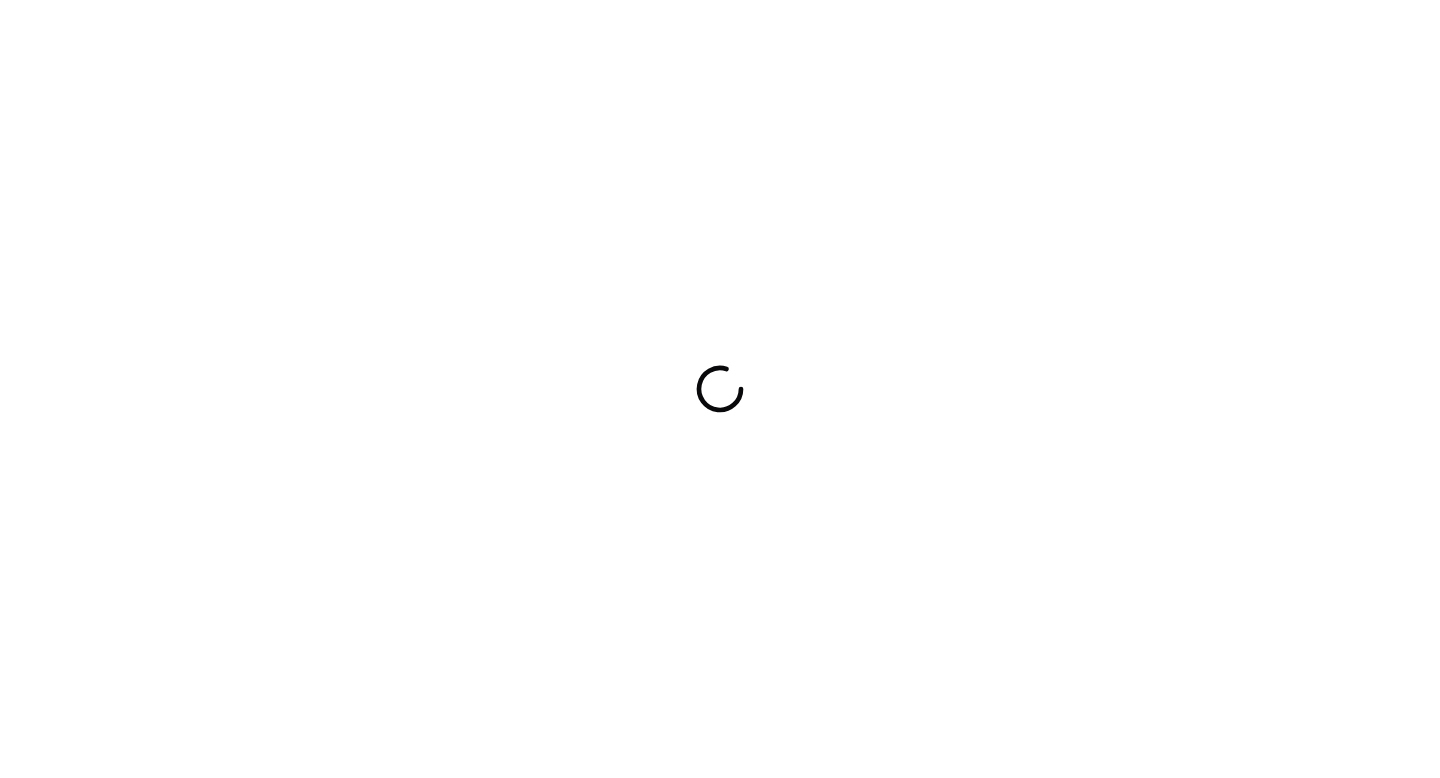 scroll, scrollTop: 0, scrollLeft: 0, axis: both 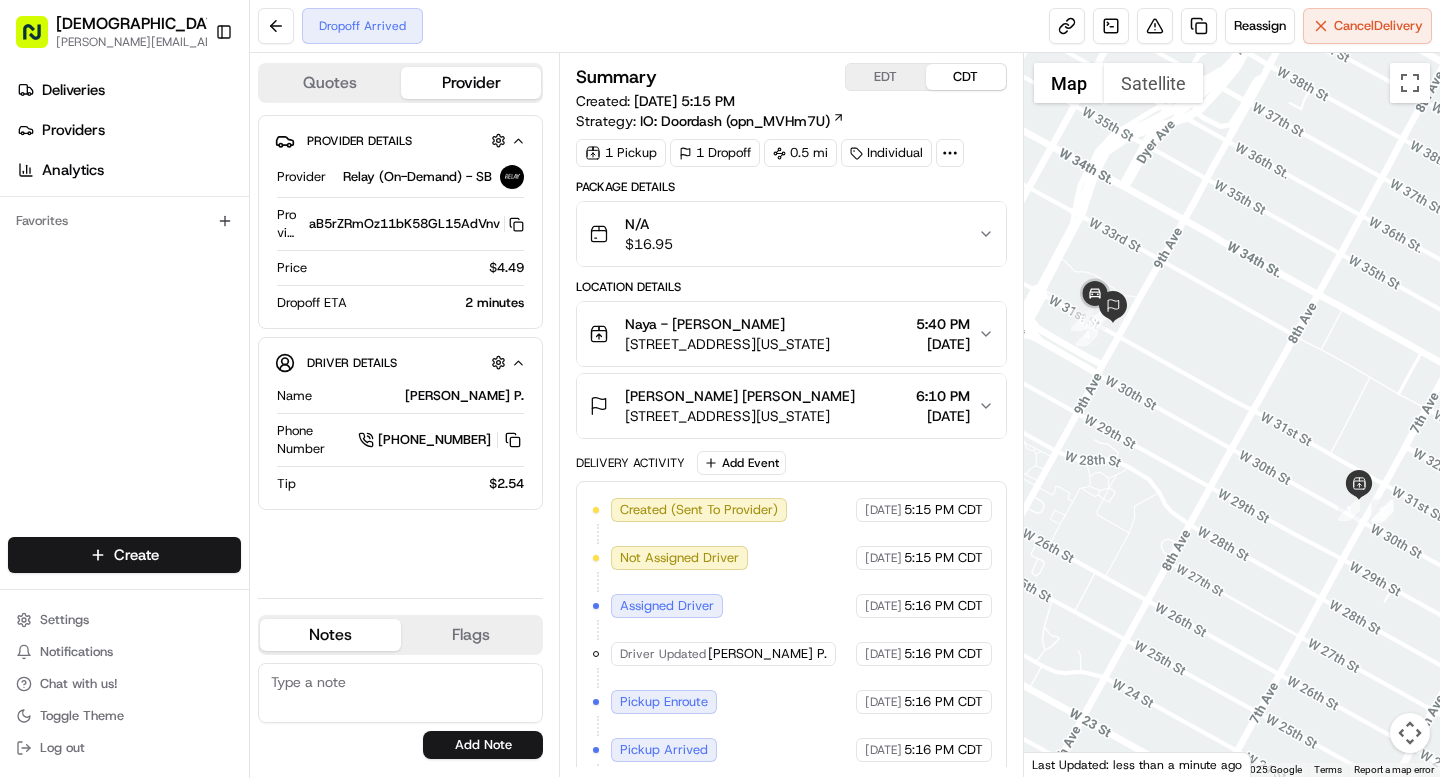 click on "D.E. Shaw Vivianne Ong 375 9th Ave, New York, NY 10001, USA 6:10 PM 07/09/2025" at bounding box center (791, 406) 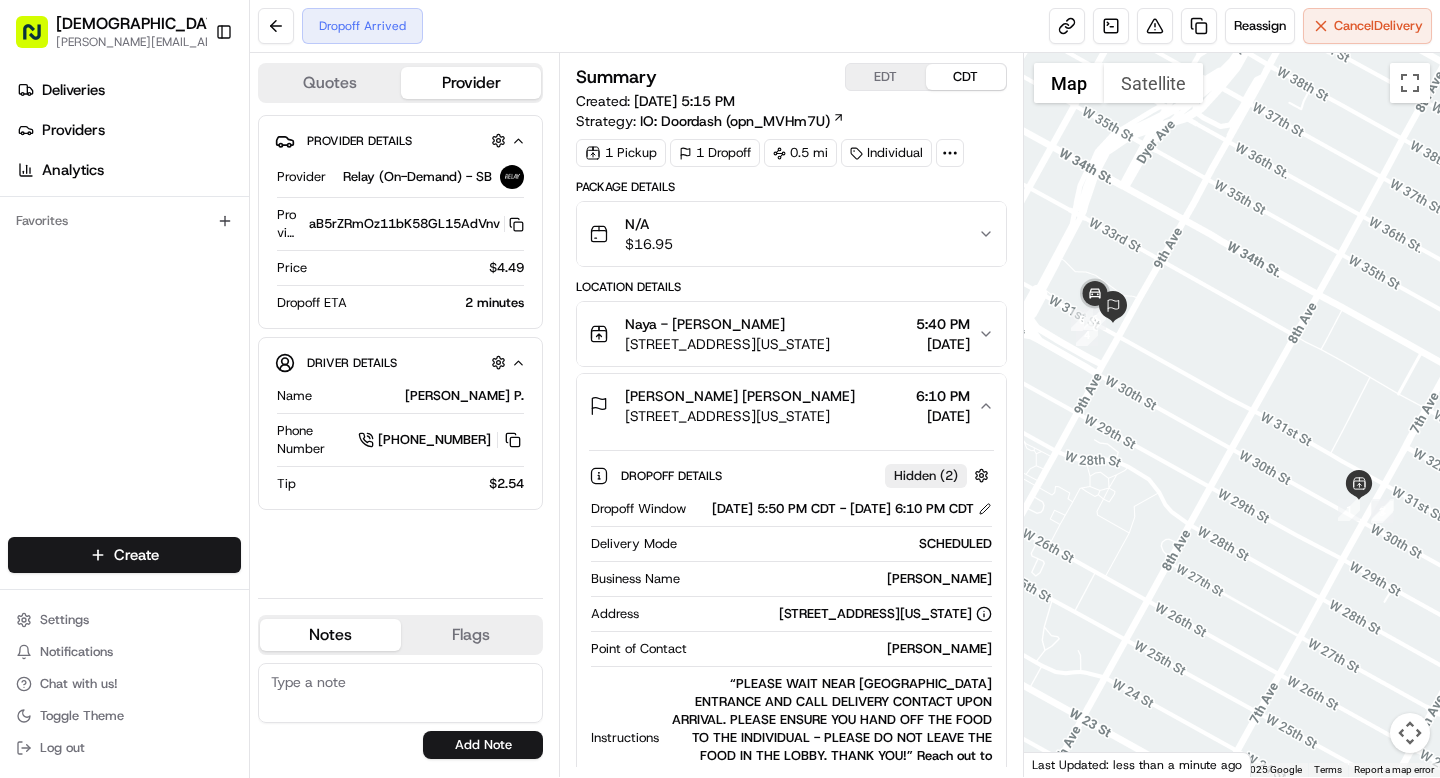 scroll, scrollTop: 0, scrollLeft: 0, axis: both 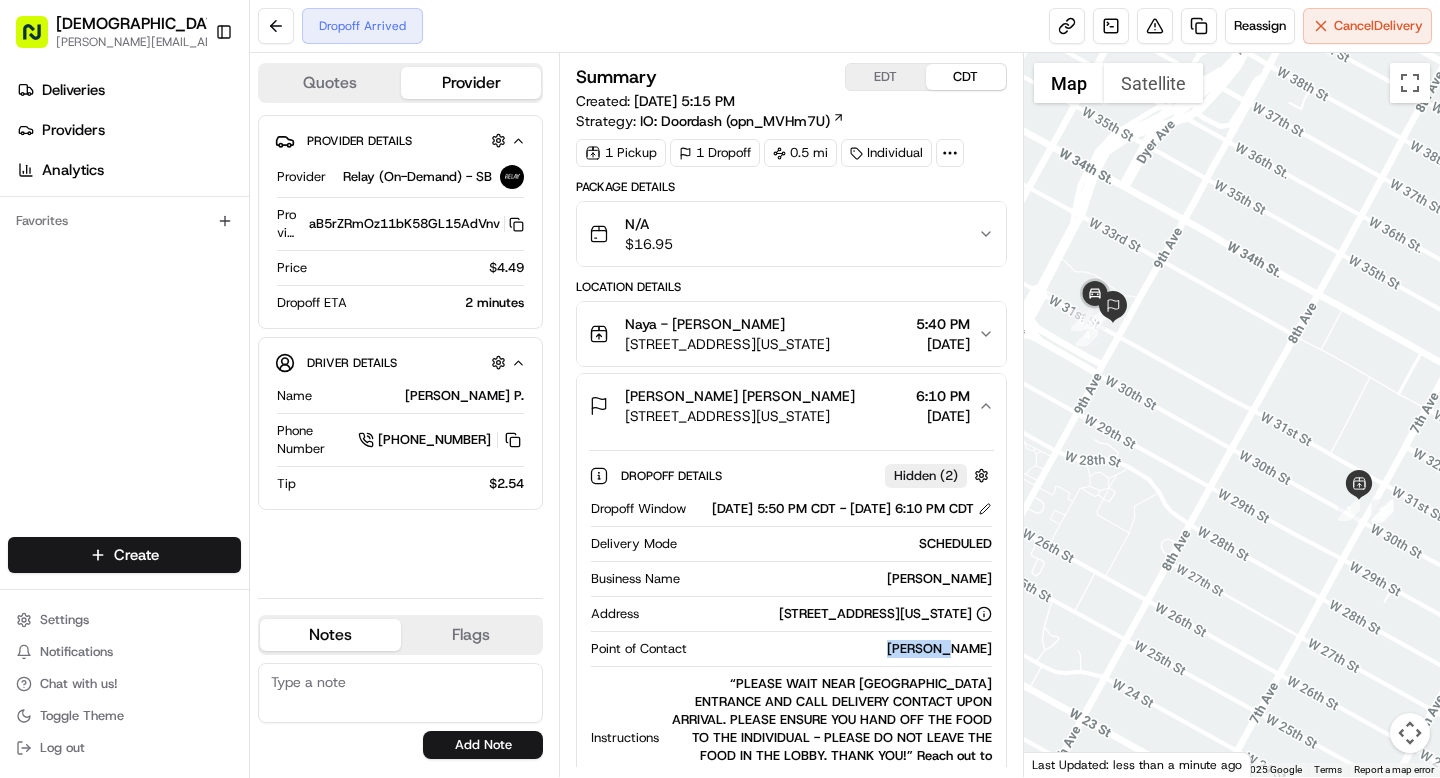 click on "Vivianne Ong" at bounding box center (843, 649) 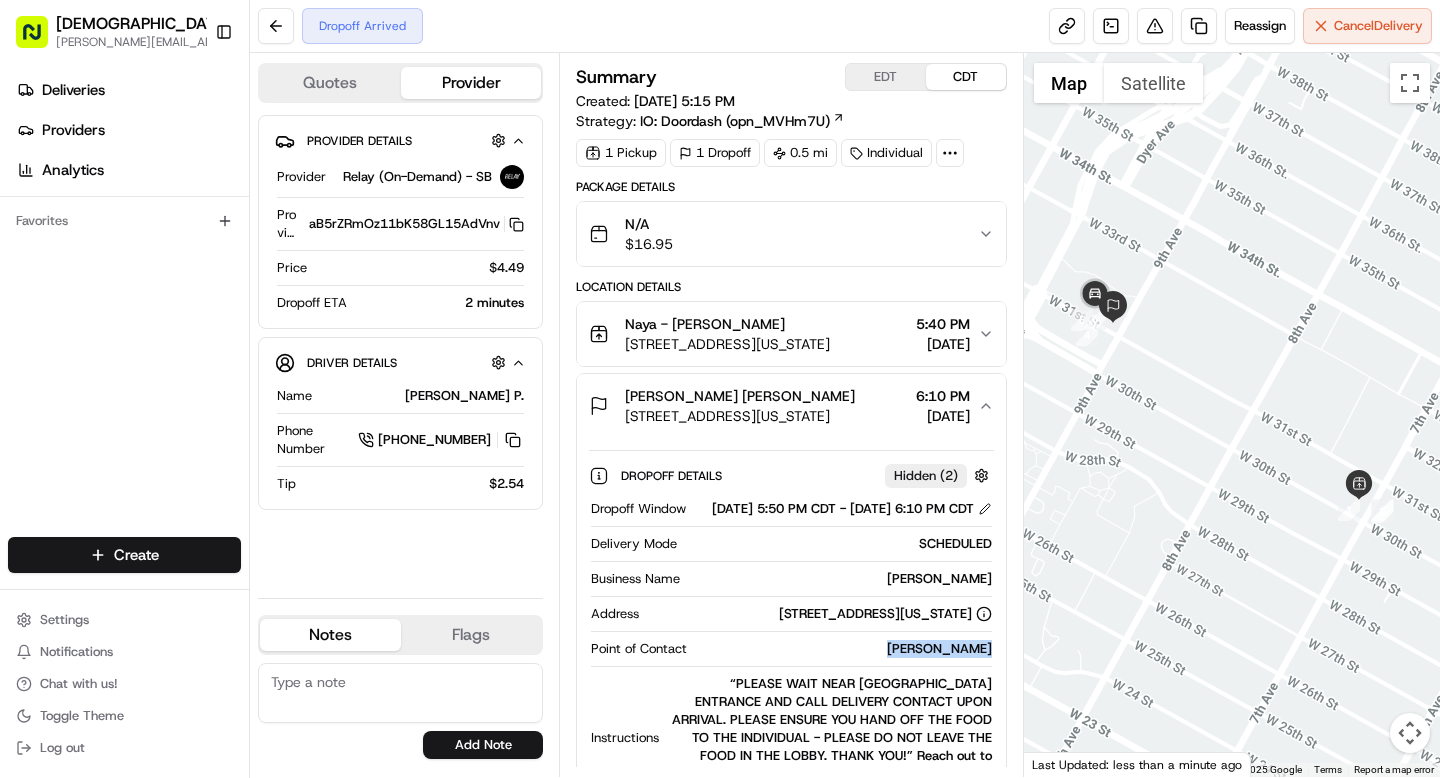 click on "Vivianne Ong" at bounding box center (843, 649) 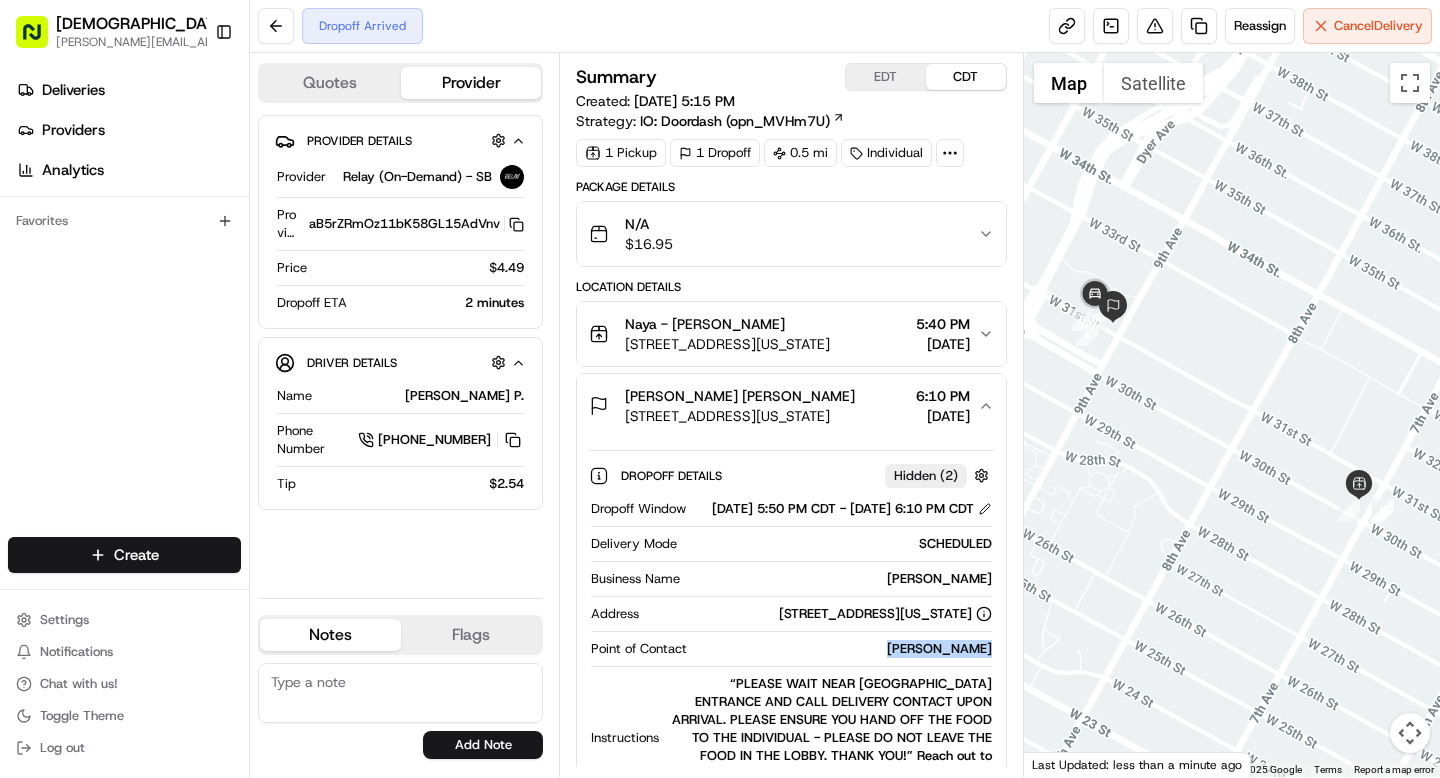 copy on "Vivianne Ong" 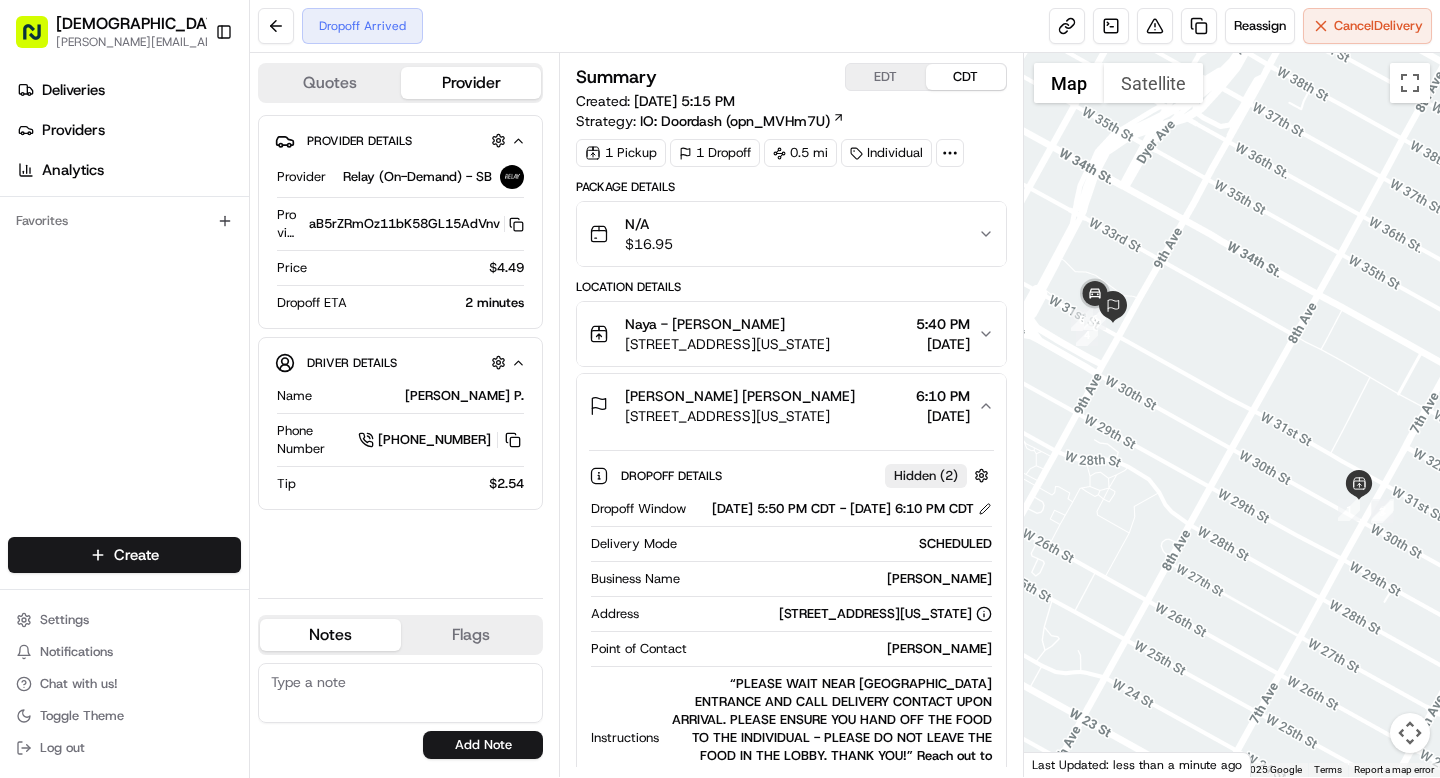 click 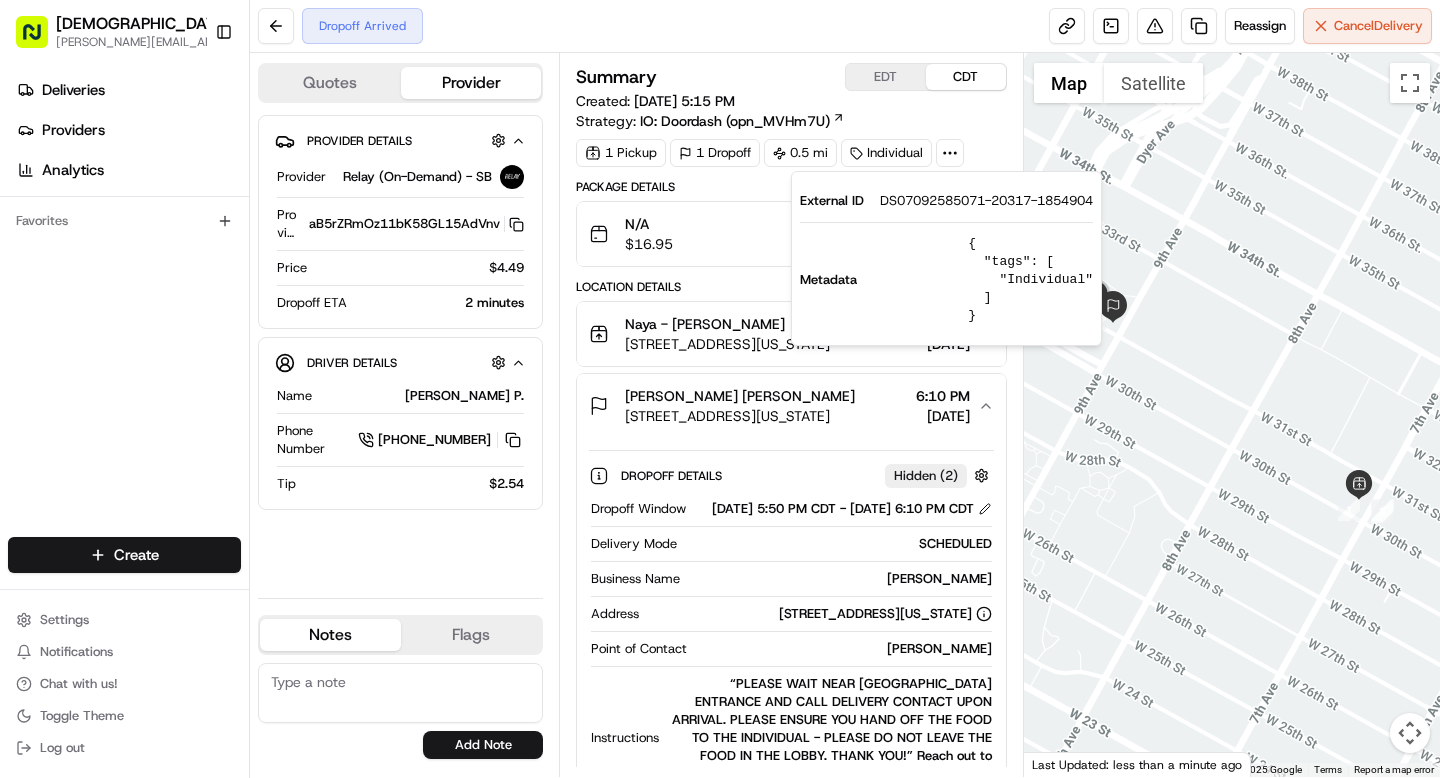 click on "DS07092585071-20317-1854904" at bounding box center (986, 201) 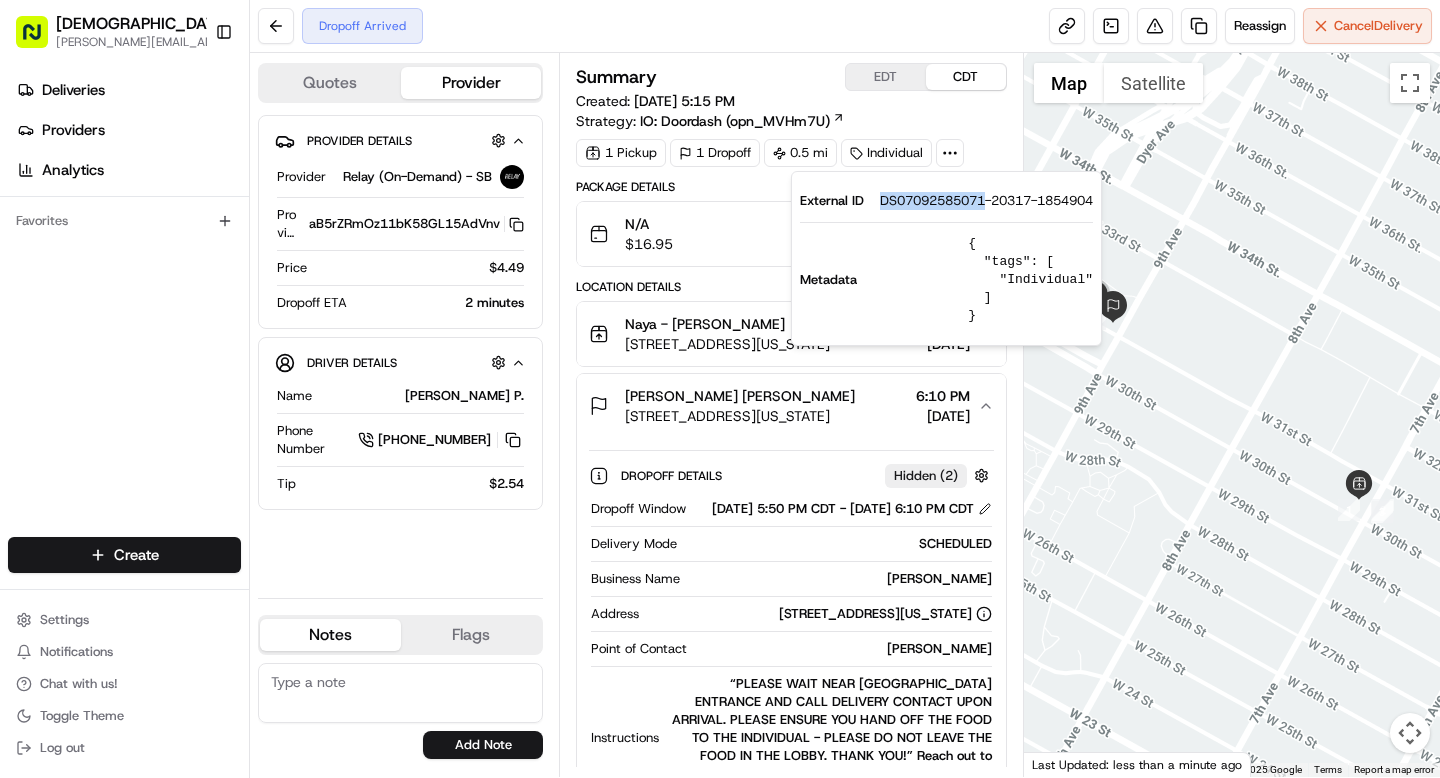 click on "DS07092585071-20317-1854904" at bounding box center [986, 201] 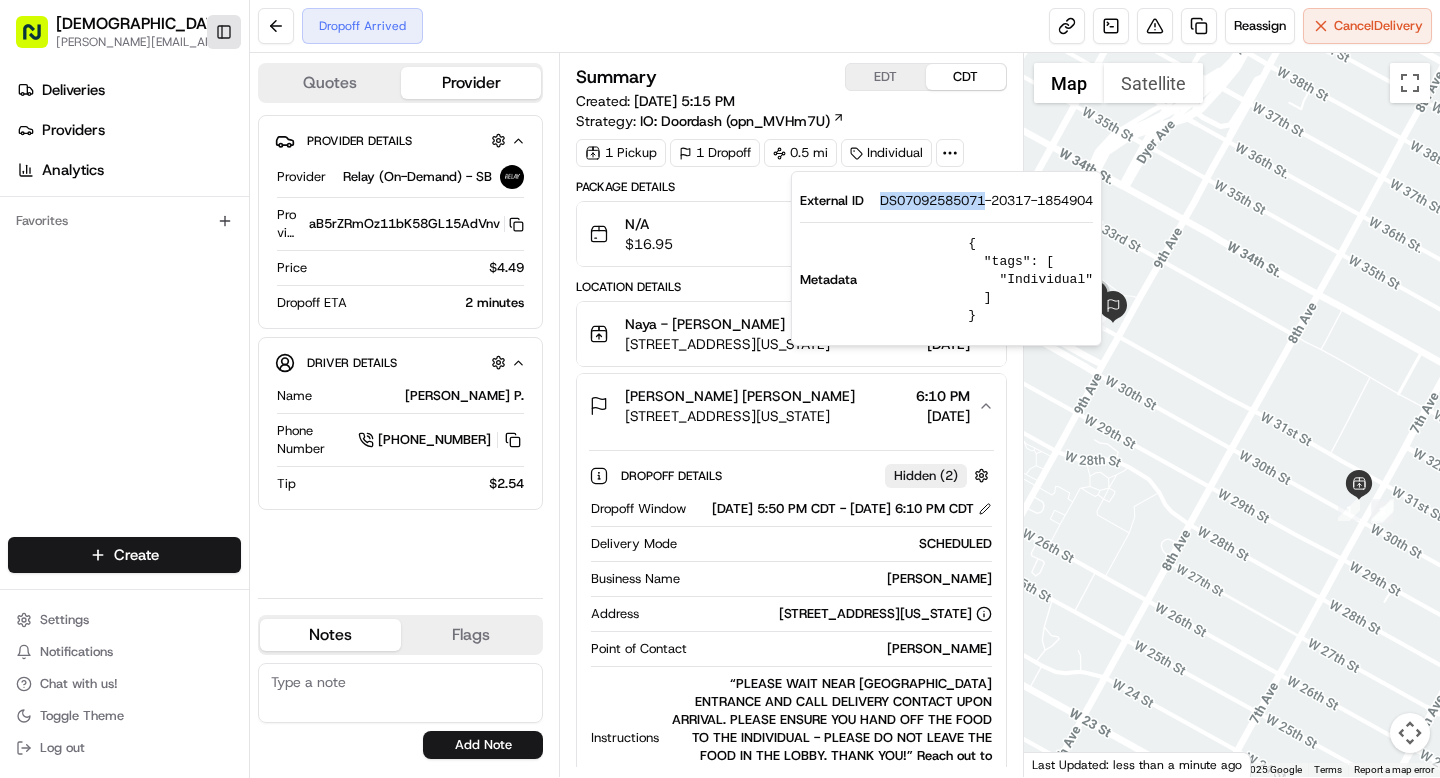 click on "Toggle Sidebar" at bounding box center [224, 32] 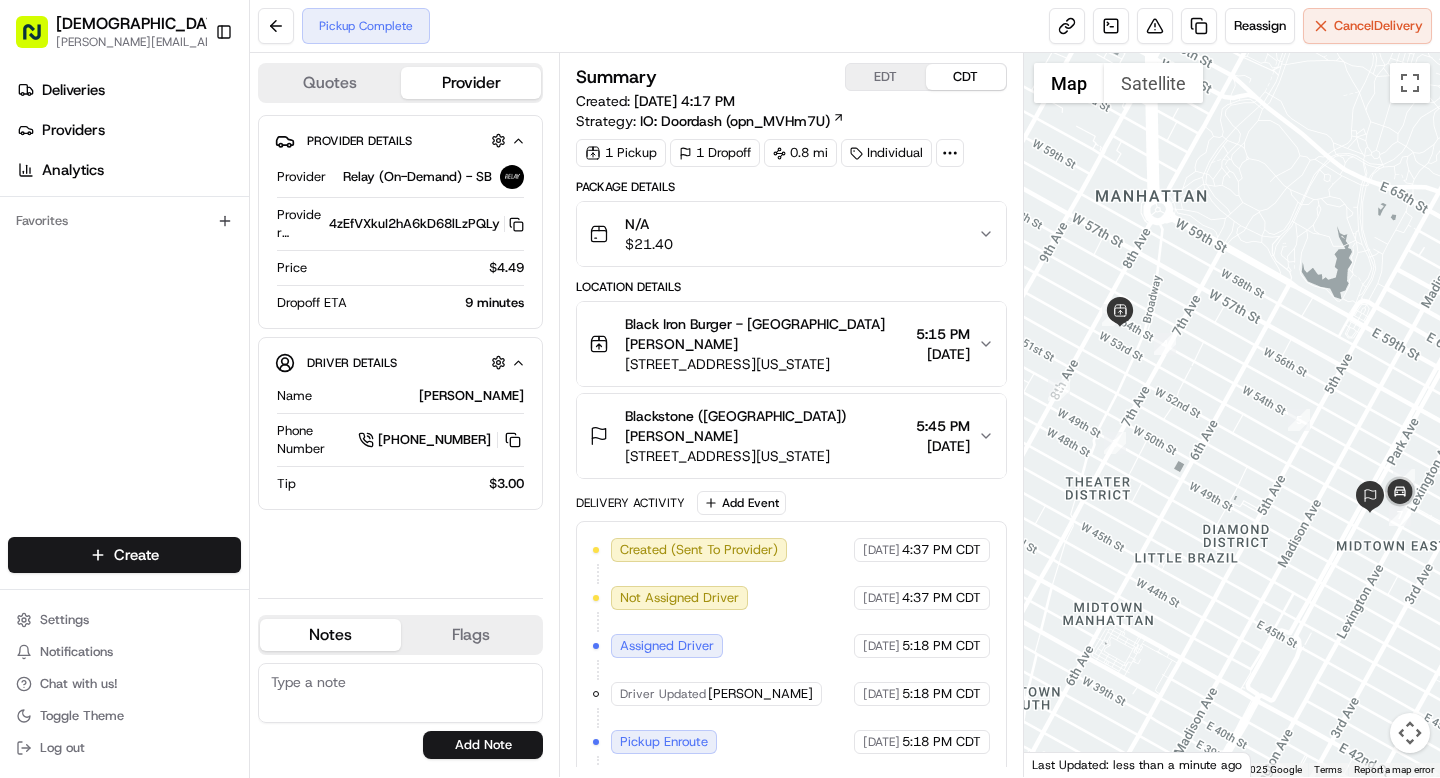 scroll, scrollTop: 0, scrollLeft: 0, axis: both 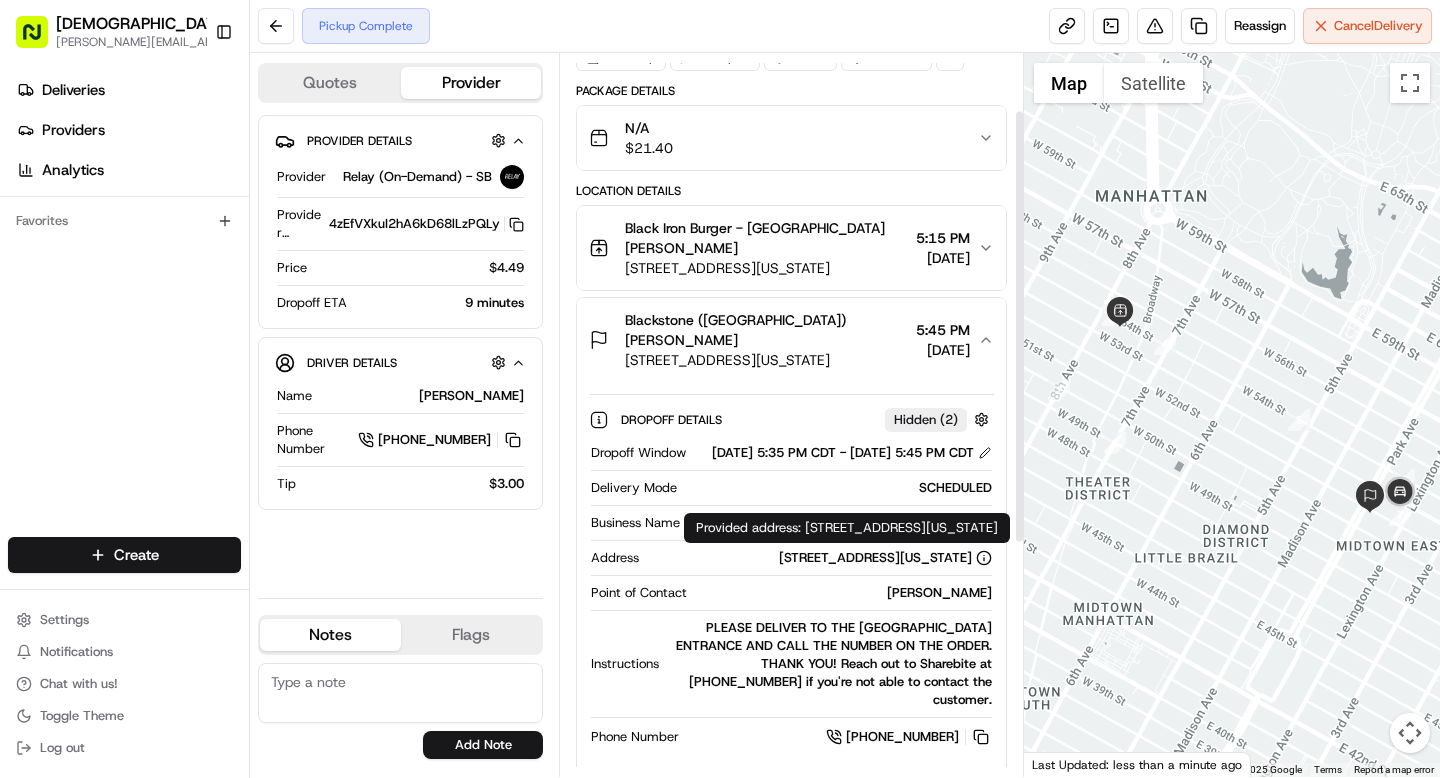 click on "[PERSON_NAME]" at bounding box center [843, 593] 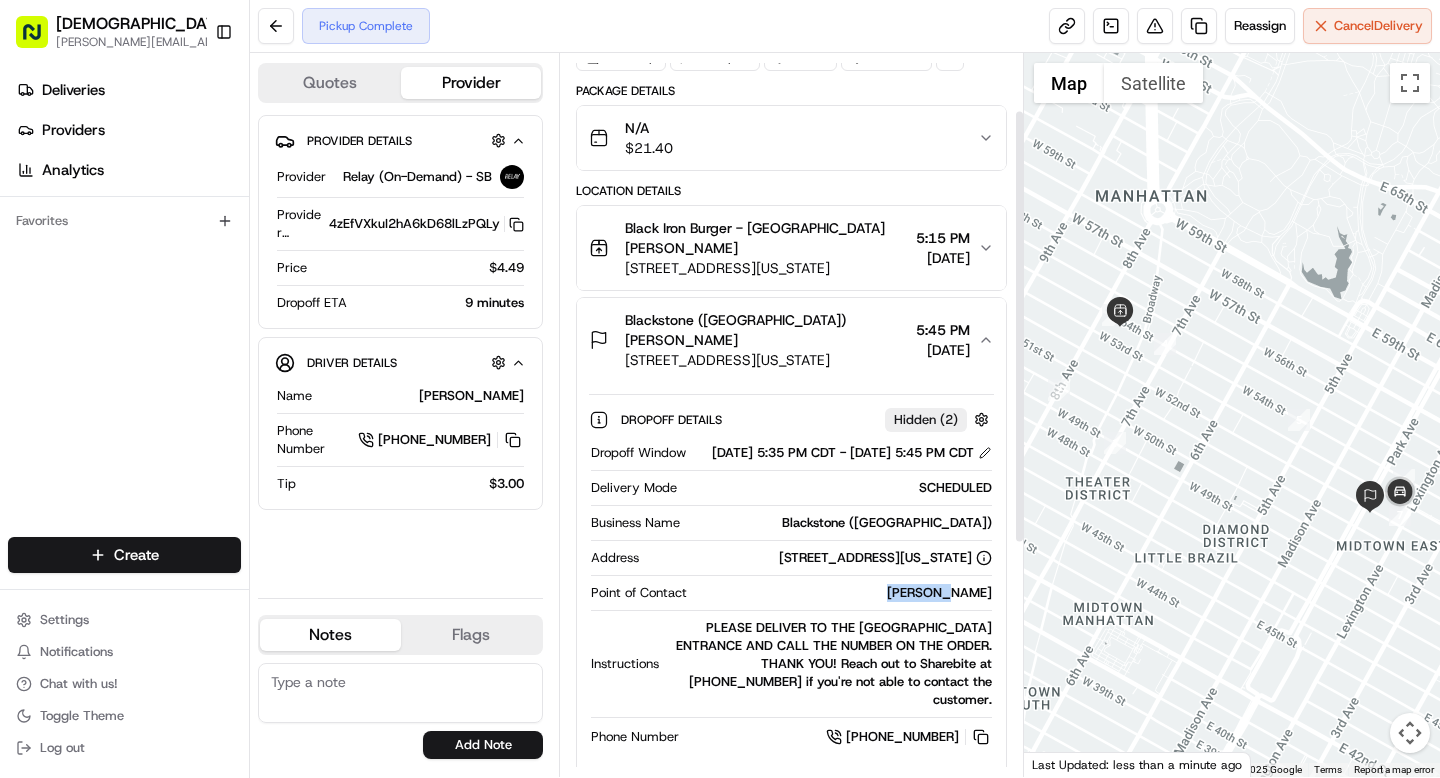 click on "[PERSON_NAME]" at bounding box center (843, 593) 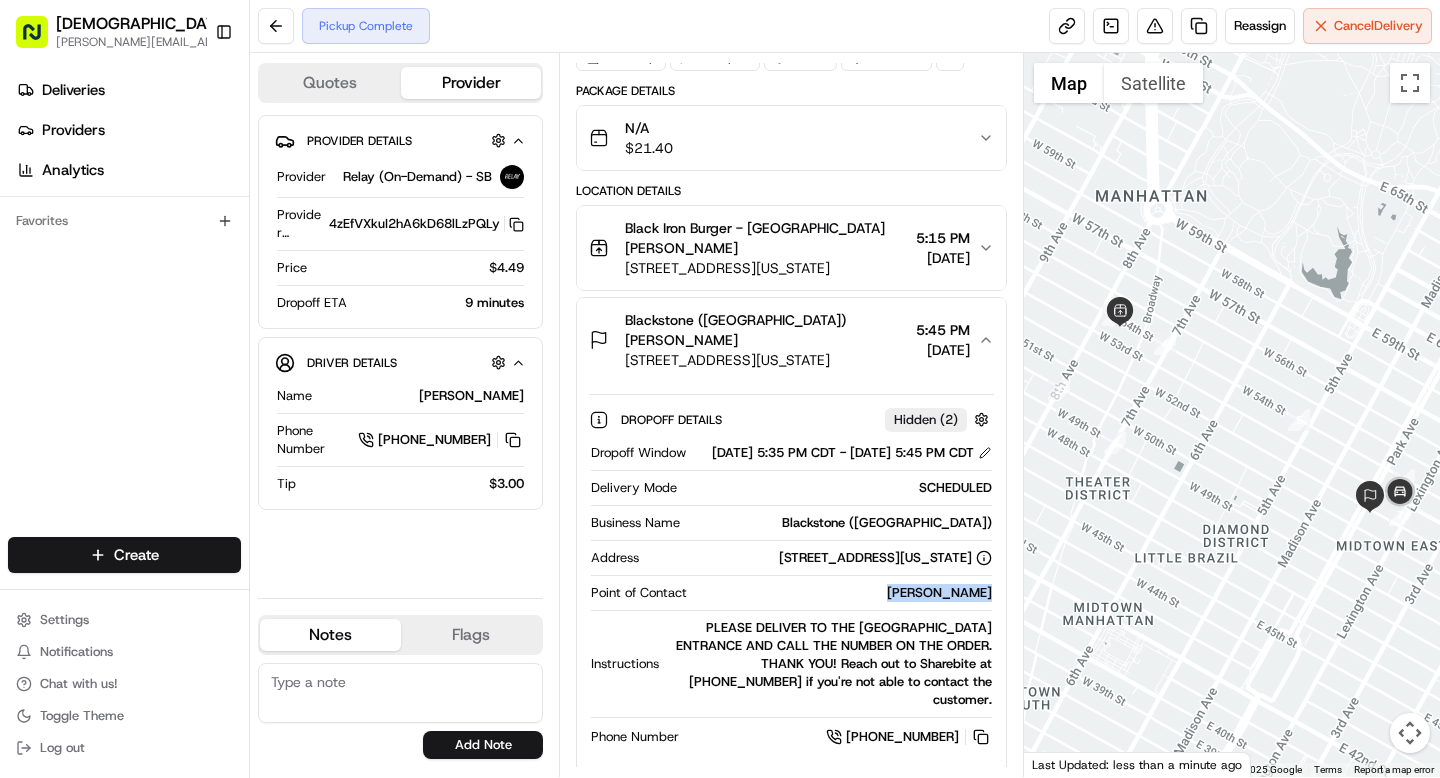 click on "[PERSON_NAME]" at bounding box center [843, 593] 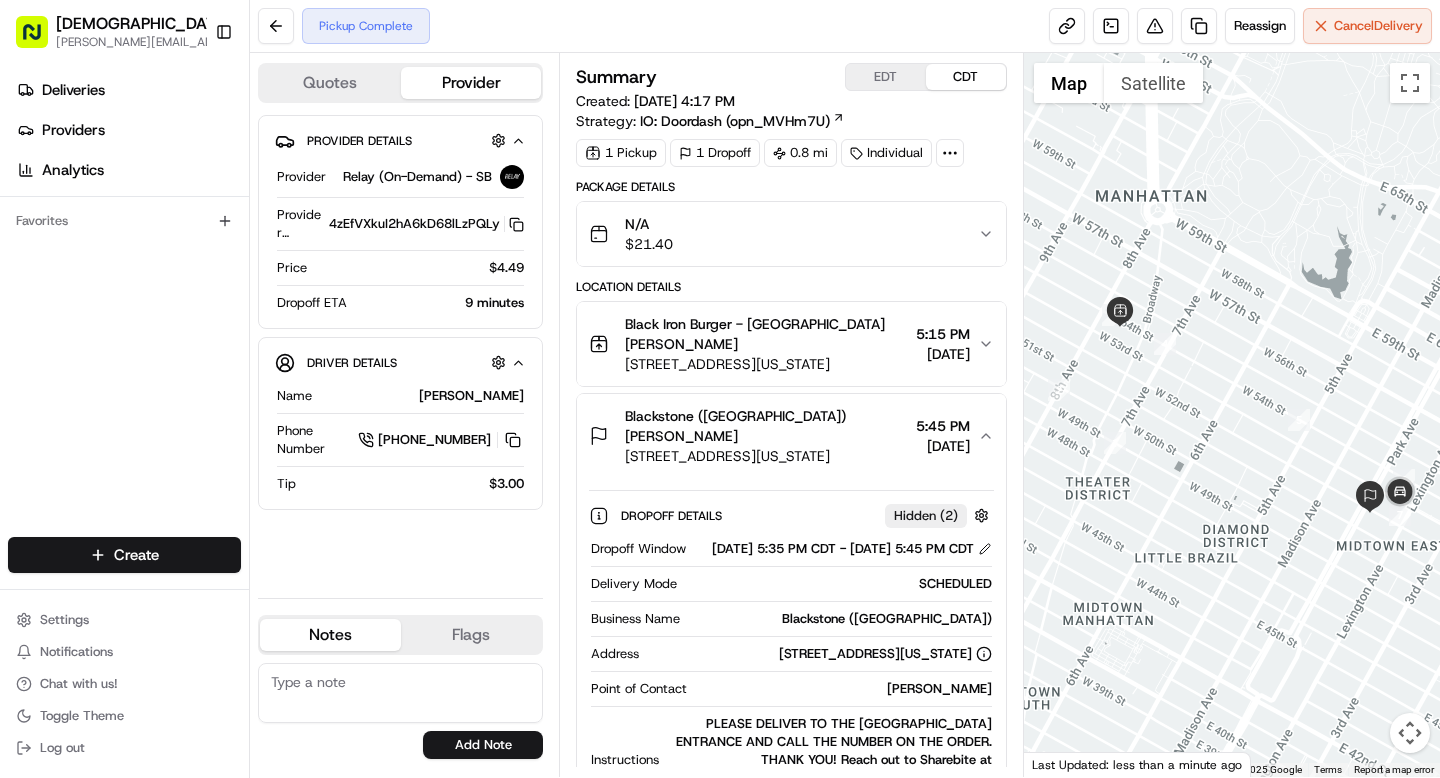 click 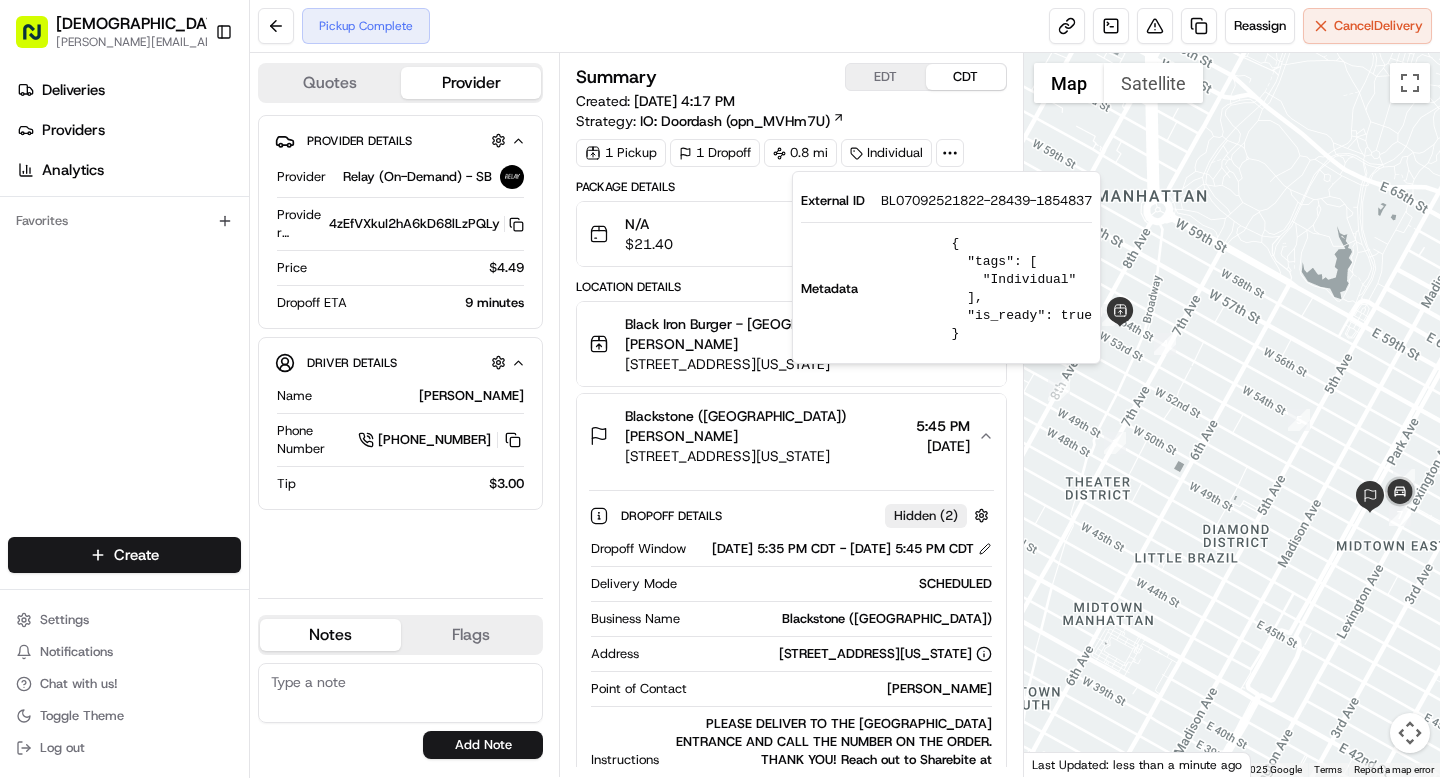 click on "BL07092521822-28439-1854837" at bounding box center (986, 201) 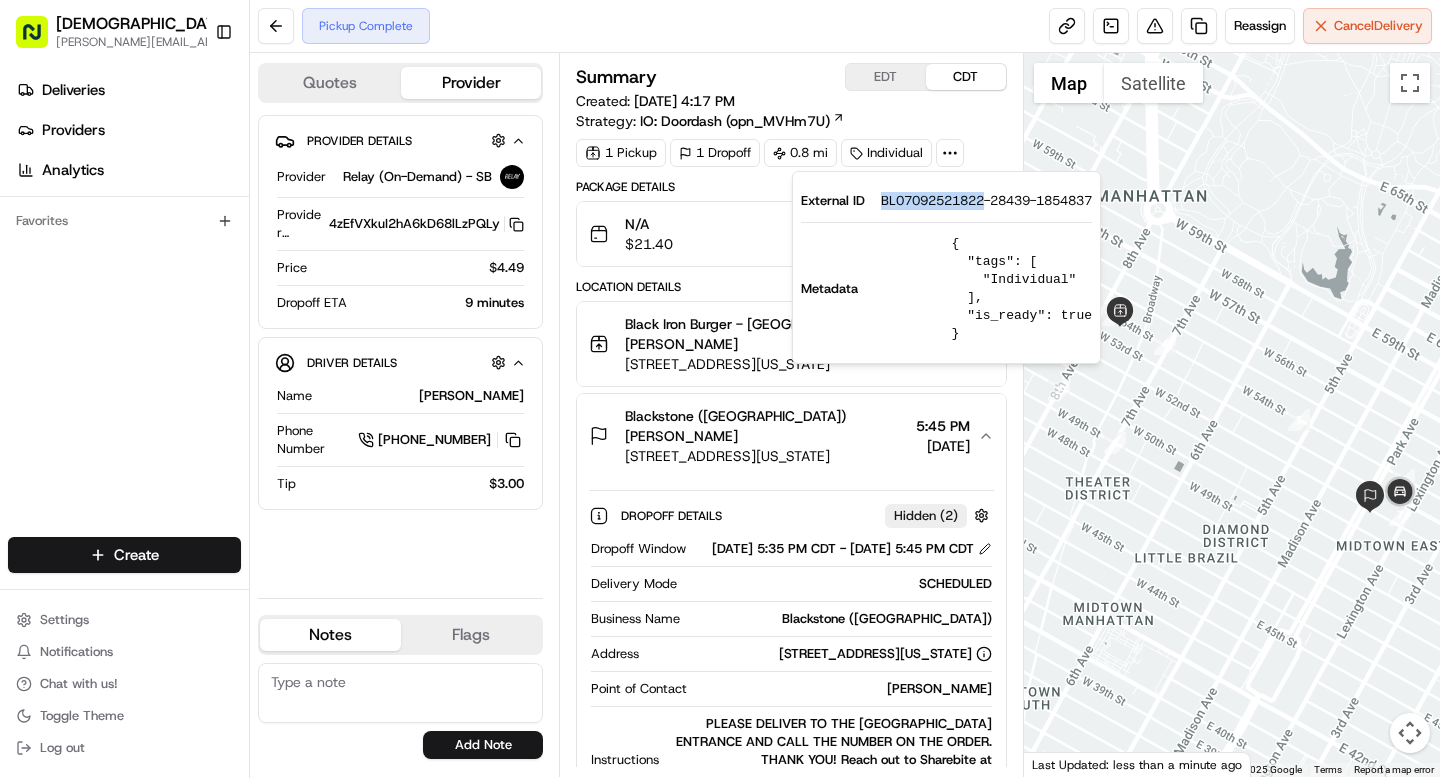 click on "BL07092521822-28439-1854837" at bounding box center [986, 201] 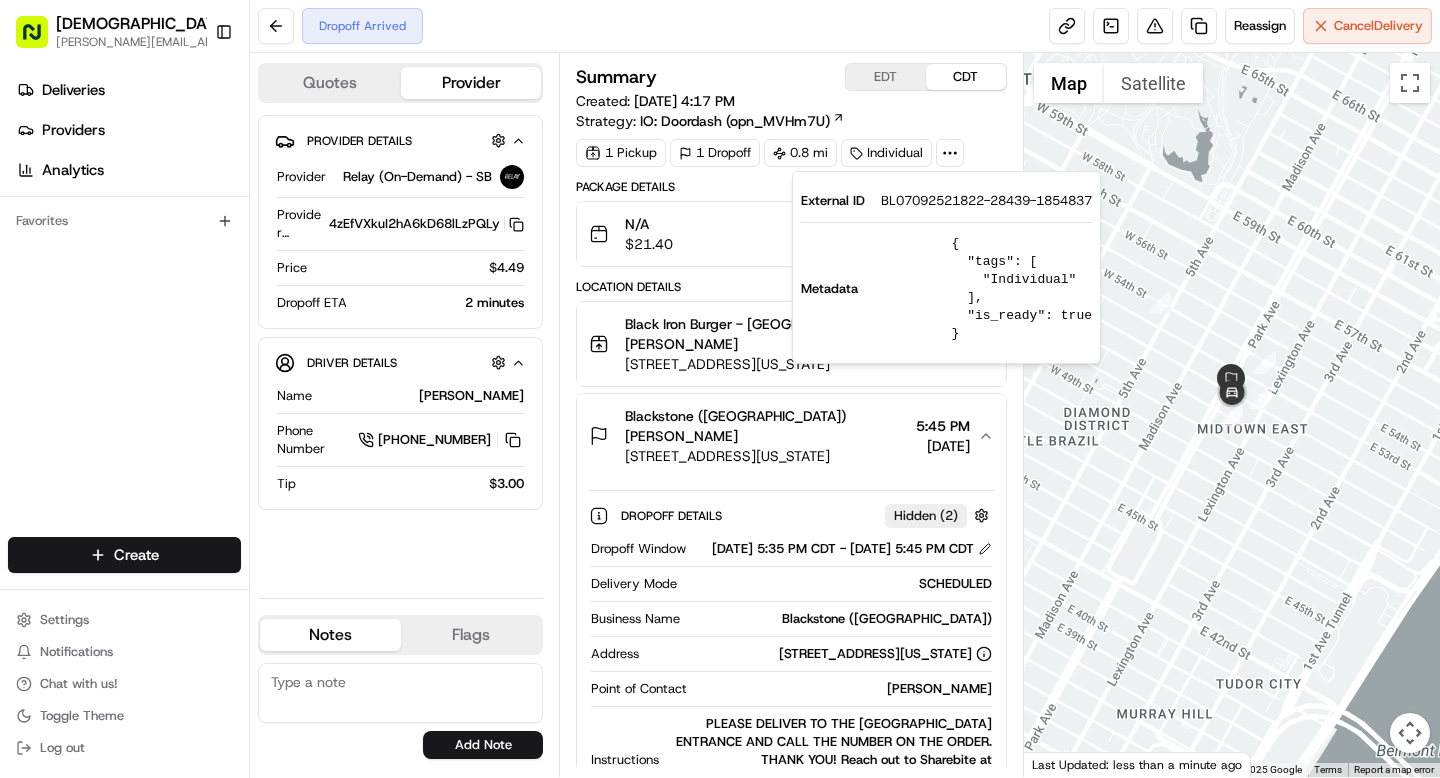 click on "Dropoff Arrived Reassign Cancel  Delivery" at bounding box center [845, 26] 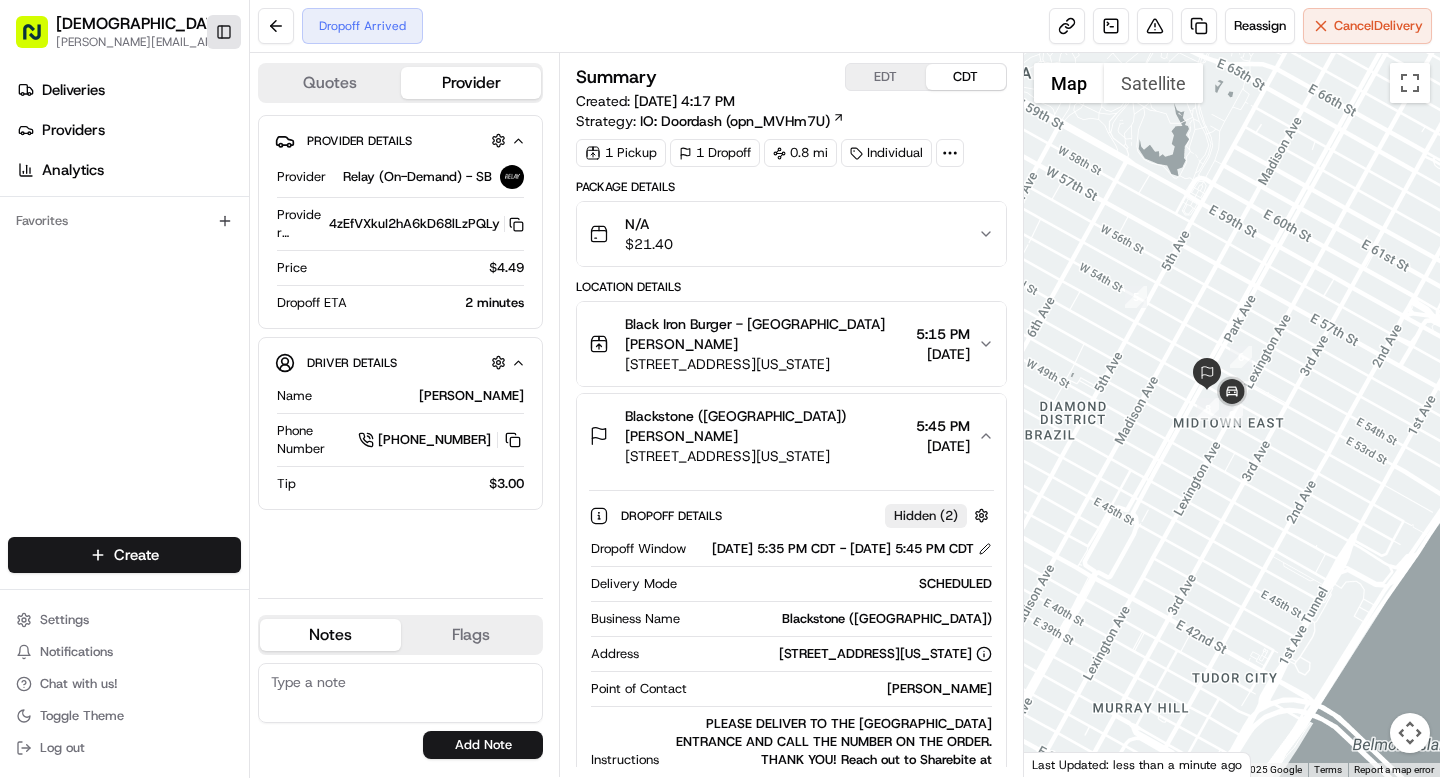 click on "Toggle Sidebar" at bounding box center [224, 32] 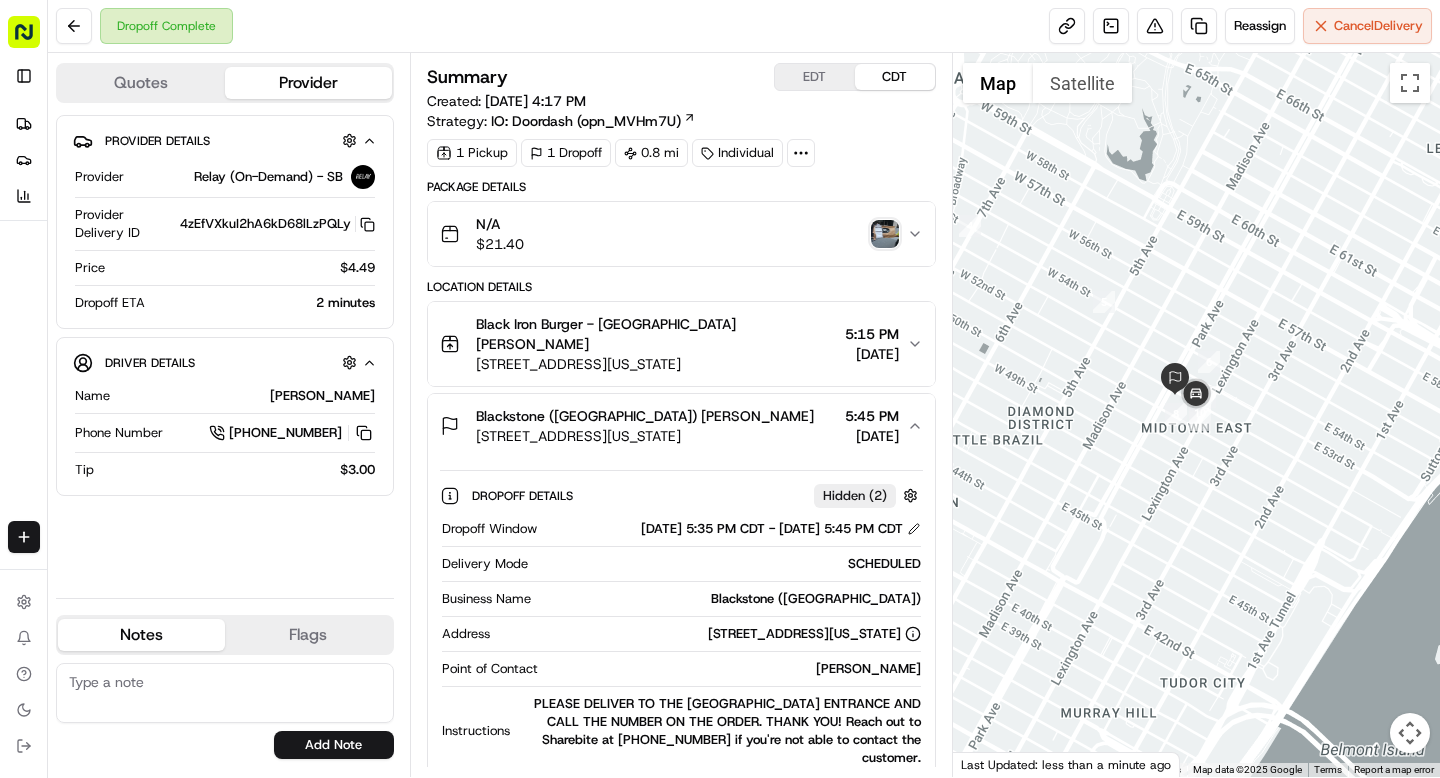 click at bounding box center [885, 234] 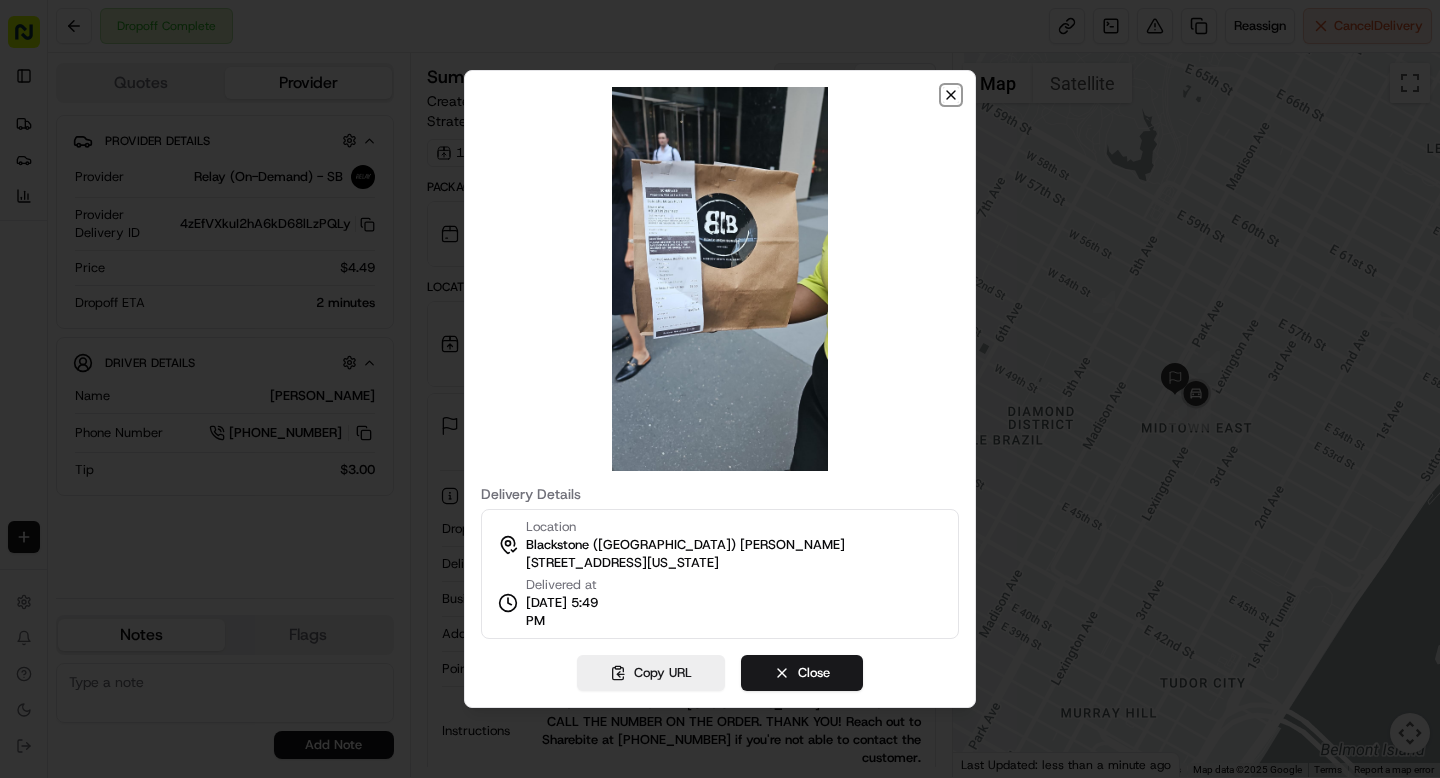 click 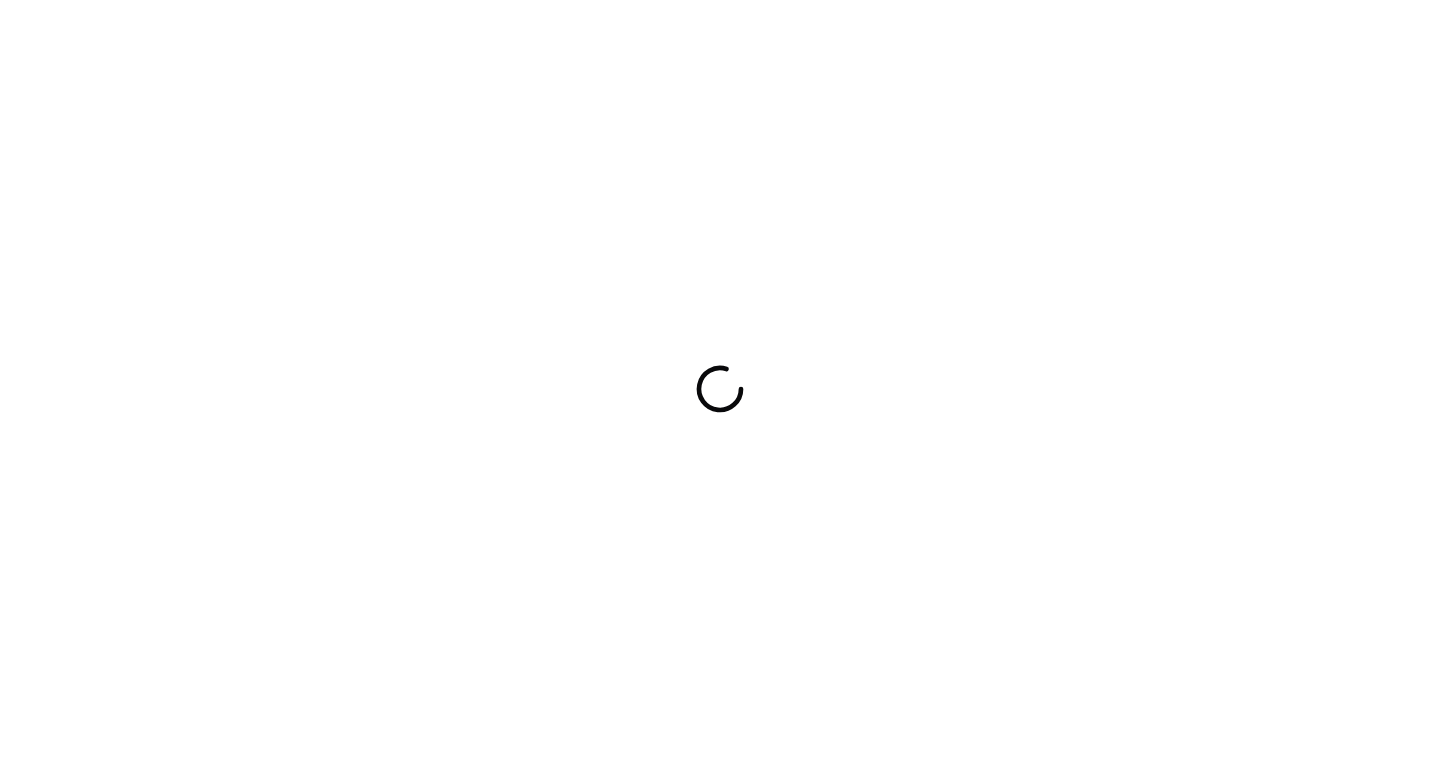 scroll, scrollTop: 0, scrollLeft: 0, axis: both 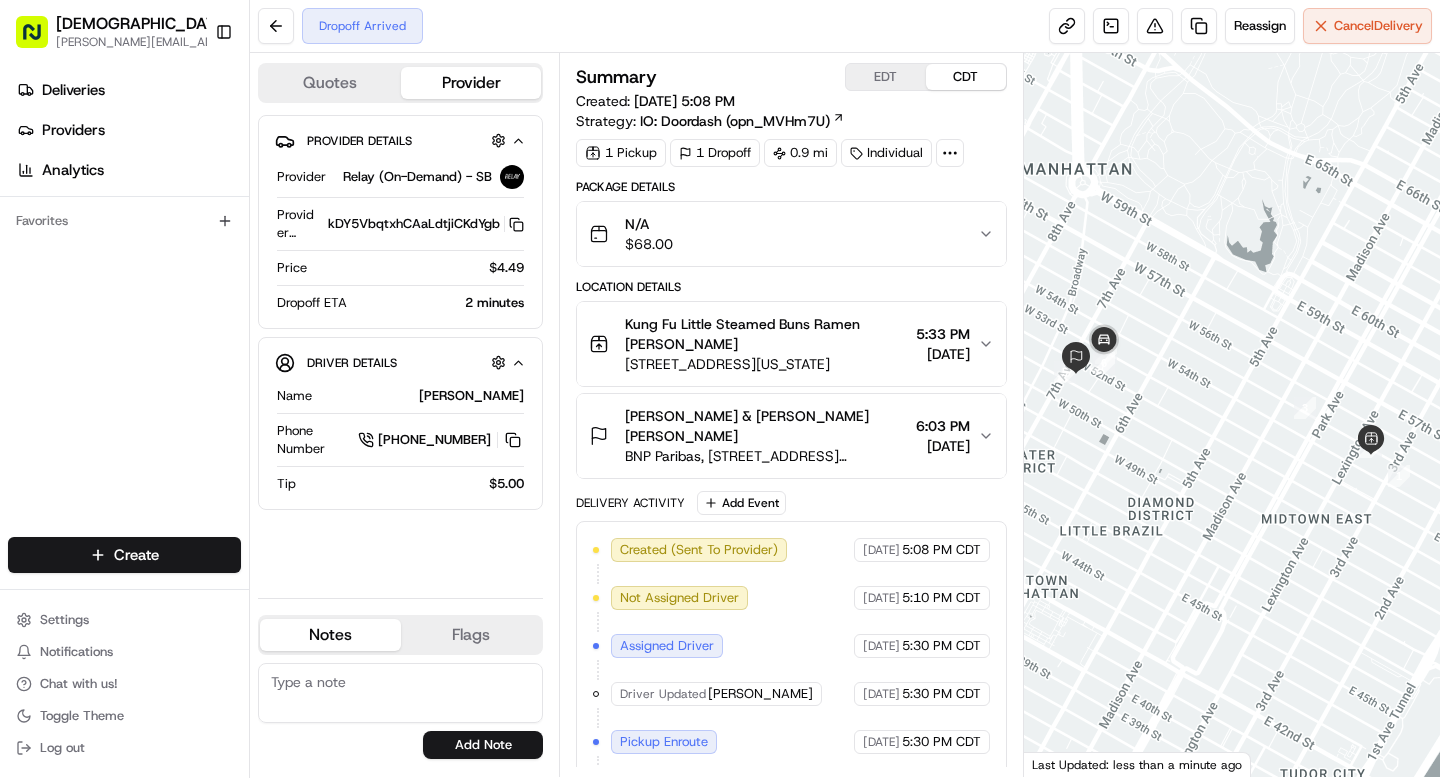 click on "Willkie Farr & Gallagher Margaret Ebacher-Rini" at bounding box center [766, 426] 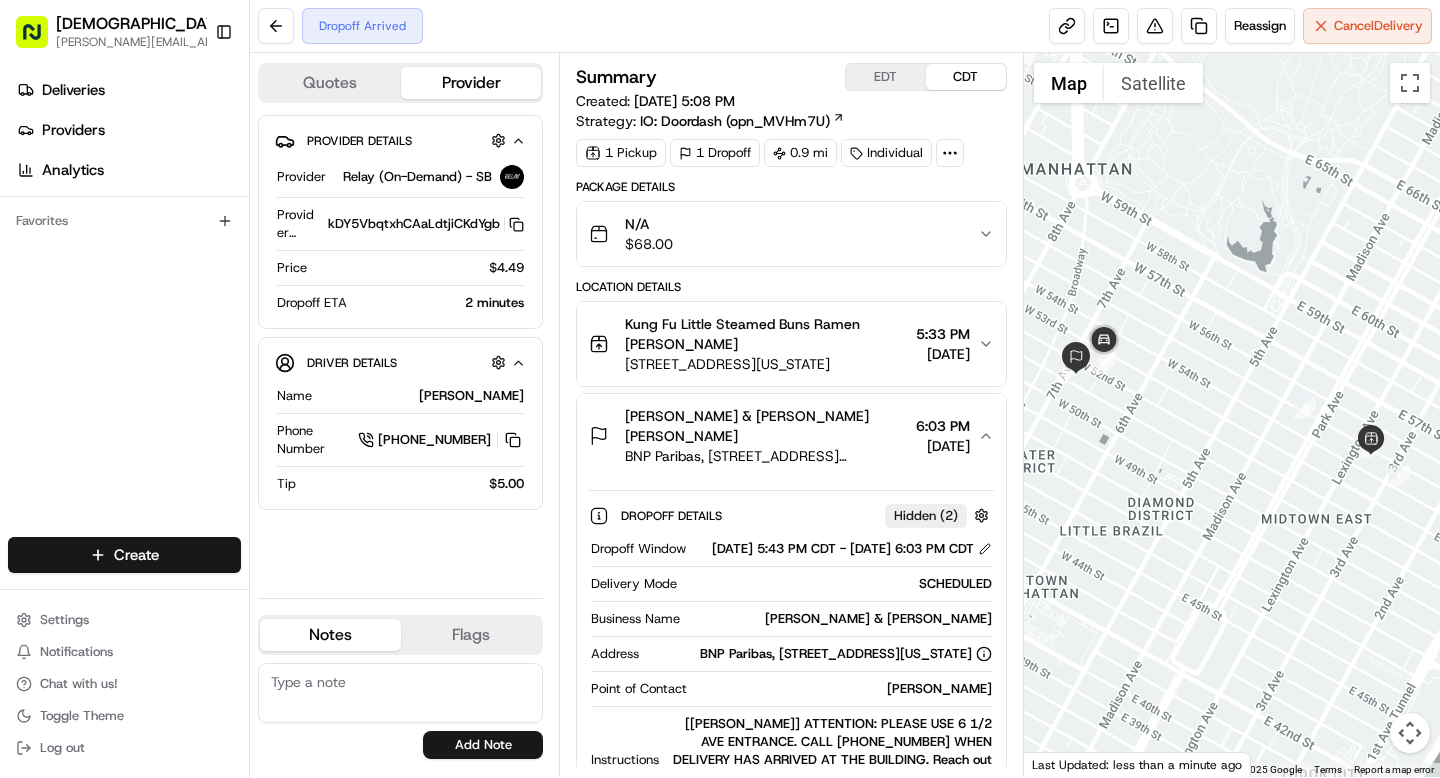 click on "Margaret Ebacher-Rini" at bounding box center (843, 689) 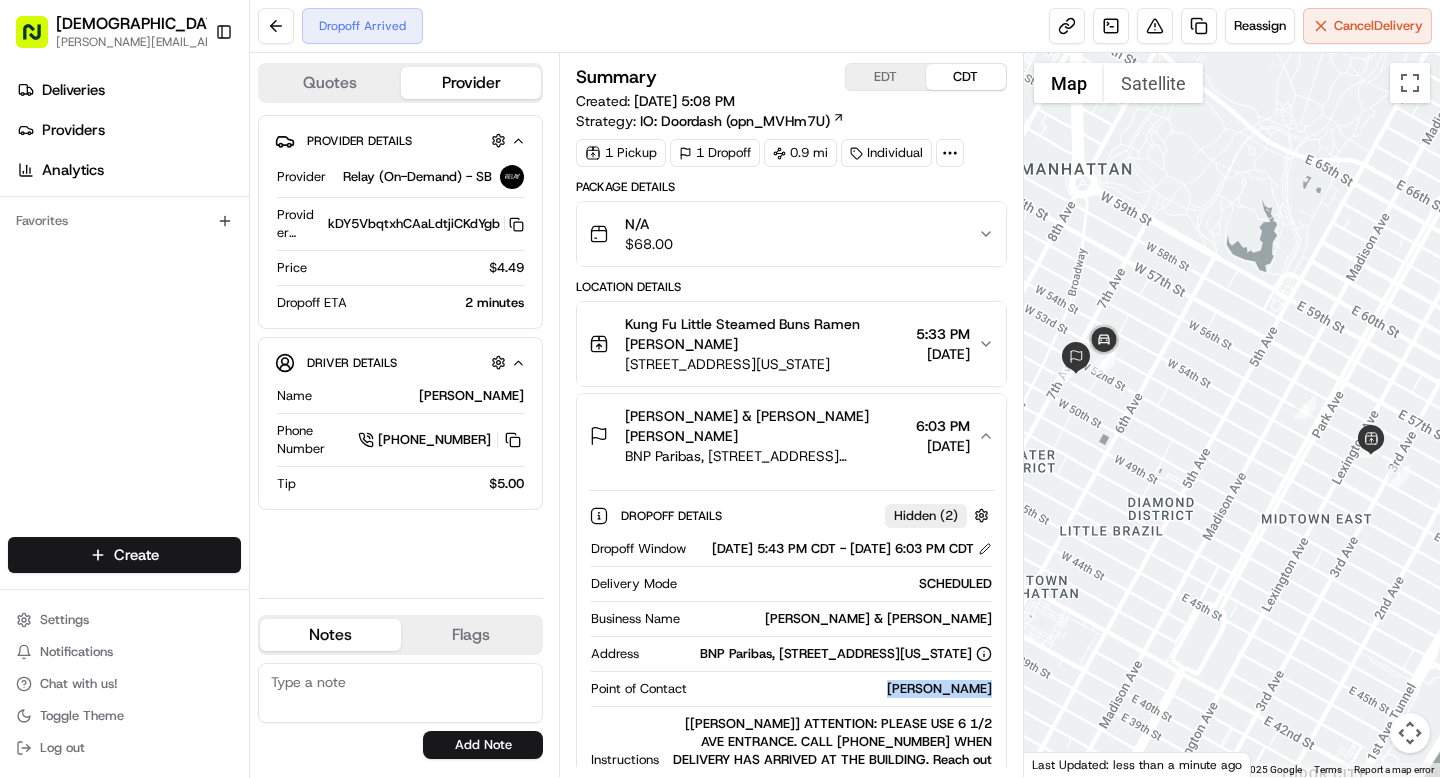 click on "Margaret Ebacher-Rini" at bounding box center (843, 689) 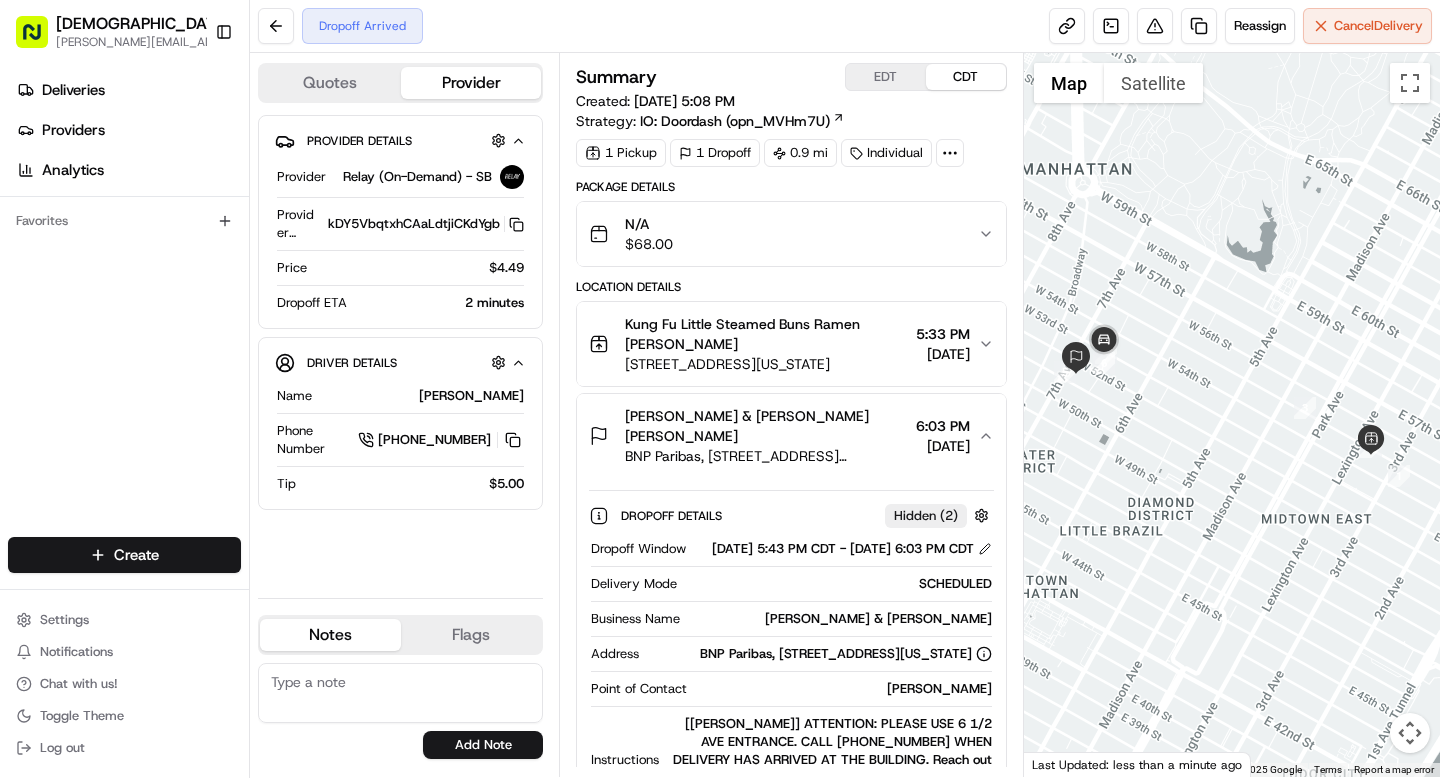 click 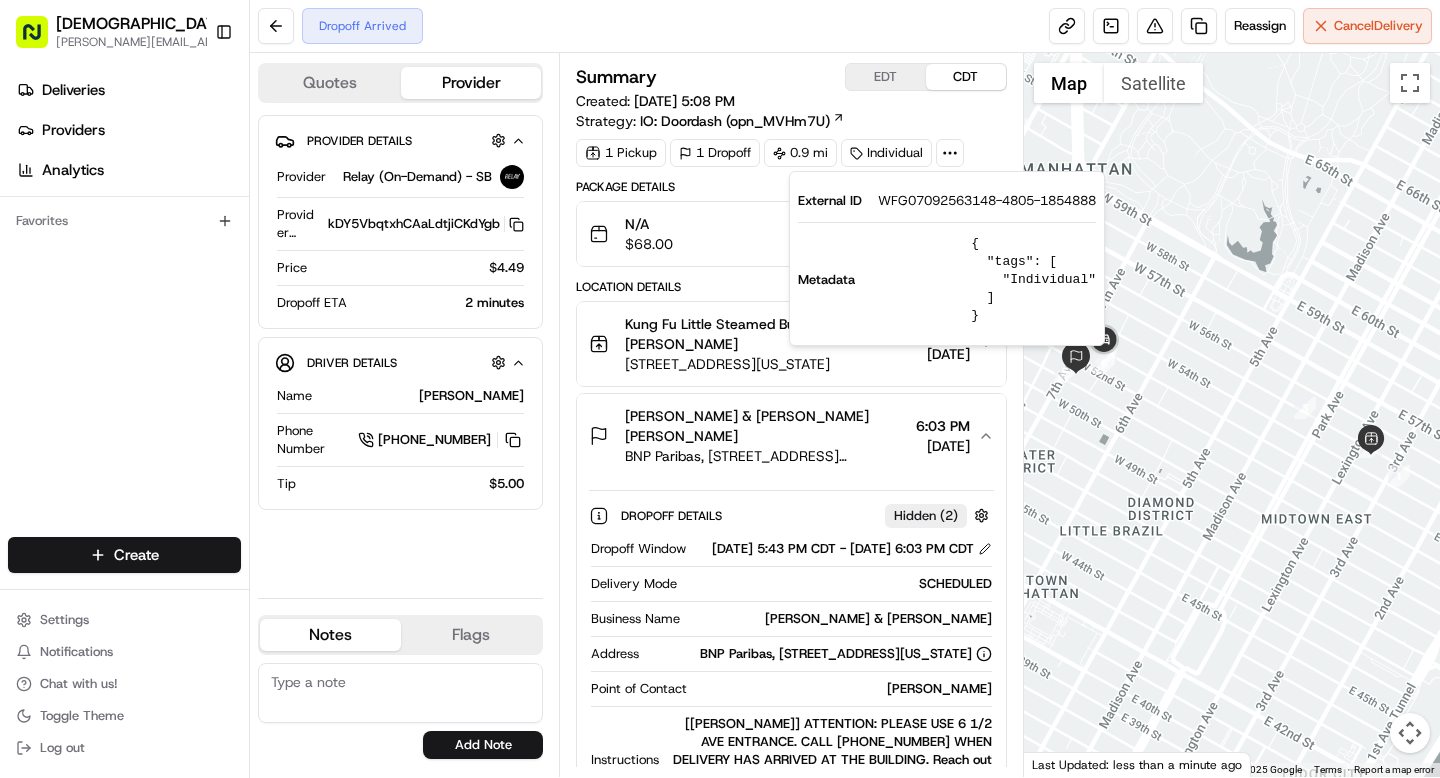 click on "WFG07092563148-4805-1854888" at bounding box center [987, 201] 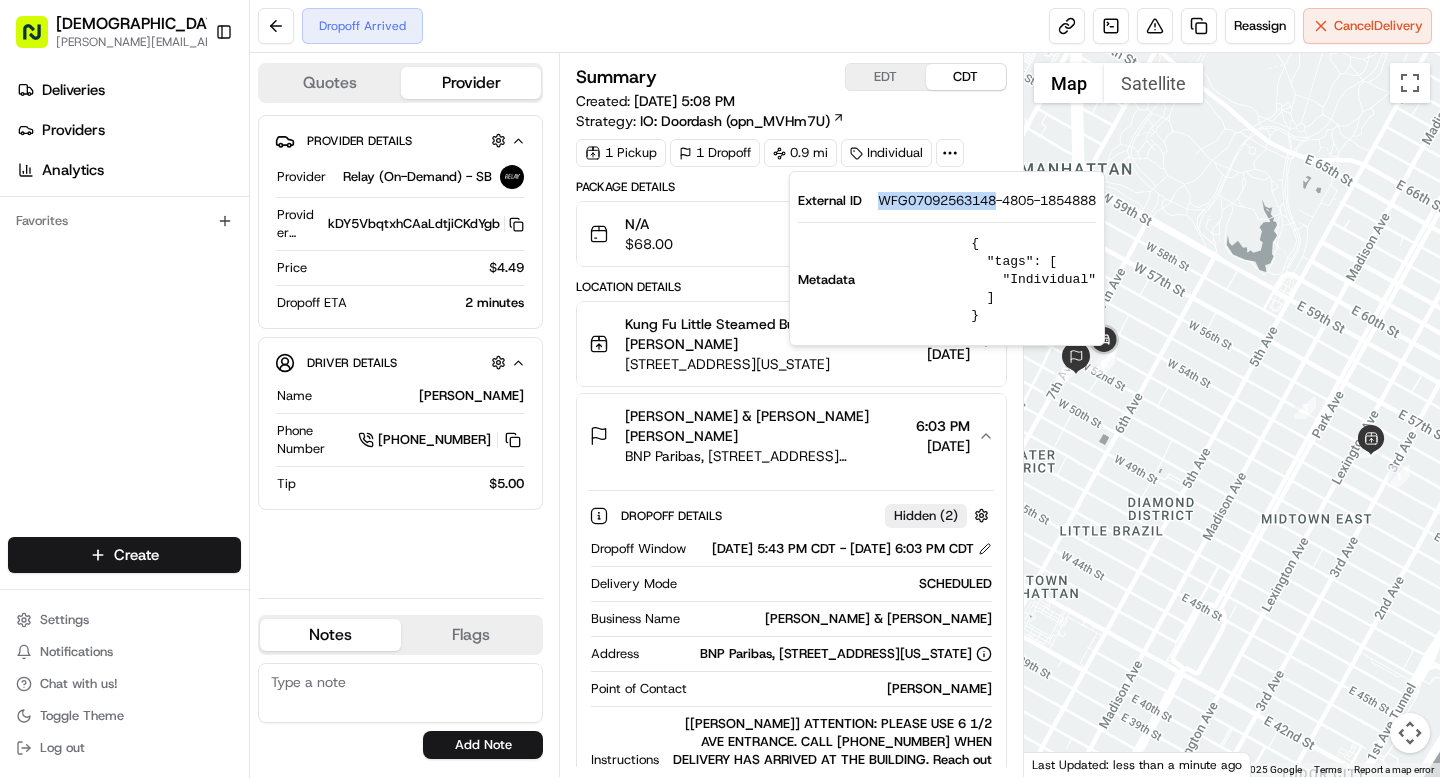 click on "WFG07092563148-4805-1854888" at bounding box center (987, 201) 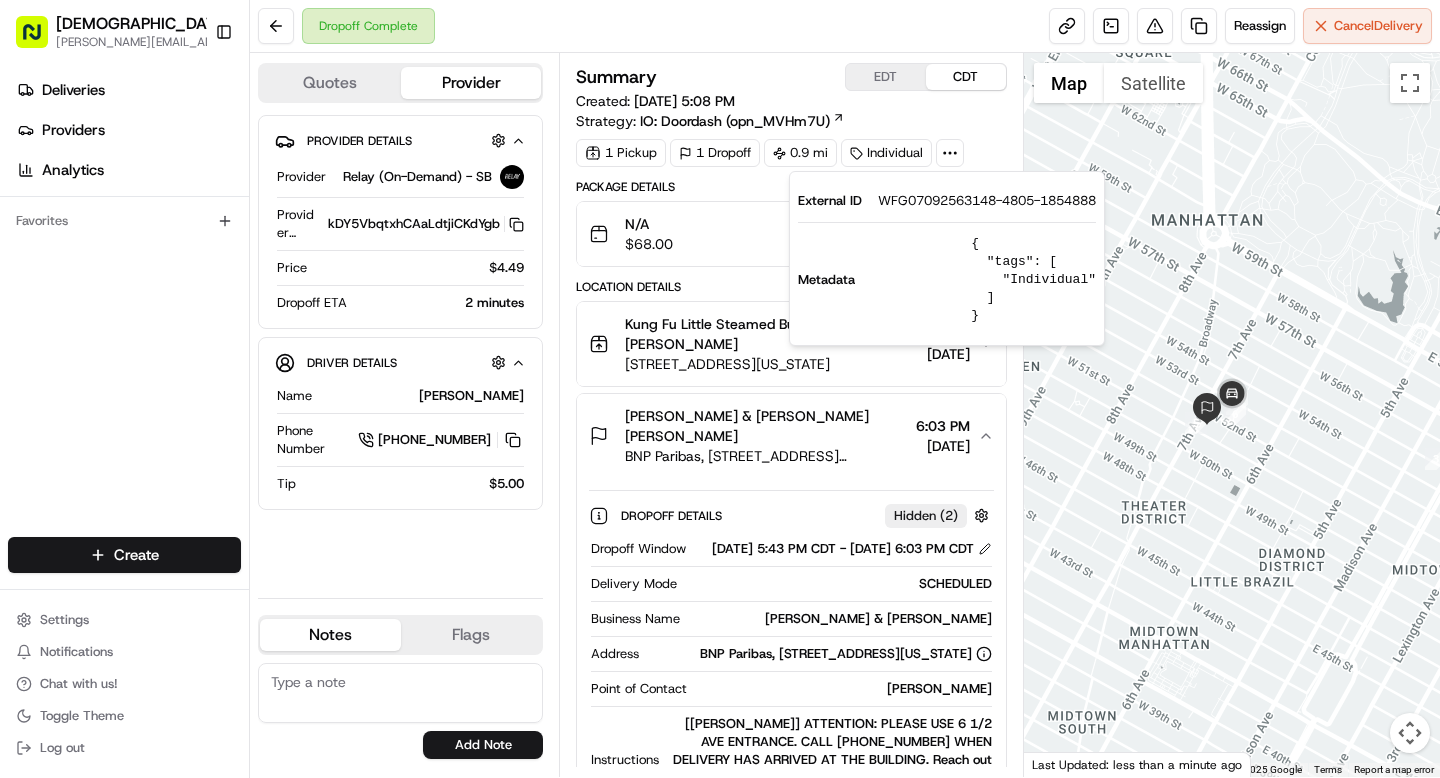 click on "Summary EDT CDT Created:   07/09/2025 5:08 PM Strategy:   IO: Doordash (opn_MVHm7U) 1   Pickup 1   Dropoff 0.9 mi Individual Package Details N/A $ 68.00 Location Details Kung Fu Little Steamed Buns Ramen Denis Sharebite 146 E 55th St, New York, NY 10022, USA 5:33 PM 07/09/2025 Willkie Farr & Gallagher Margaret Ebacher-Rini BNP Paribas, 787 7th Ave, New York, NY 10019, USA 6:03 PM 07/09/2025 Dropoff Details Hidden ( 2 ) Dropoff Window 07/09/2025 5:43 PM CDT - 07/09/2025 6:03 PM CDT Delivery Mode SCHEDULED Business Name Willkie Farr & Gallagher Address BNP Paribas, 787 7th Ave, New York, NY 10019, USA Point of Contact Margaret Ebacher-Rini Instructions [WILLKIE FARR] ATTENTION: PLEASE USE 6 1/2 AVE ENTRANCE. CALL 212-728-8784 WHEN DELIVERY HAS ARRIVED AT THE BUILDING. Reach out to Sharebite at 646-694-2125 if you're not able to contact the customer. Phone Number +1 212 728 8784 Delivery Activity Add Event Created (Sent To Provider) Relay (On-Demand) - SB 07/09/2025 5:08 PM CDT Not Assigned Driver 07/09/2025" at bounding box center (791, 415) 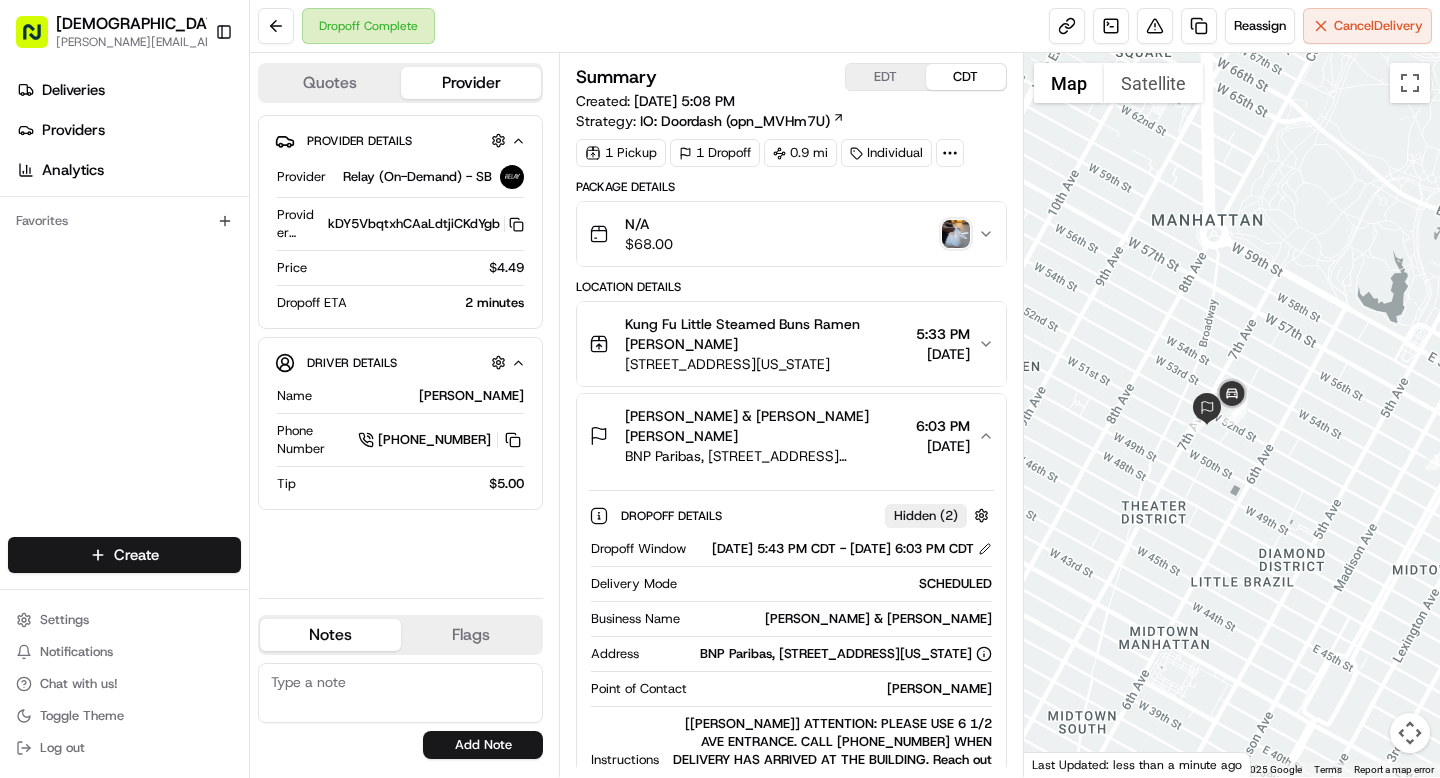 click at bounding box center [956, 234] 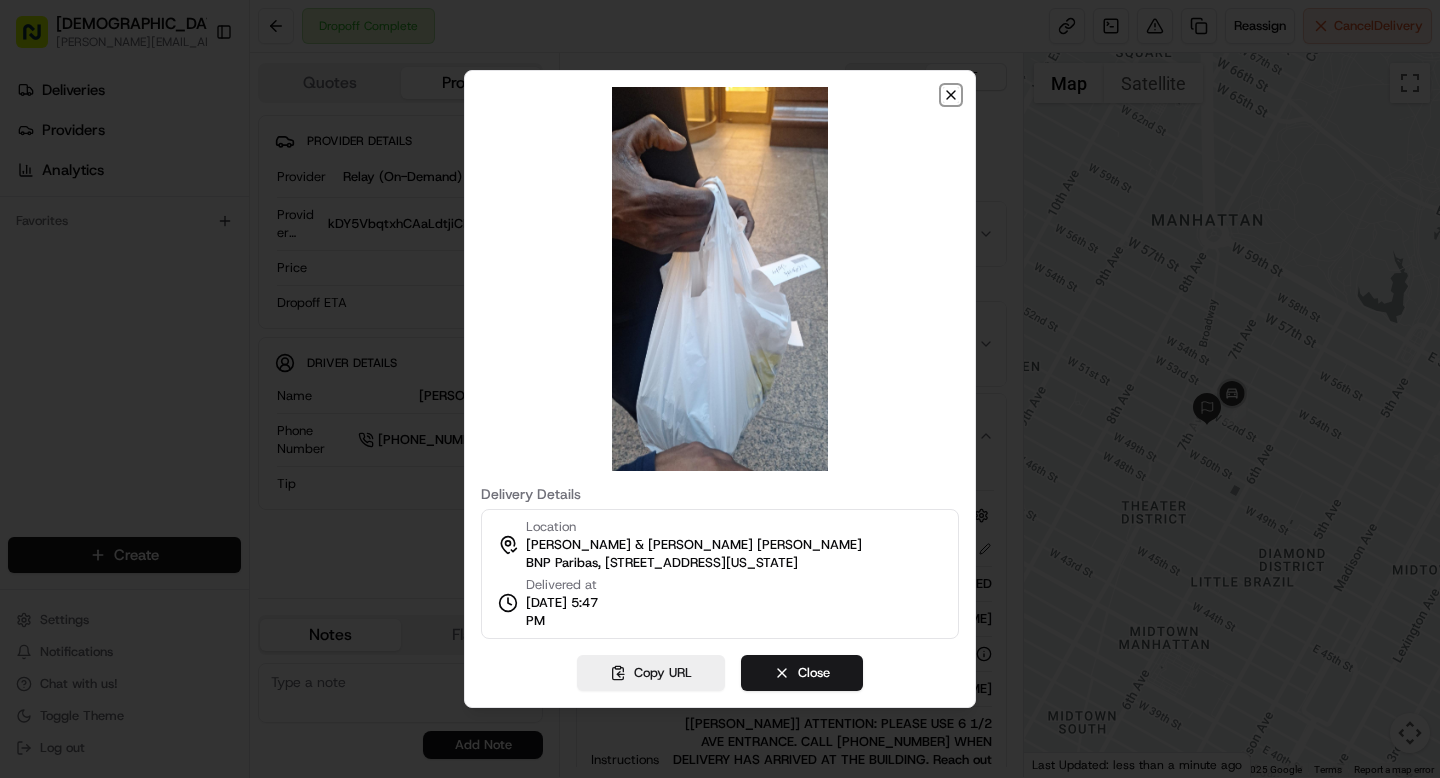 click 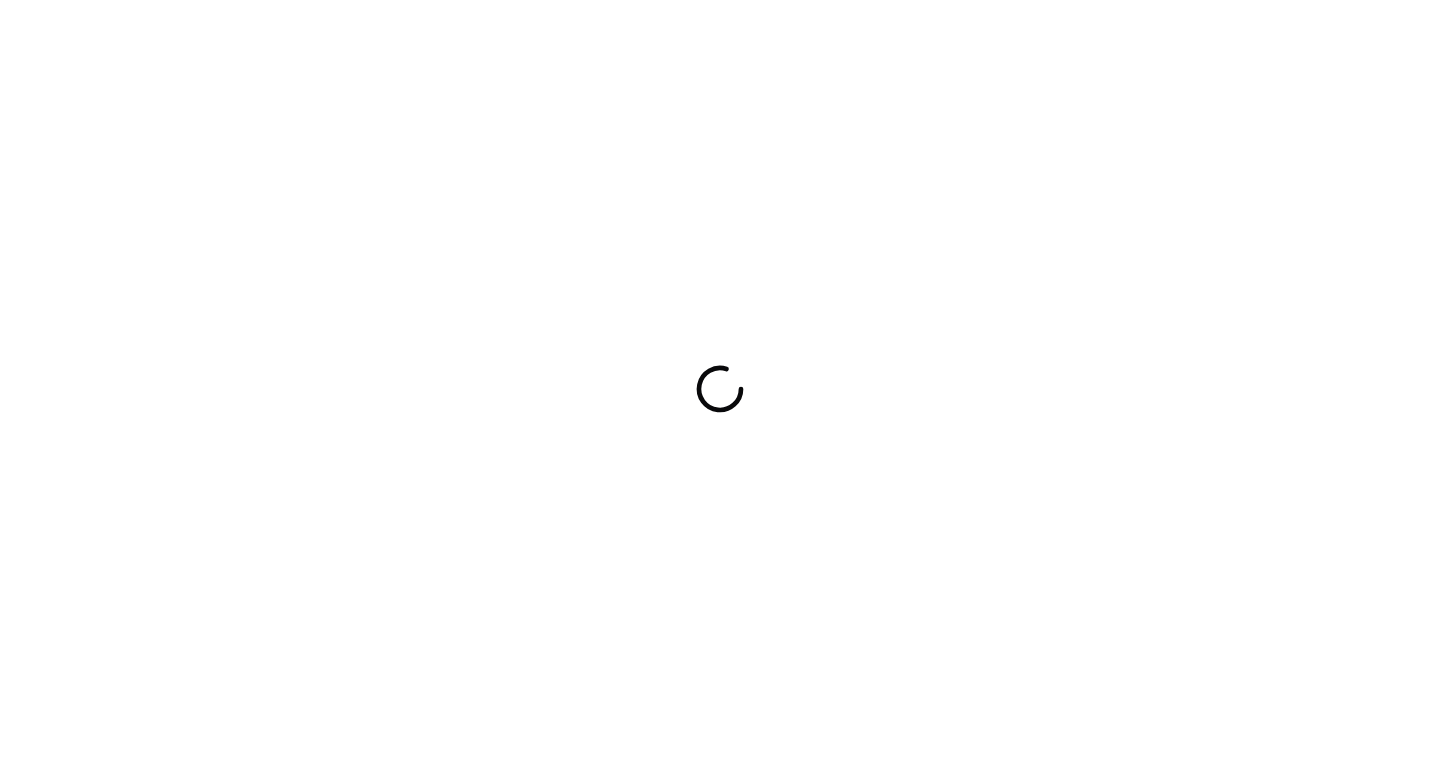 scroll, scrollTop: 0, scrollLeft: 0, axis: both 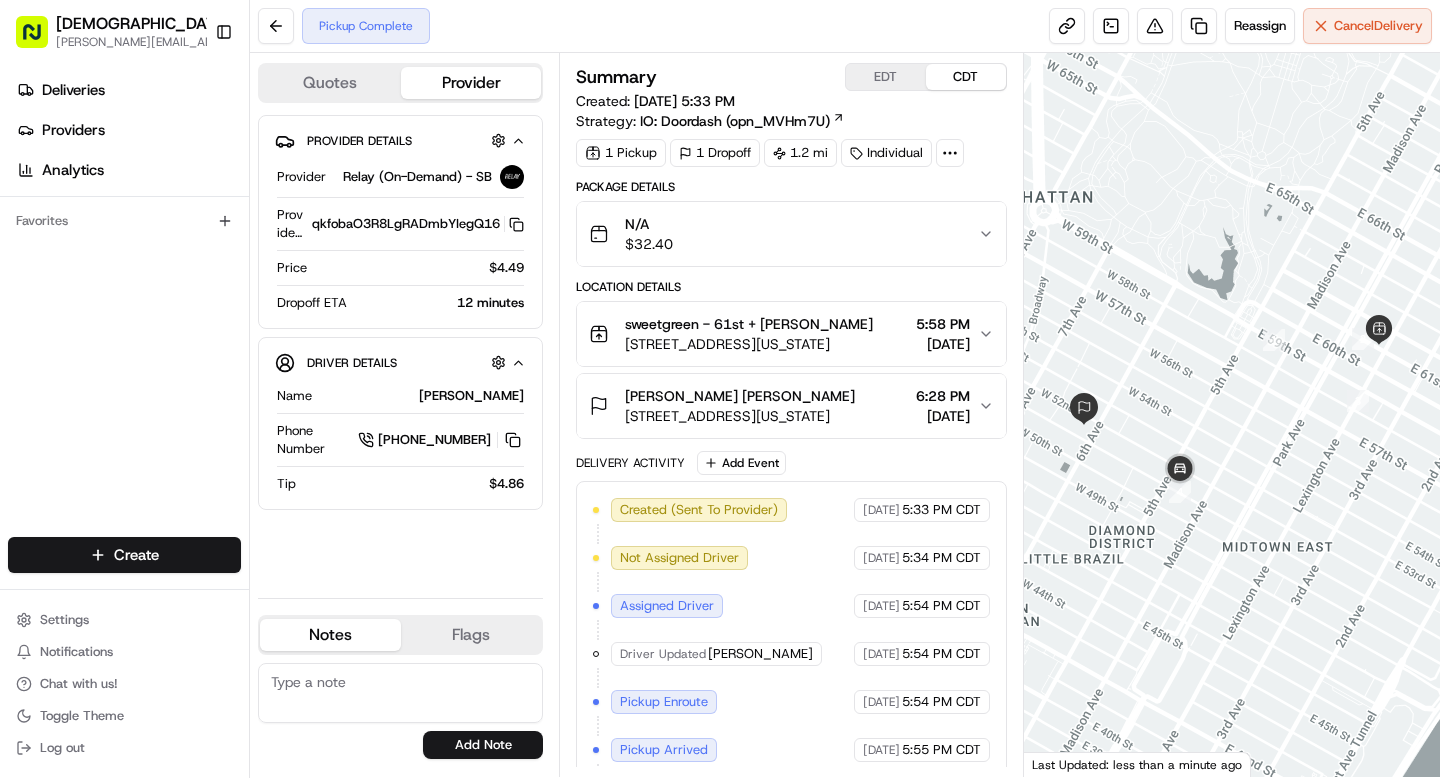 click on "[PERSON_NAME] [PERSON_NAME]" at bounding box center [740, 396] 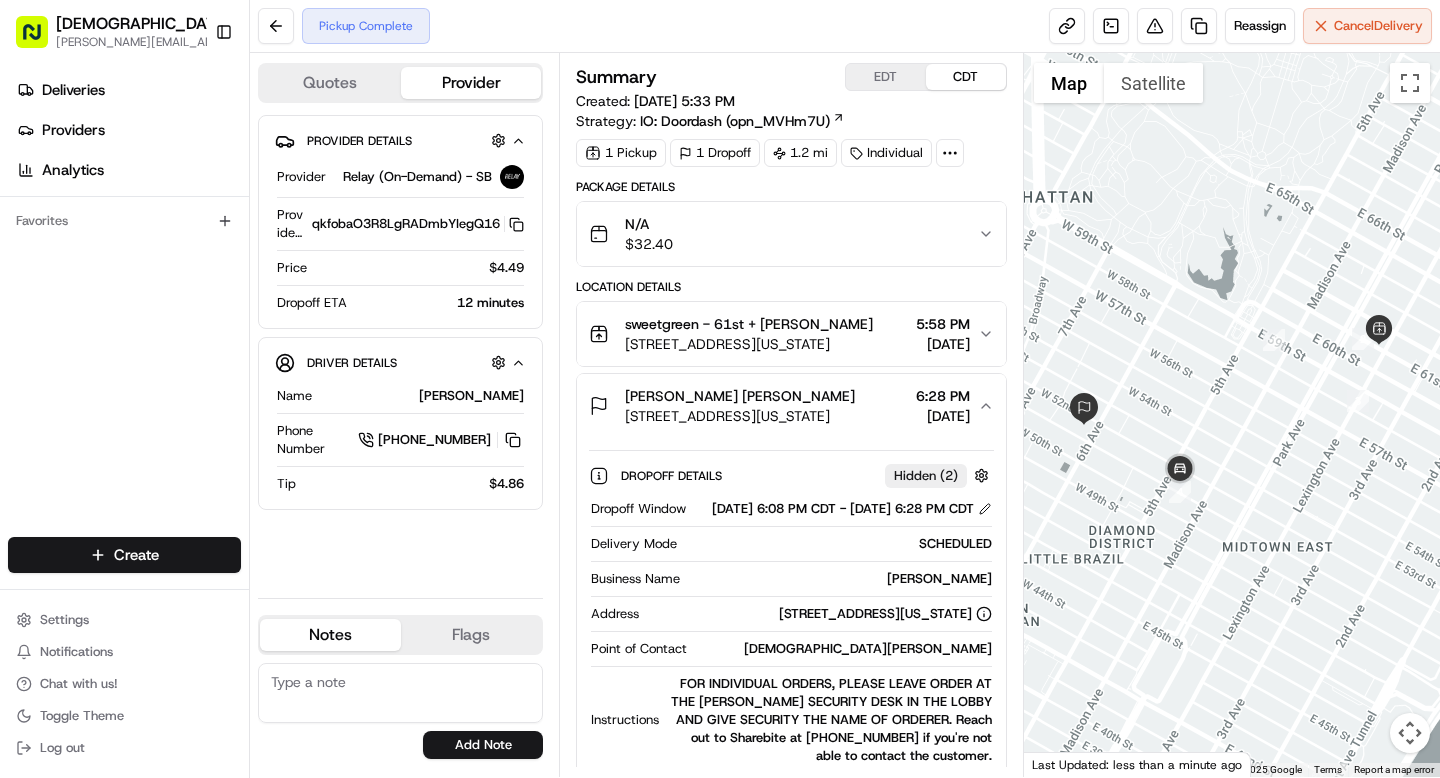 scroll, scrollTop: 178, scrollLeft: 0, axis: vertical 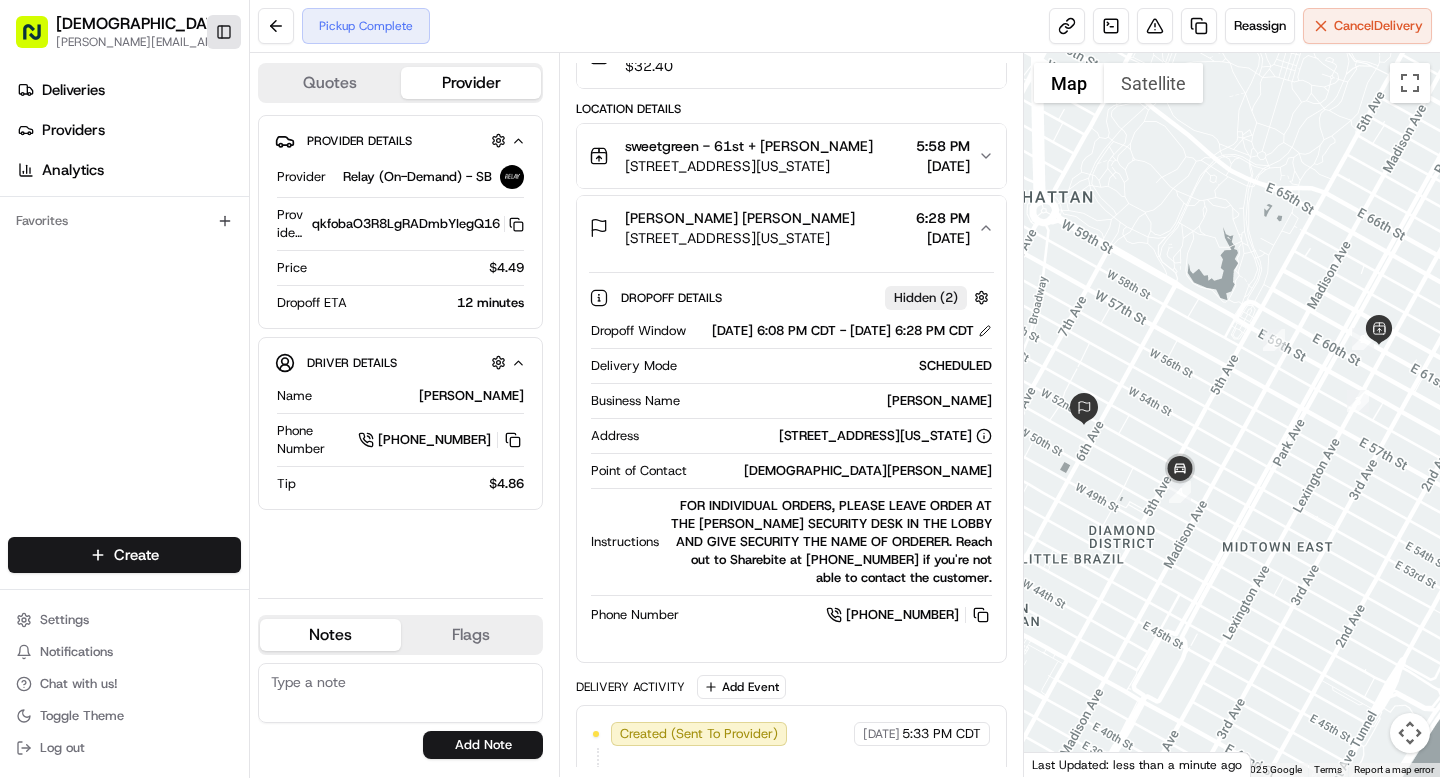 click on "Toggle Sidebar" at bounding box center (224, 32) 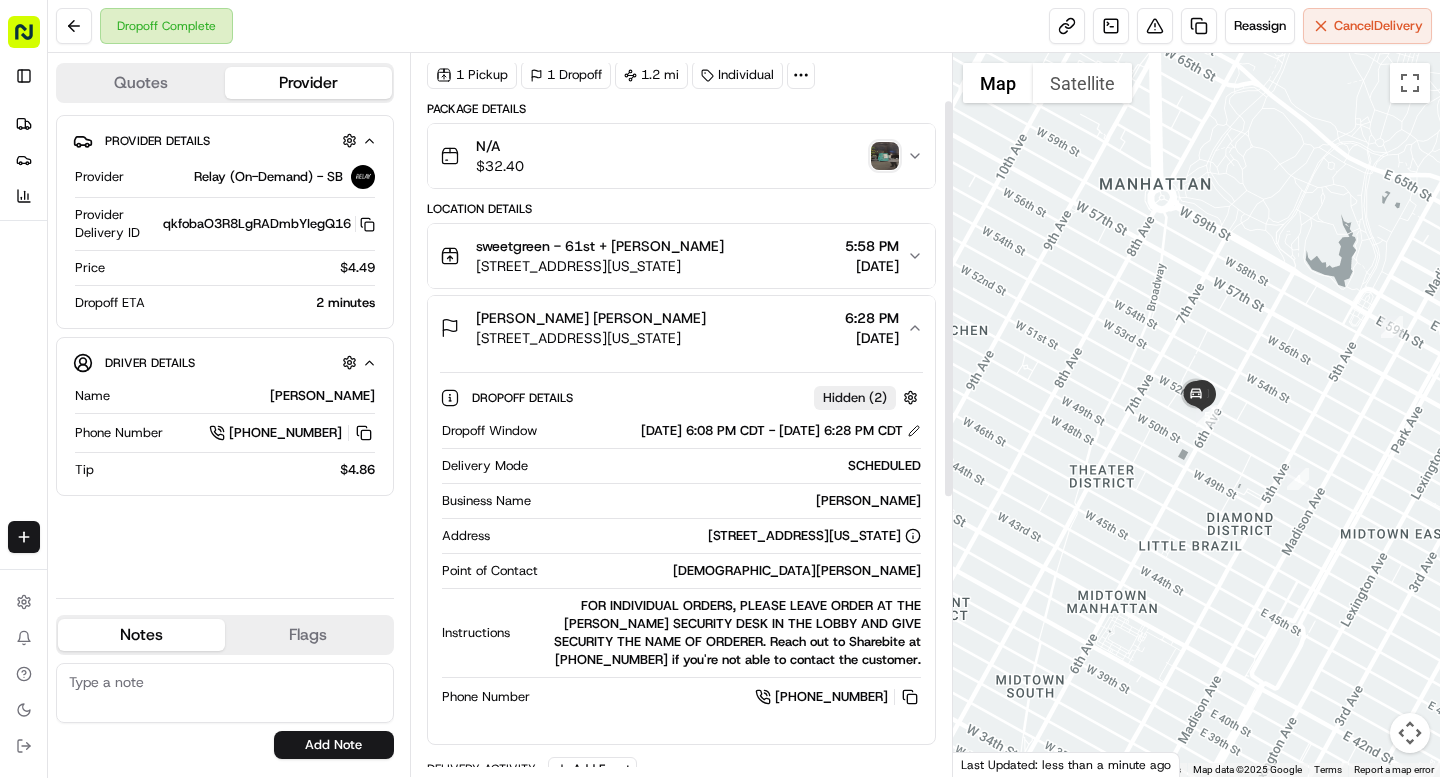 scroll, scrollTop: 61, scrollLeft: 0, axis: vertical 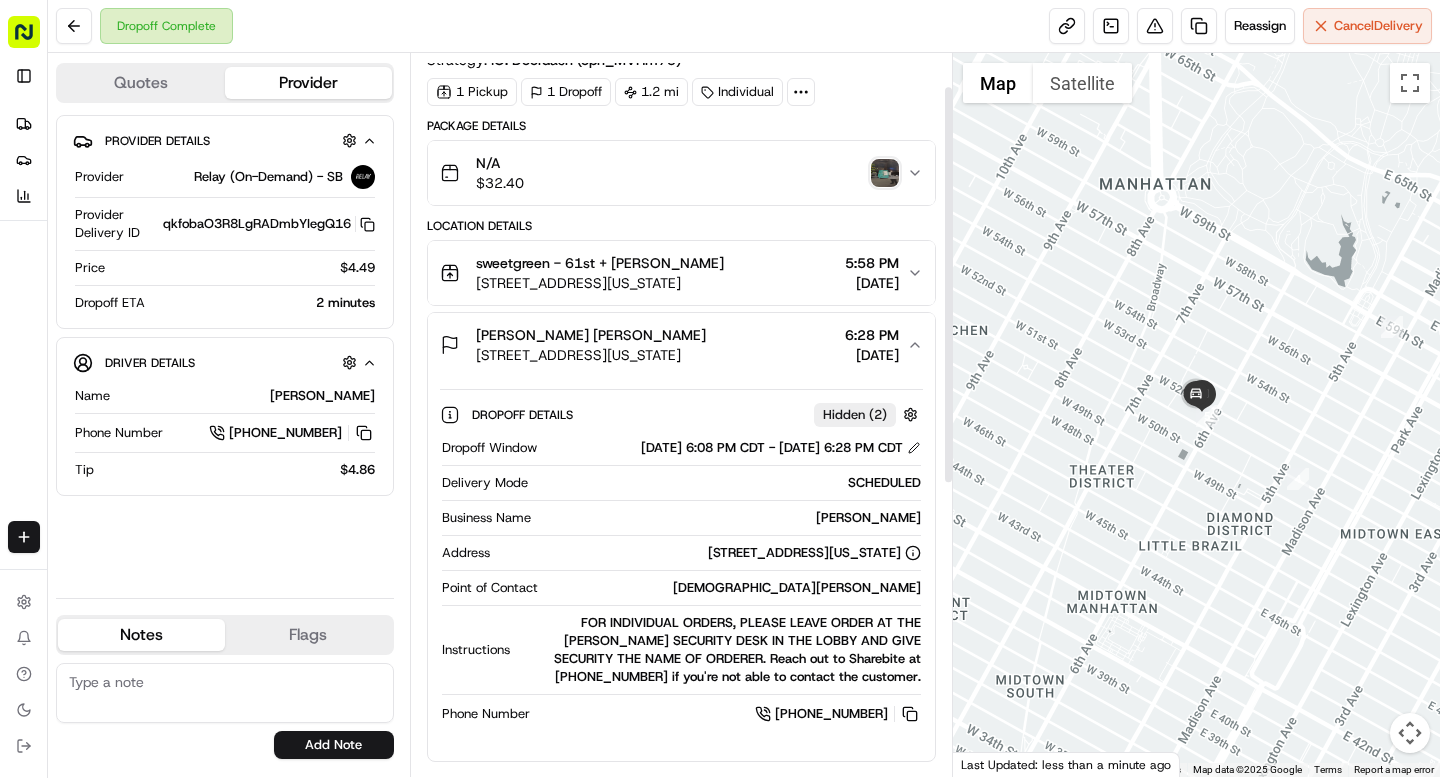 click at bounding box center (885, 173) 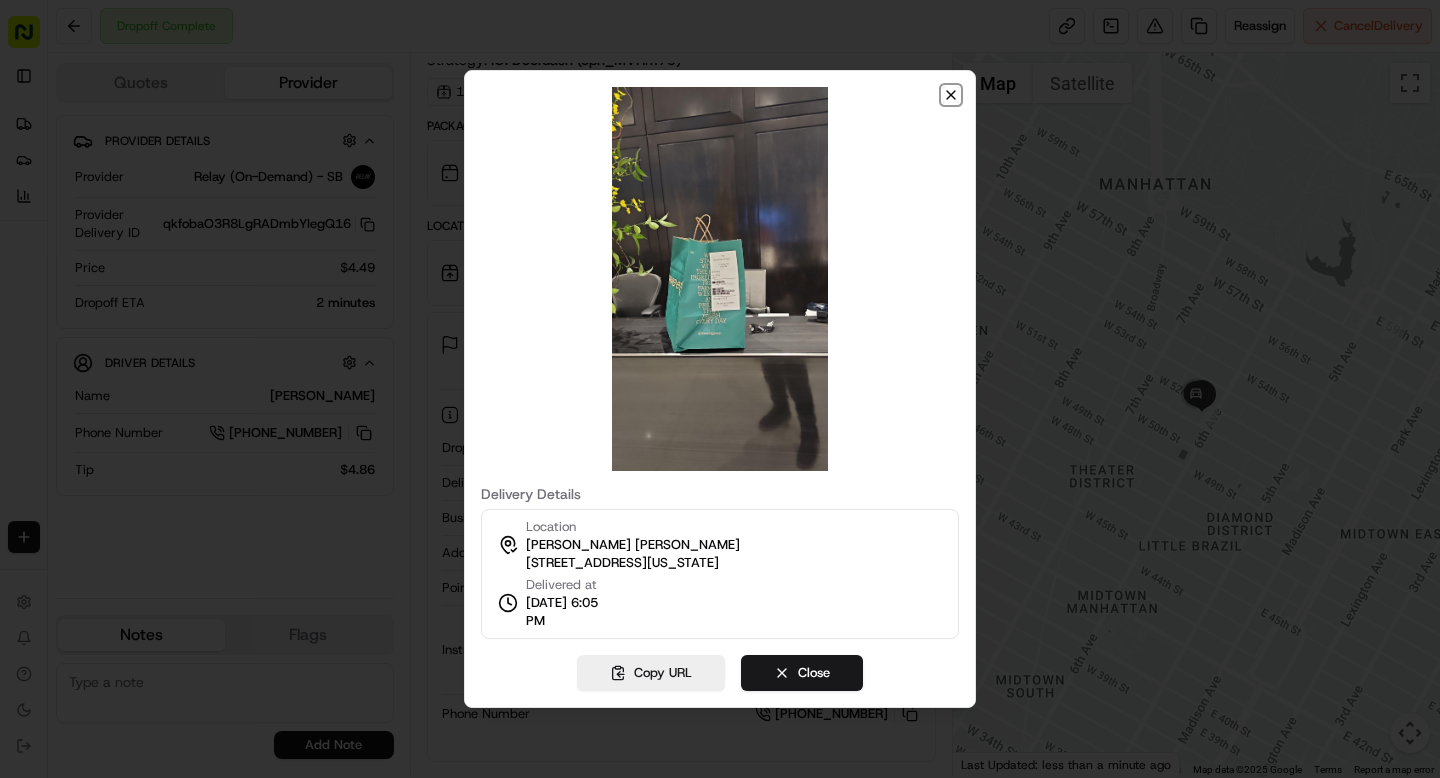 click 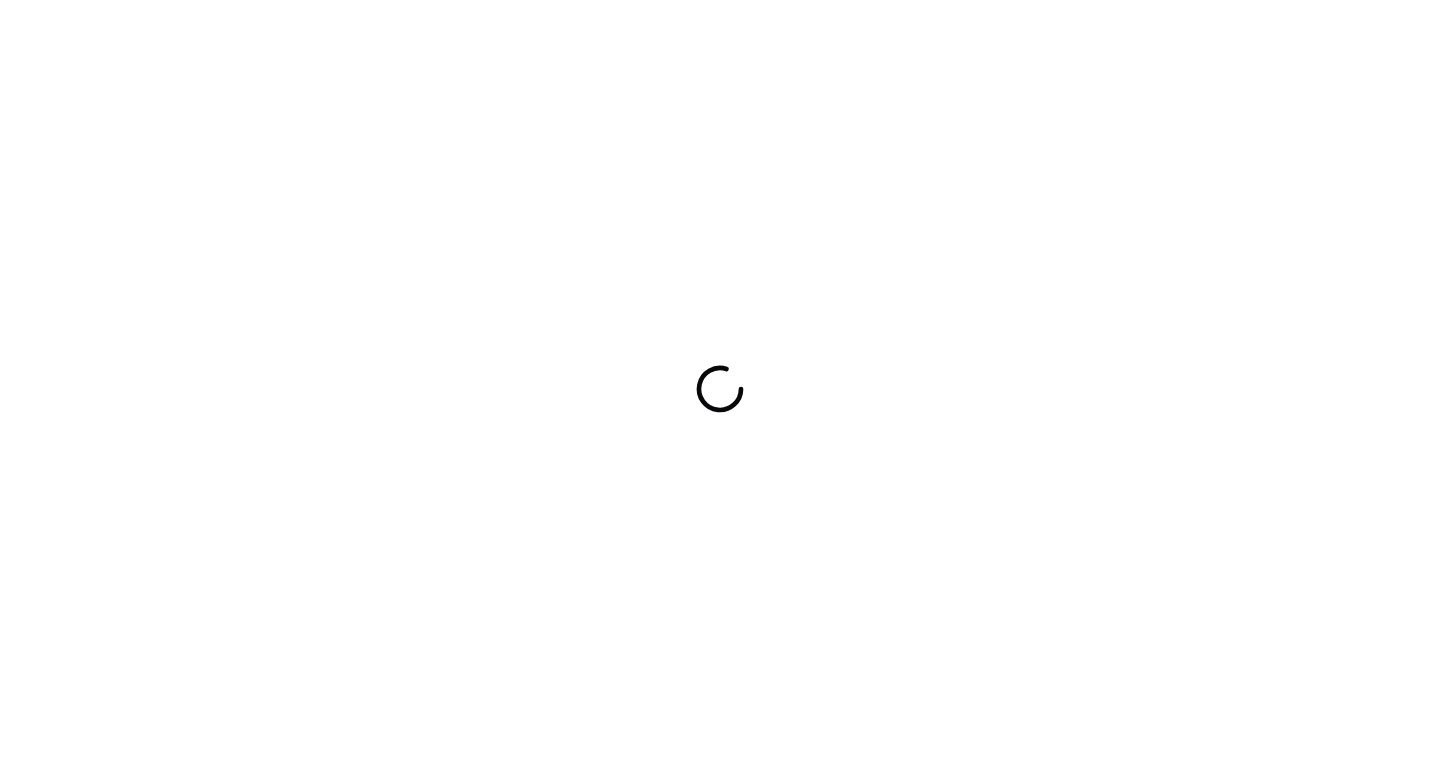 scroll, scrollTop: 0, scrollLeft: 0, axis: both 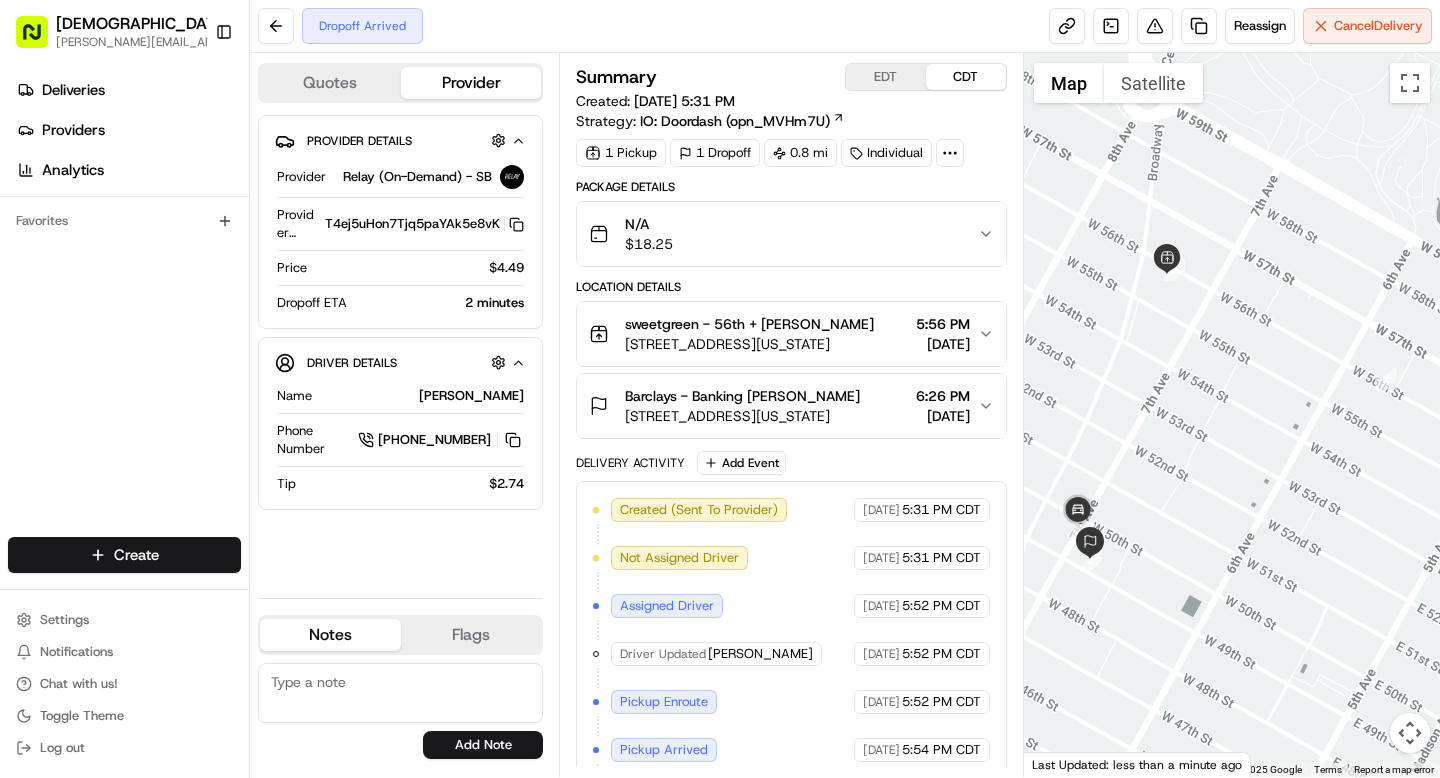 click on "745 7th Ave, New York, NY 10020, USA" at bounding box center [742, 416] 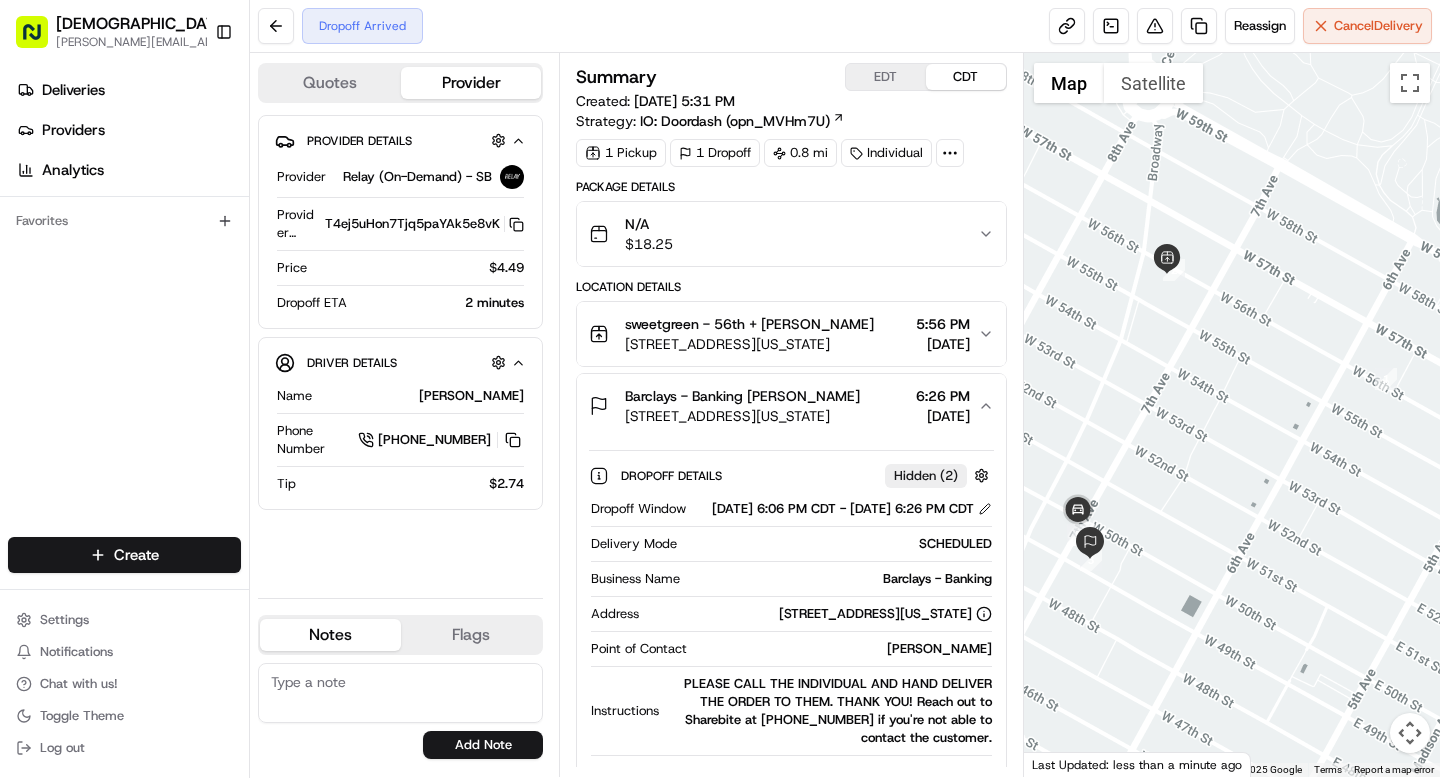 scroll, scrollTop: 0, scrollLeft: 0, axis: both 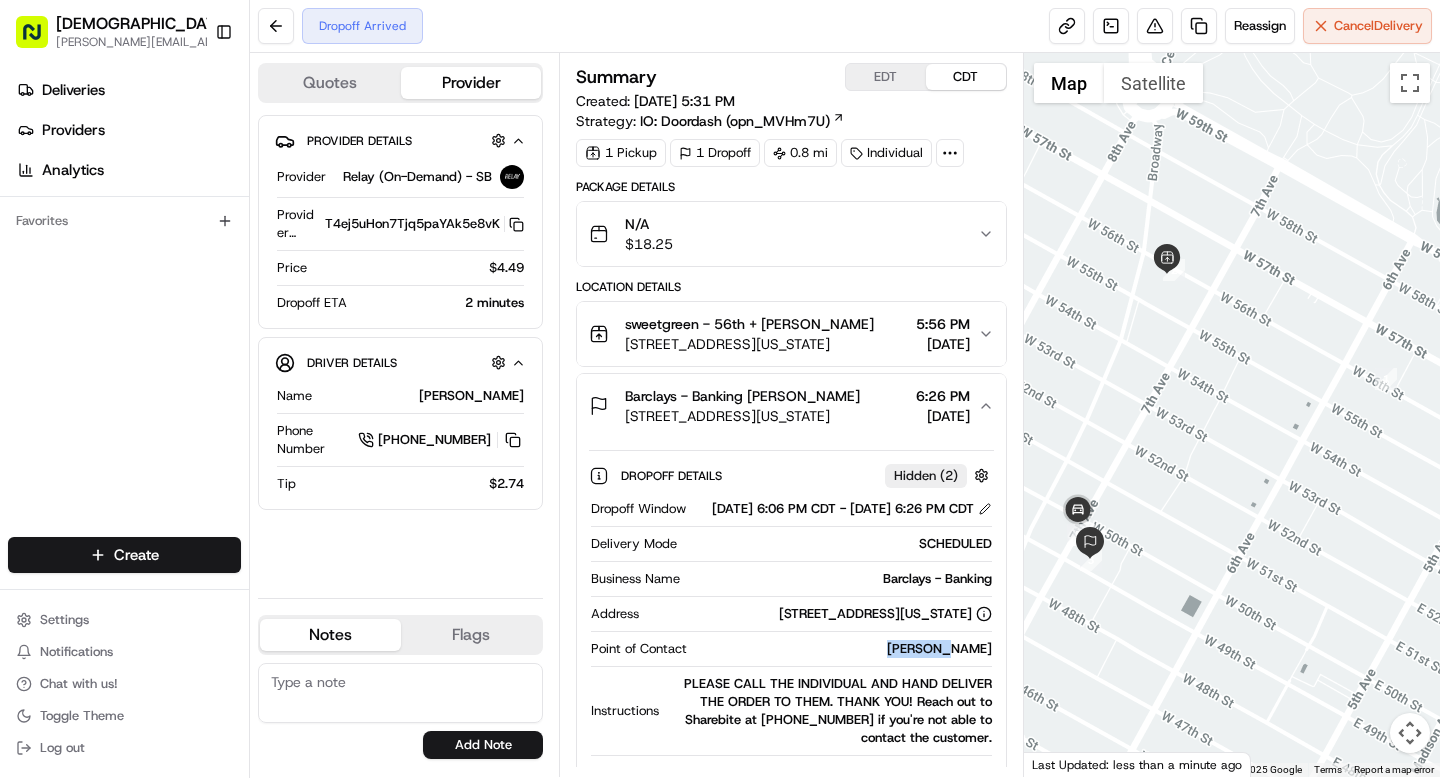 click on "Isabella Collins" at bounding box center (843, 649) 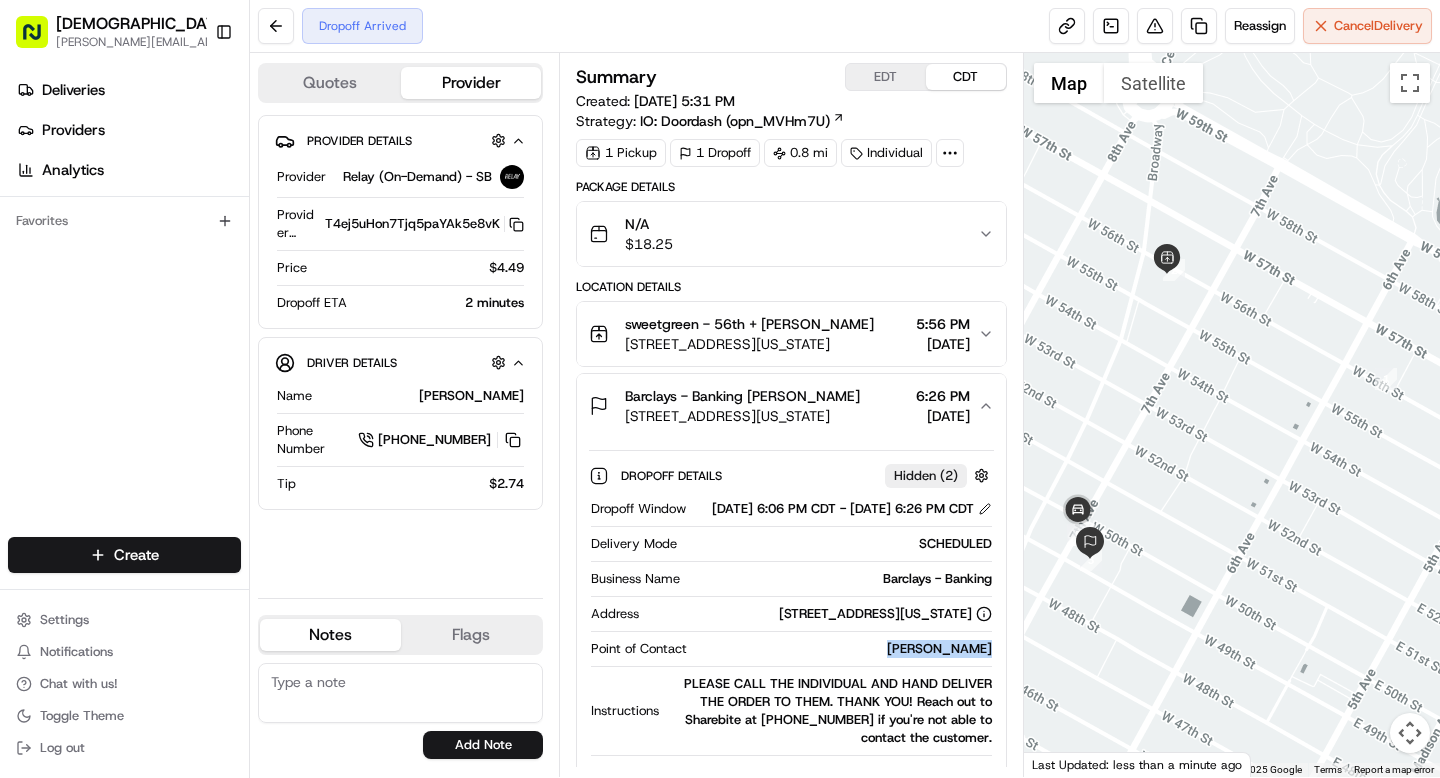 click on "Isabella Collins" at bounding box center [843, 649] 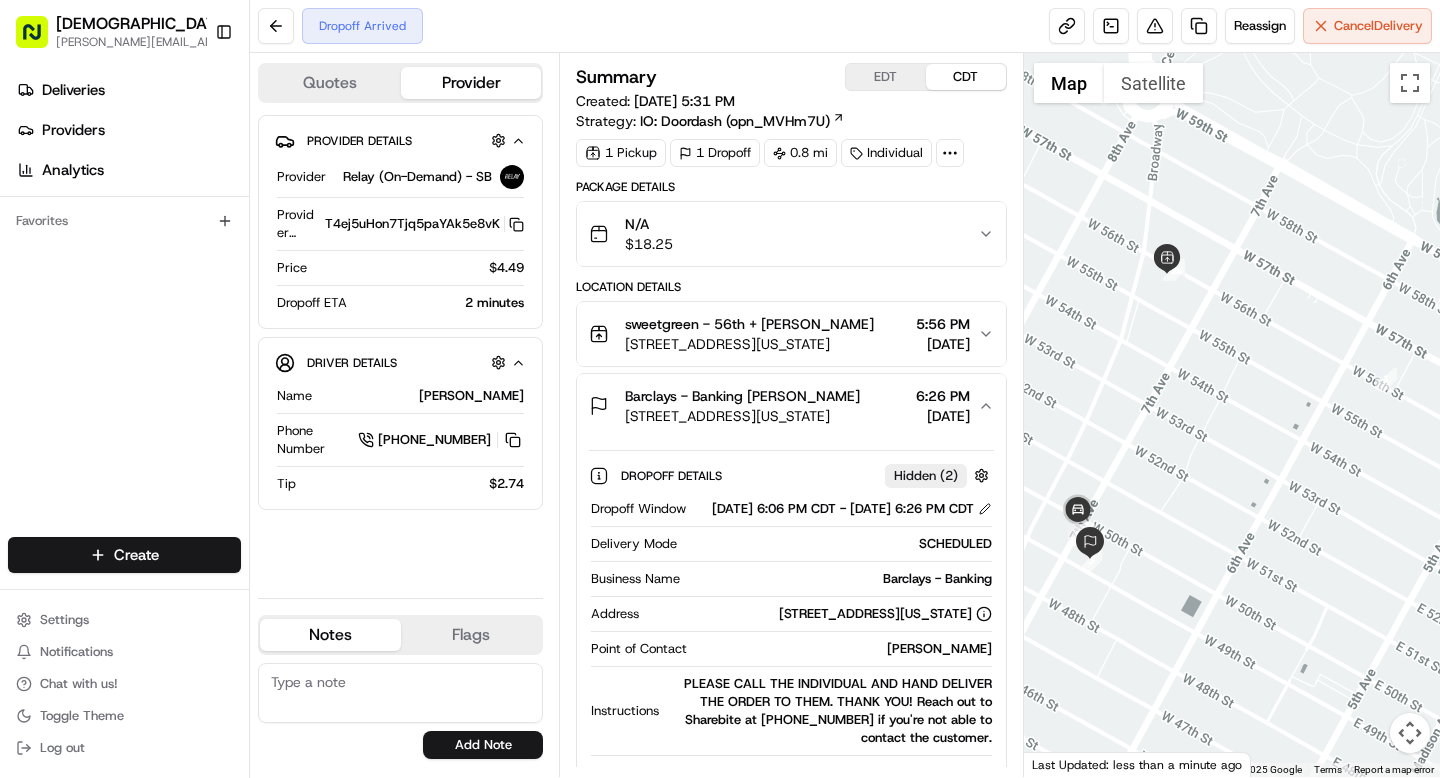 click 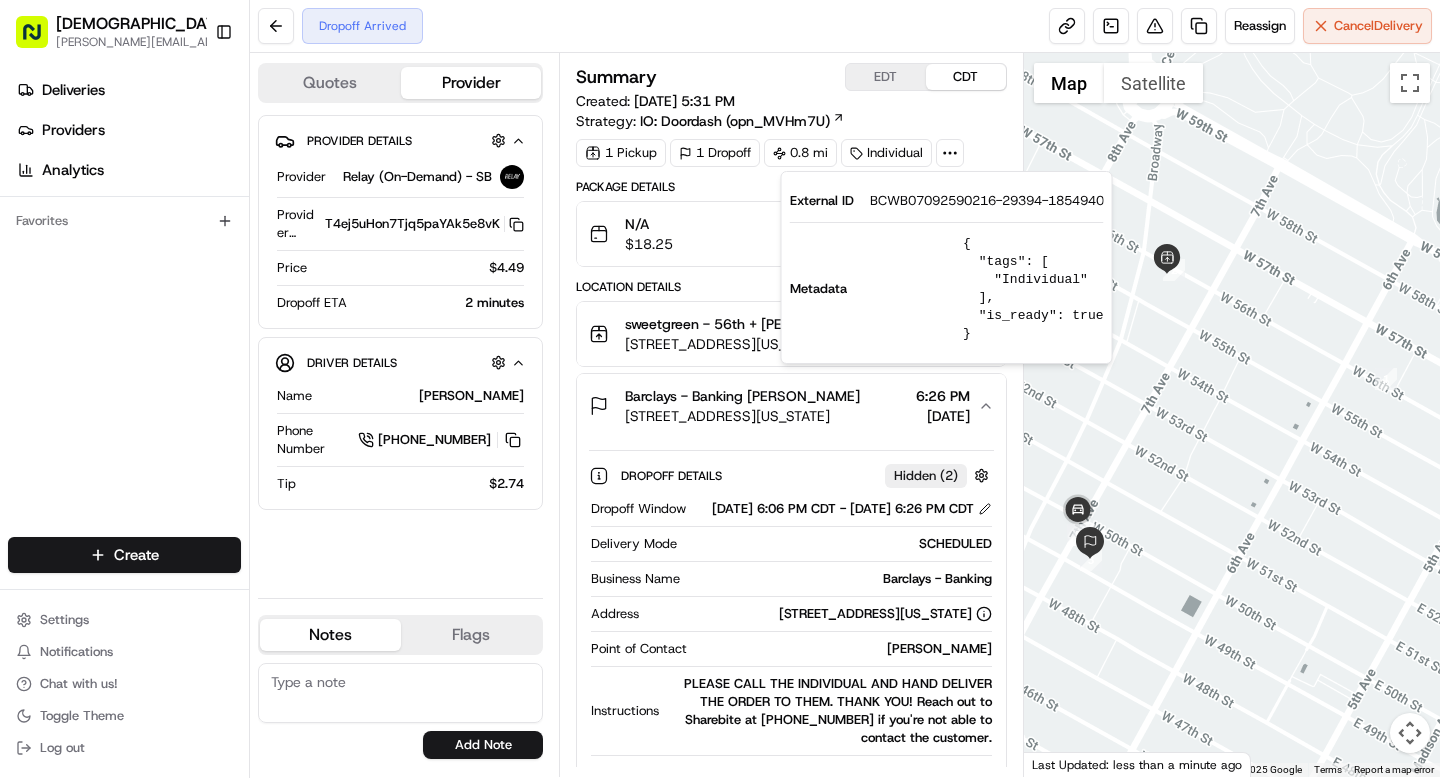 click on "BCWB07092590216-29394-1854940" at bounding box center (987, 201) 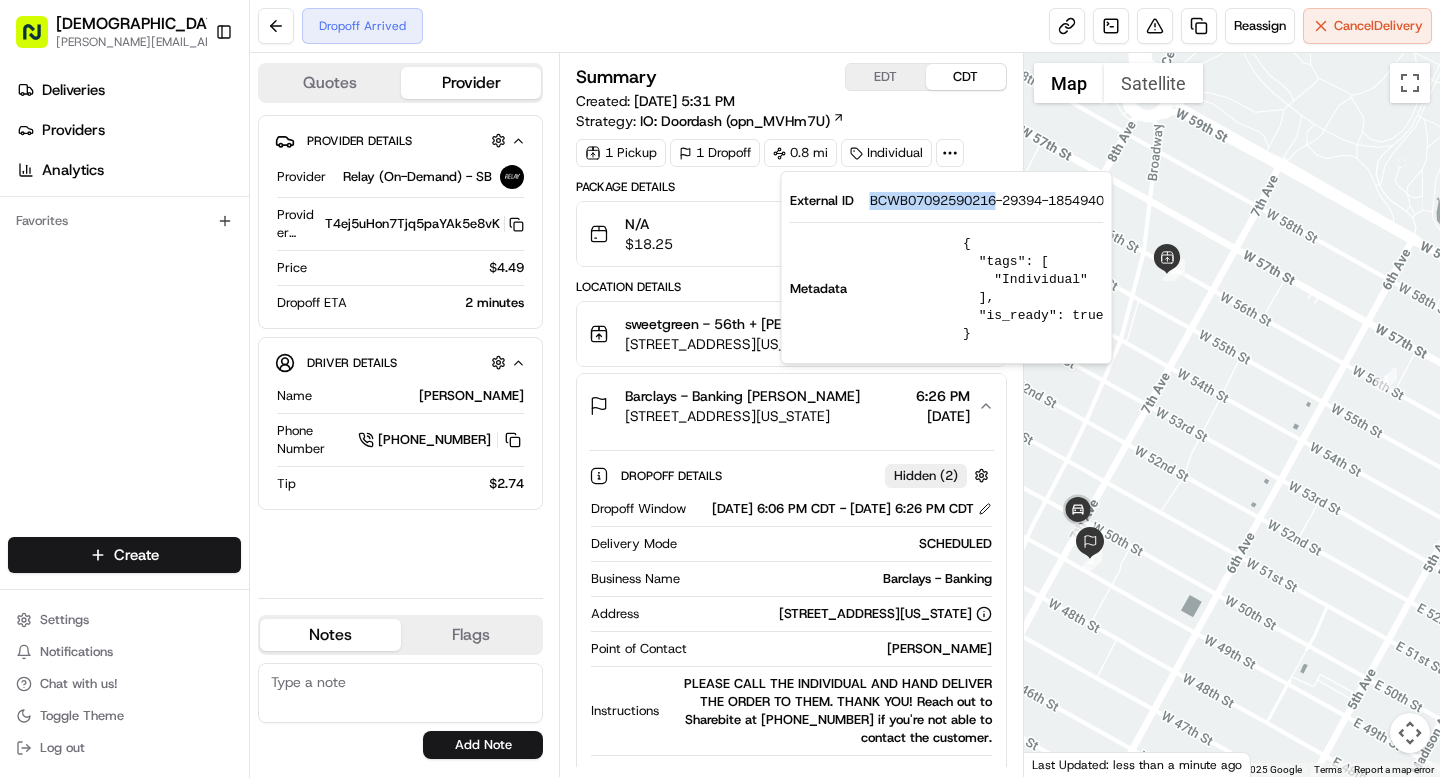 click on "BCWB07092590216-29394-1854940" at bounding box center (987, 201) 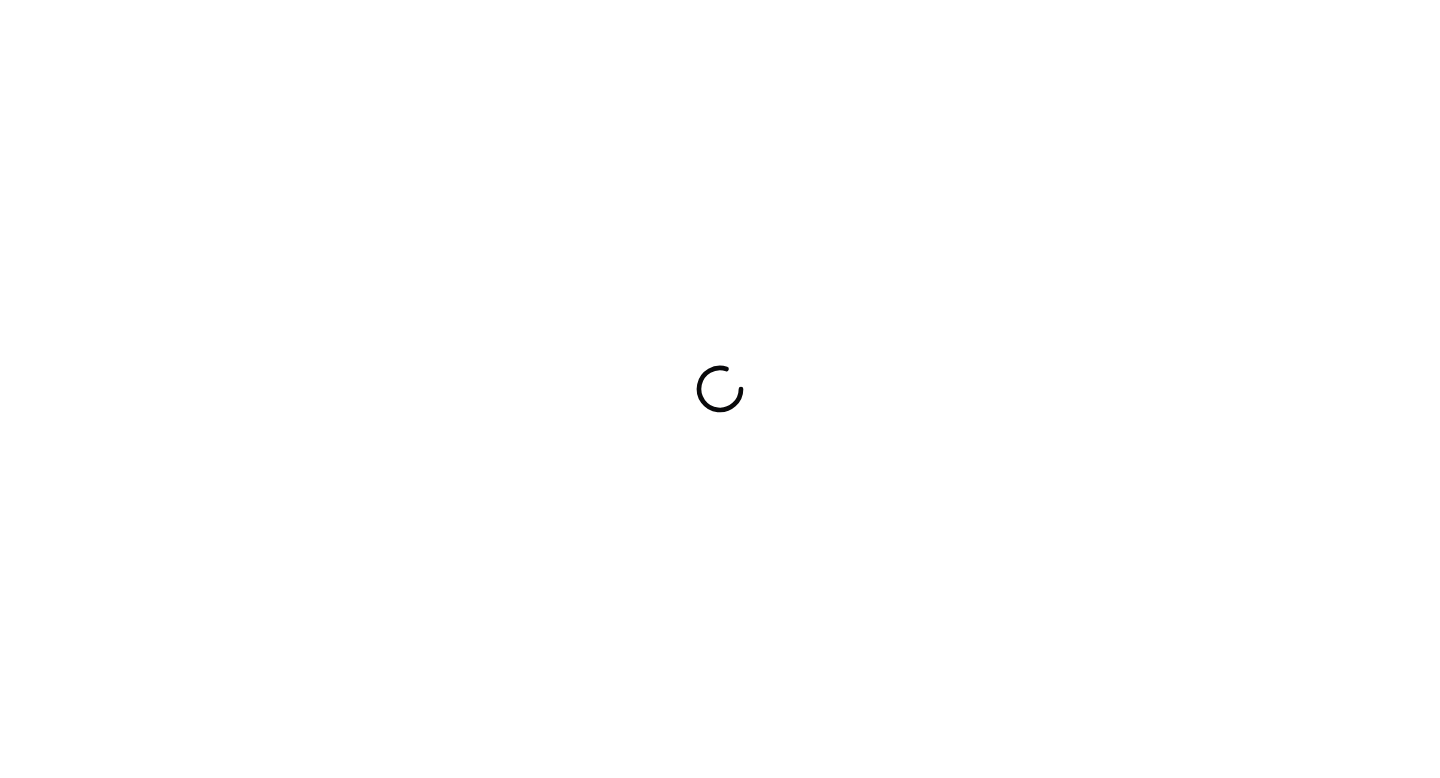 scroll, scrollTop: 0, scrollLeft: 0, axis: both 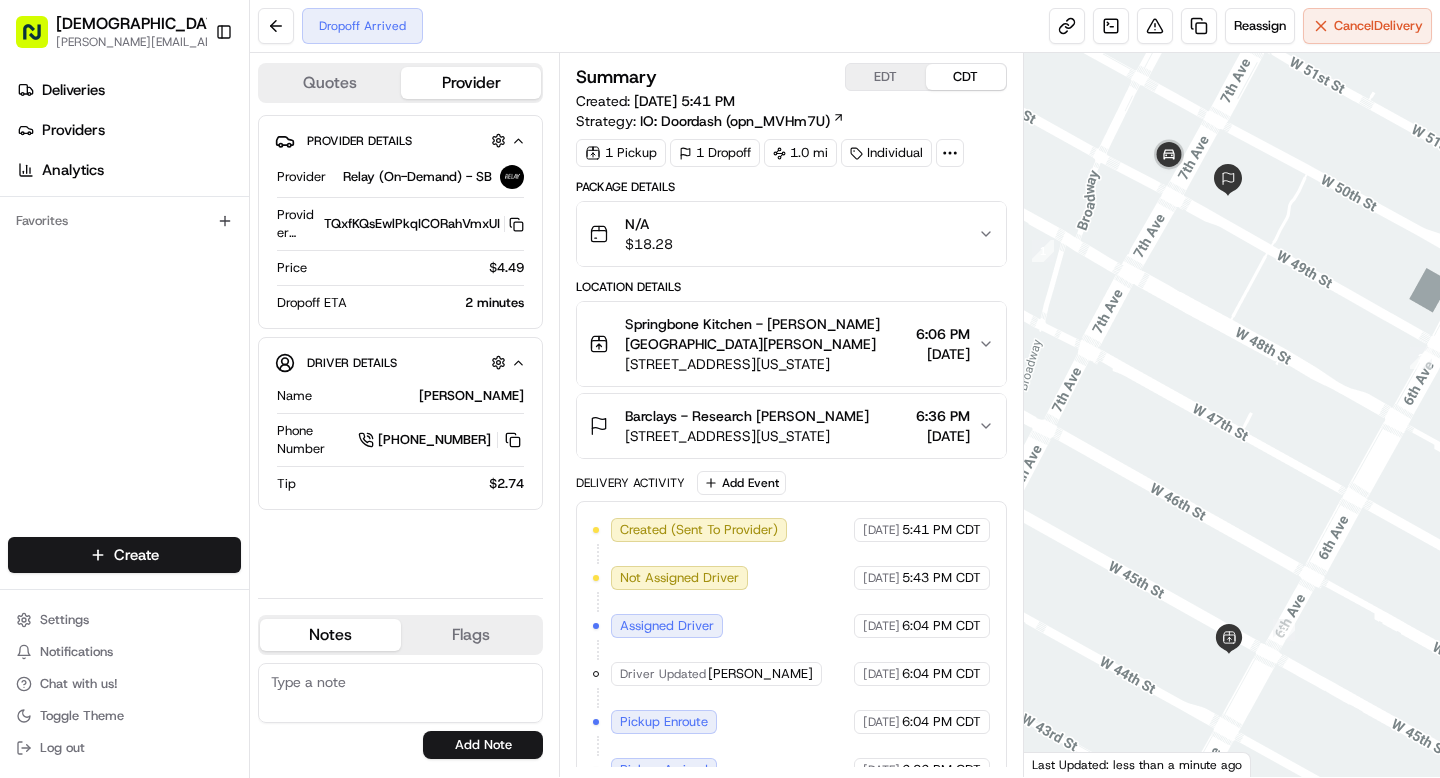 click on "Barclays - Research Liam Duggan" at bounding box center (747, 416) 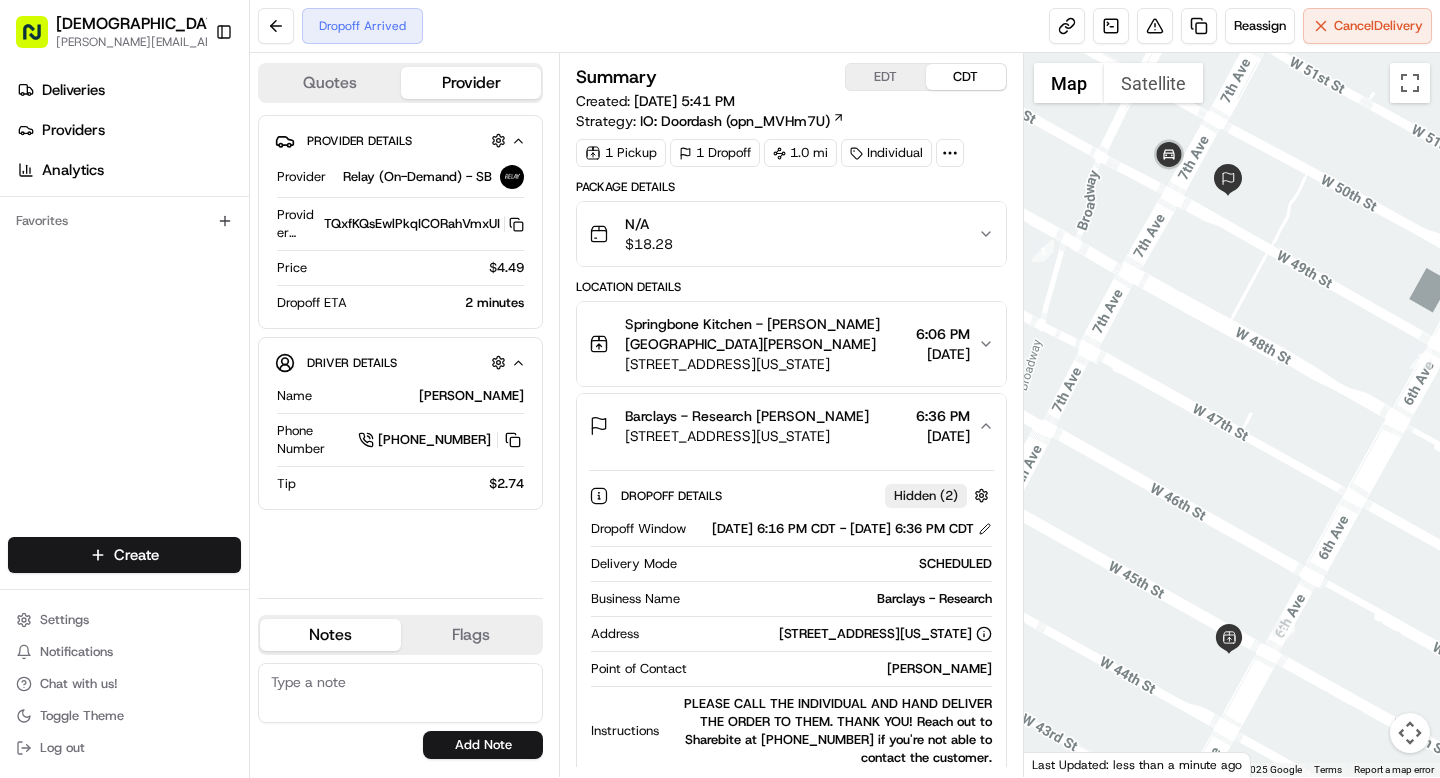 scroll, scrollTop: 0, scrollLeft: 0, axis: both 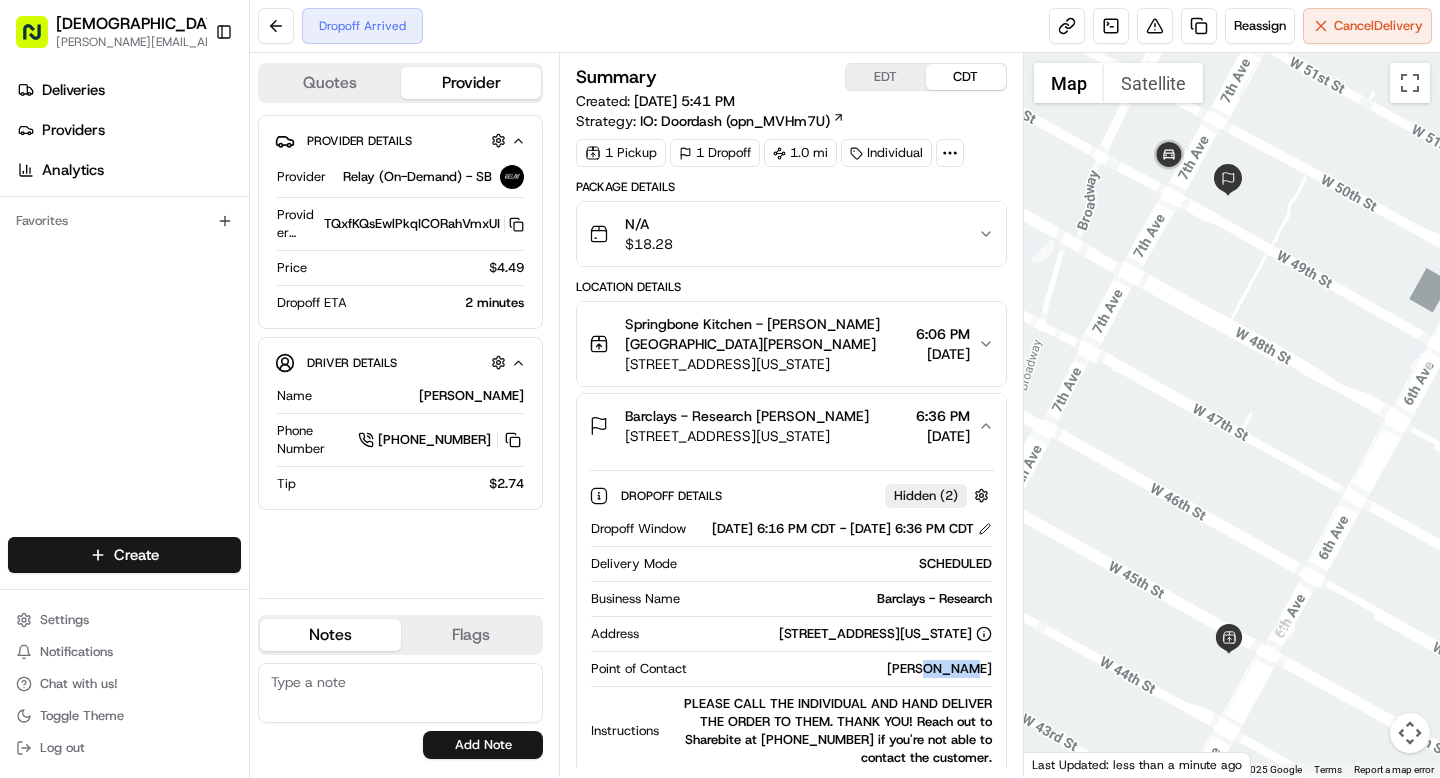click on "Liam Duggan" at bounding box center (843, 669) 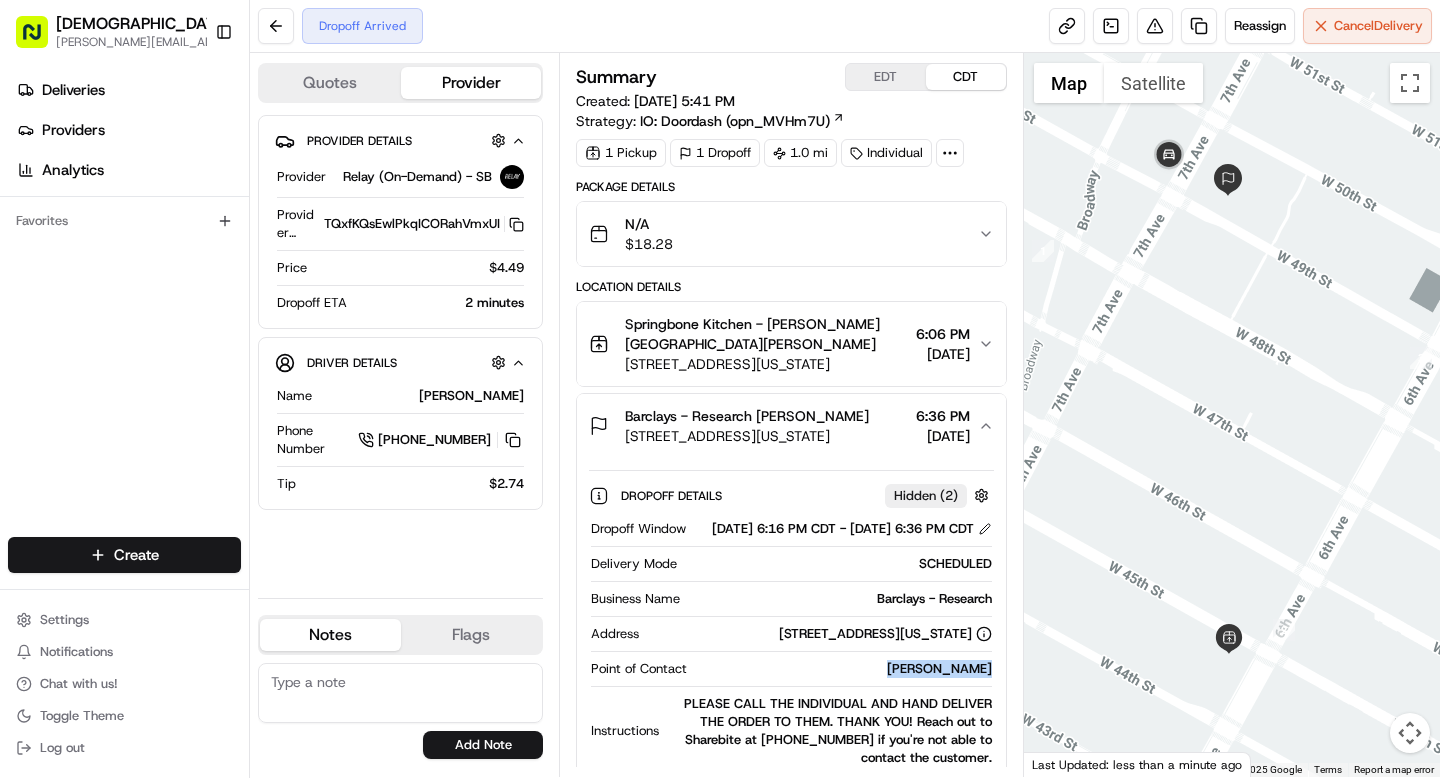 click on "Liam Duggan" at bounding box center (843, 669) 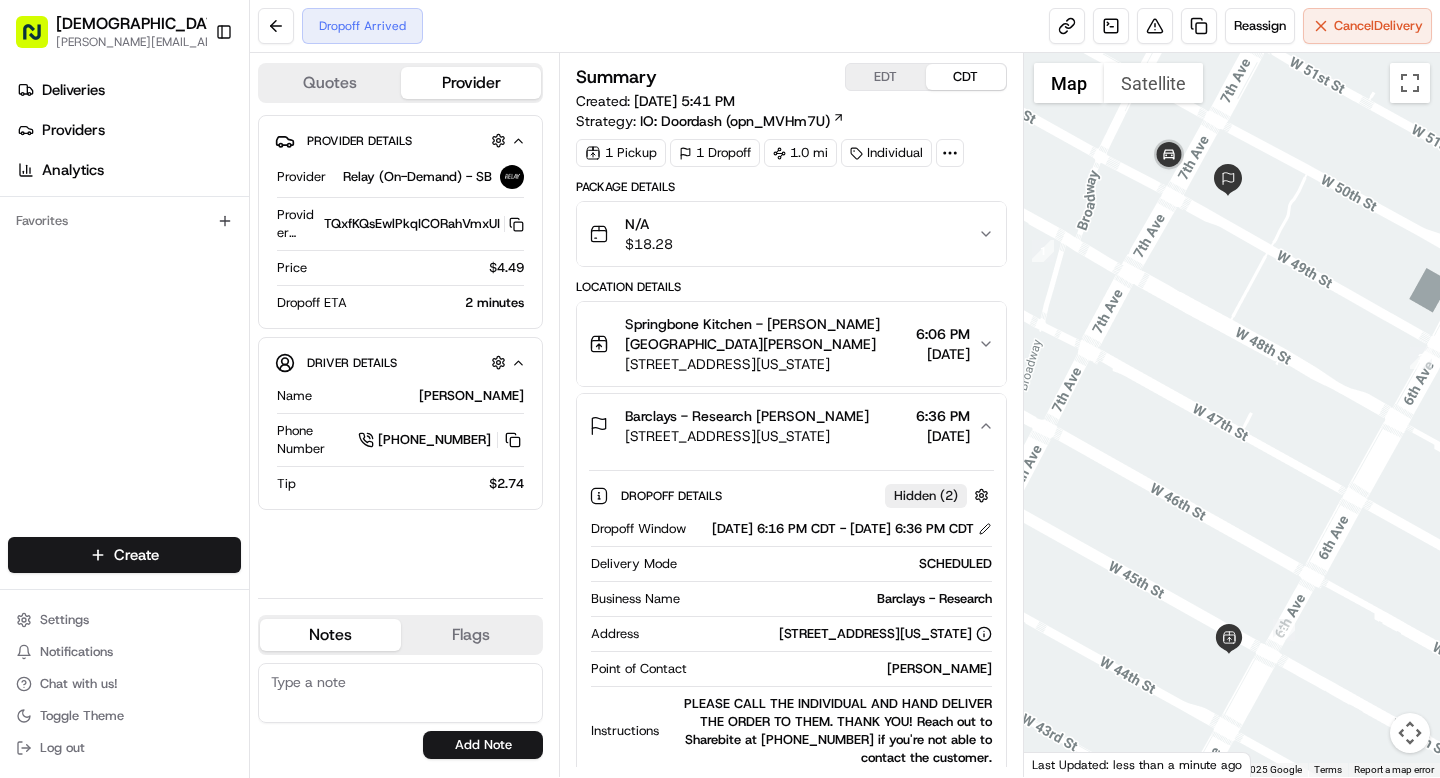 click 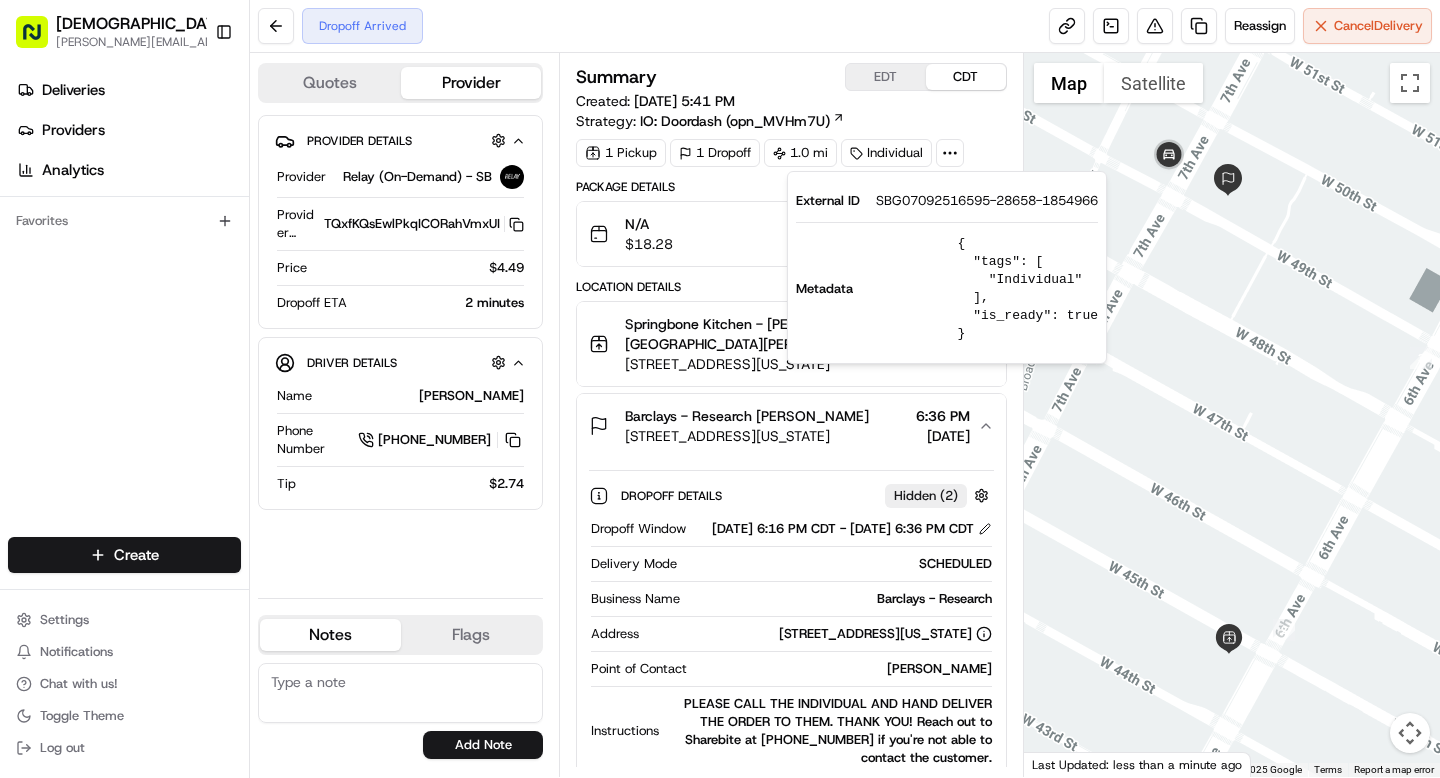 click on "SBG07092516595-28658-1854966" at bounding box center (987, 201) 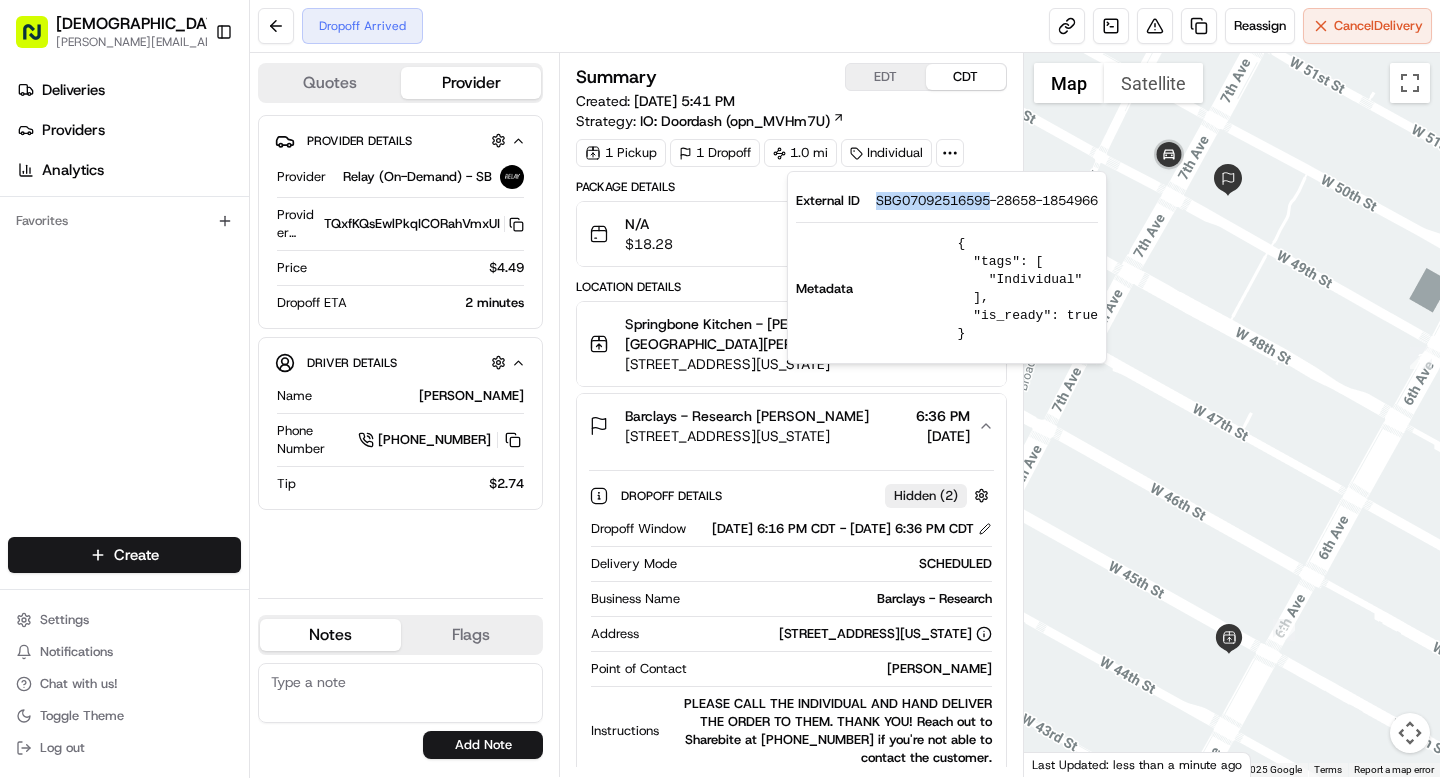 click on "SBG07092516595-28658-1854966" at bounding box center [987, 201] 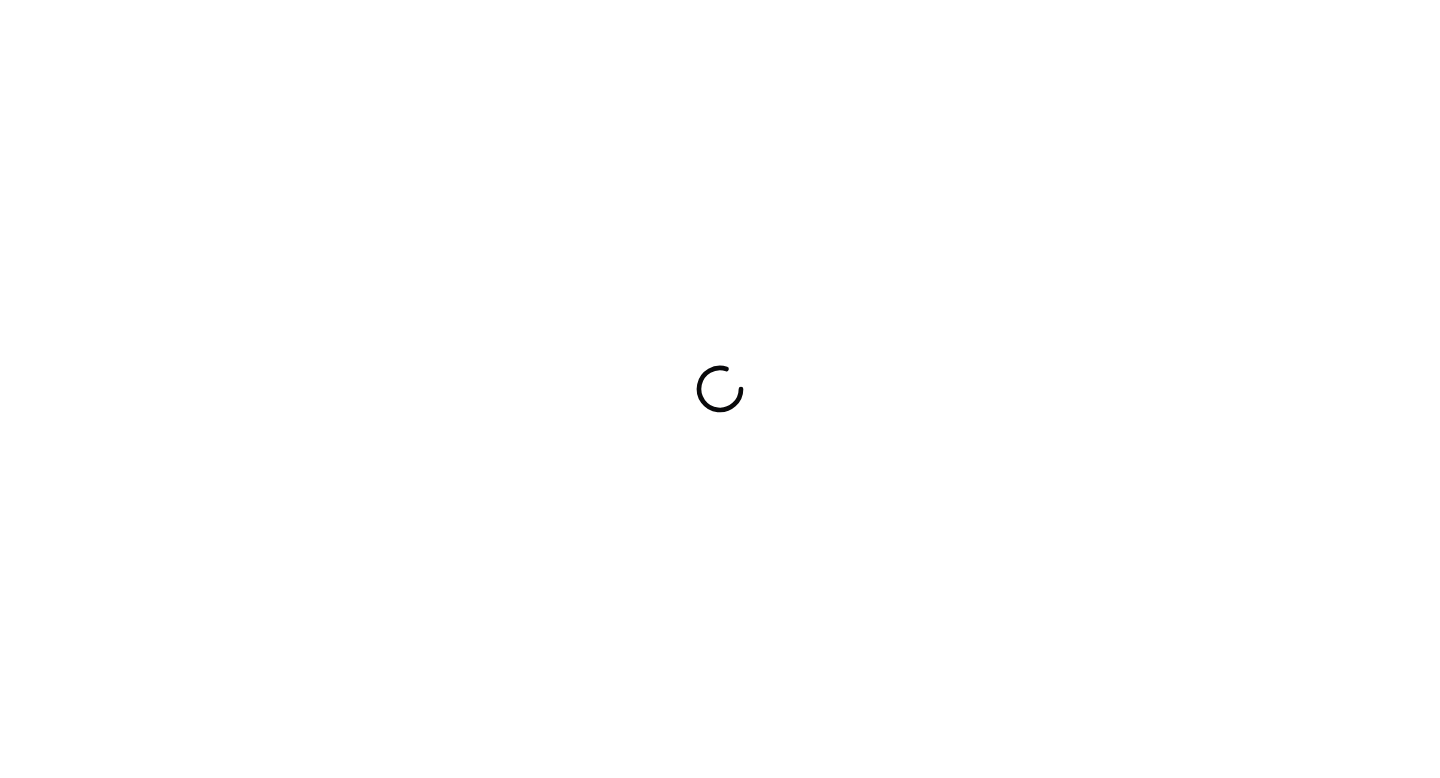 scroll, scrollTop: 0, scrollLeft: 0, axis: both 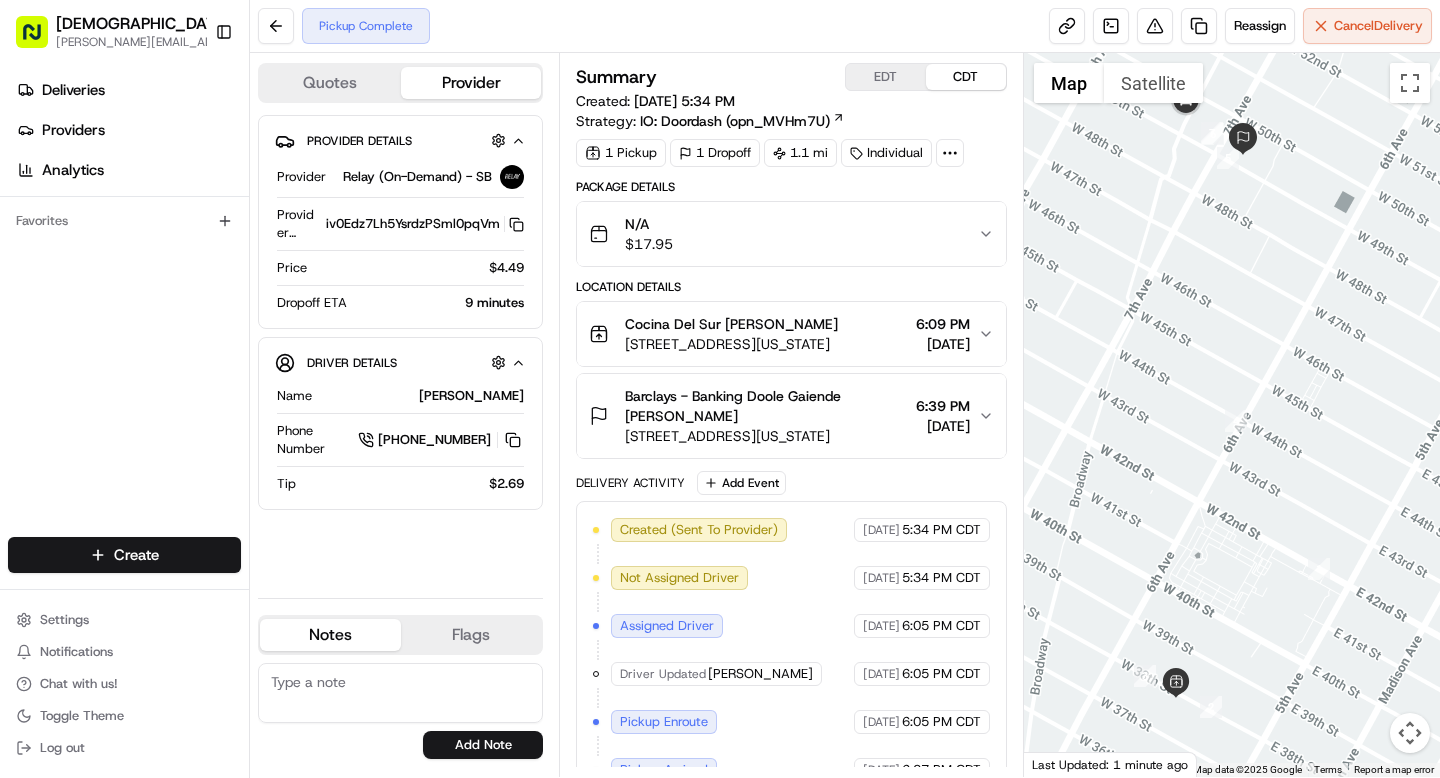 click on "Barclays - Banking Doole Gaiende [PERSON_NAME]" at bounding box center [766, 406] 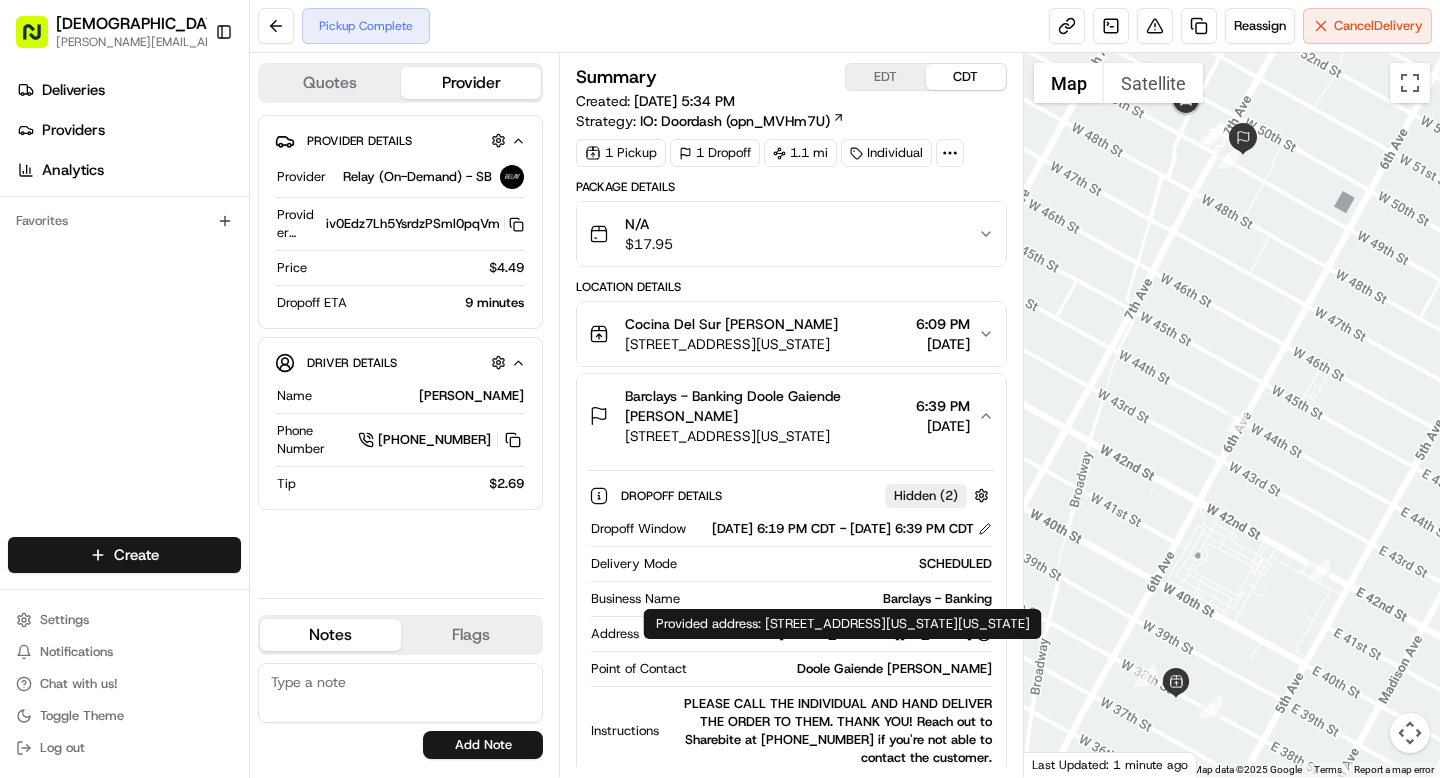 scroll, scrollTop: 0, scrollLeft: 0, axis: both 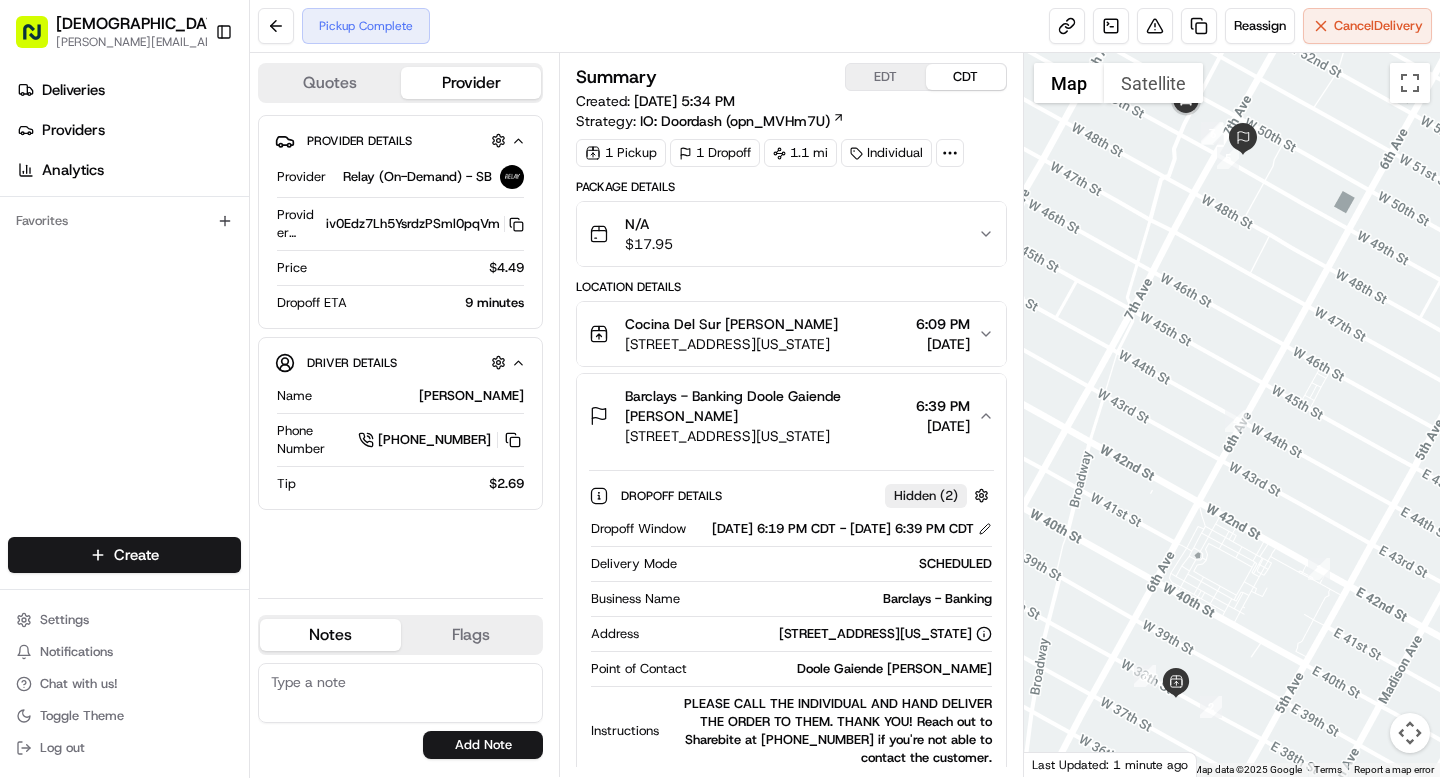 click on "Doole Gaiende [PERSON_NAME]" at bounding box center (843, 669) 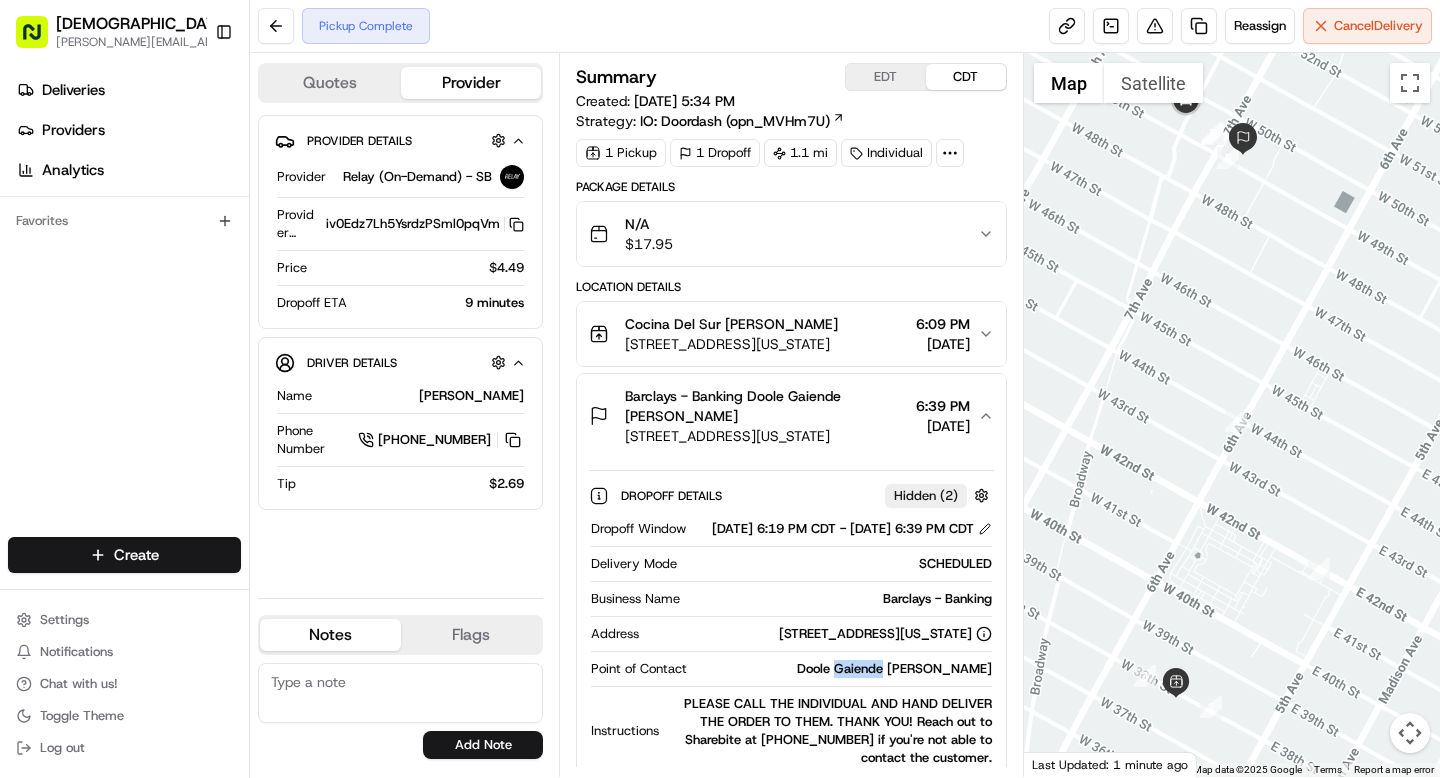 click on "Doole Gaiende [PERSON_NAME]" at bounding box center (843, 669) 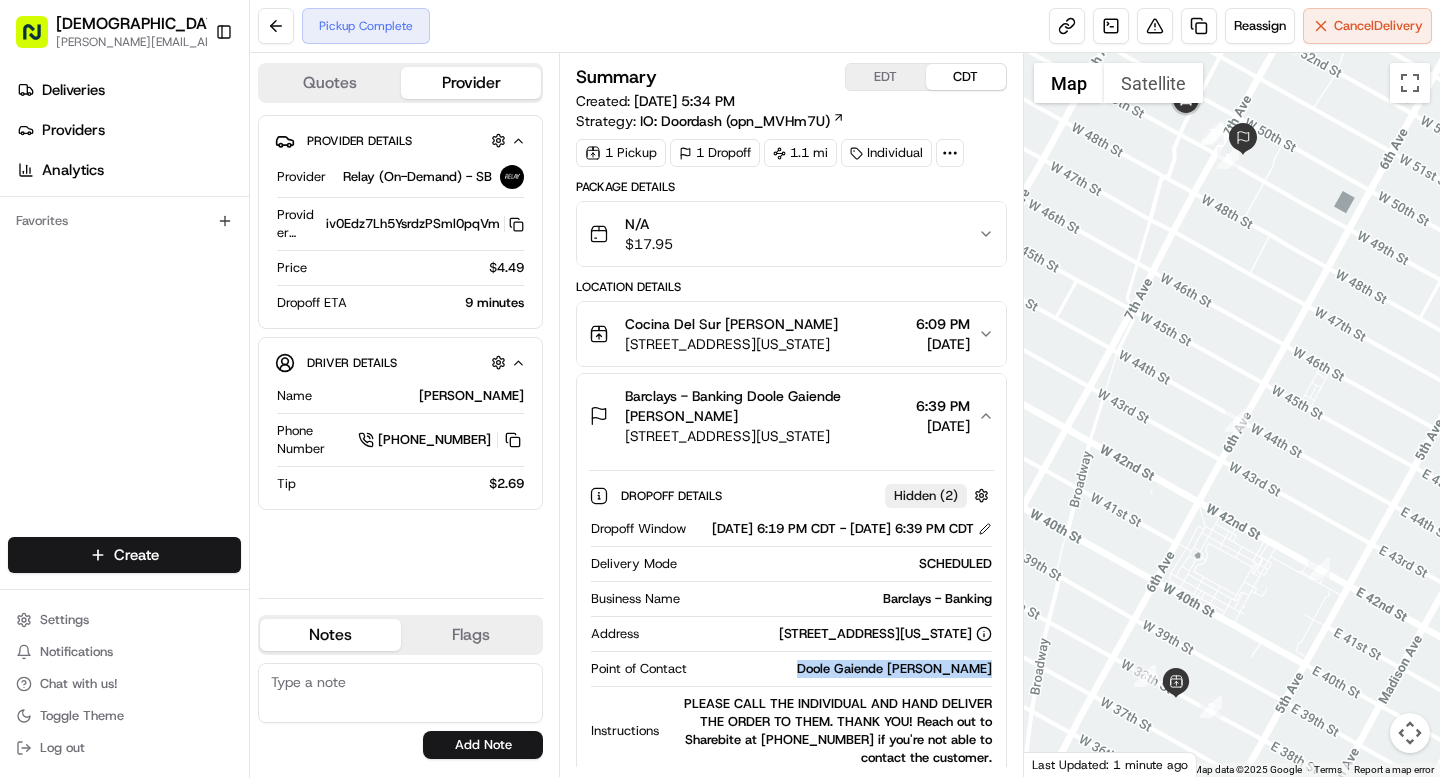 click on "Doole Gaiende [PERSON_NAME]" at bounding box center (843, 669) 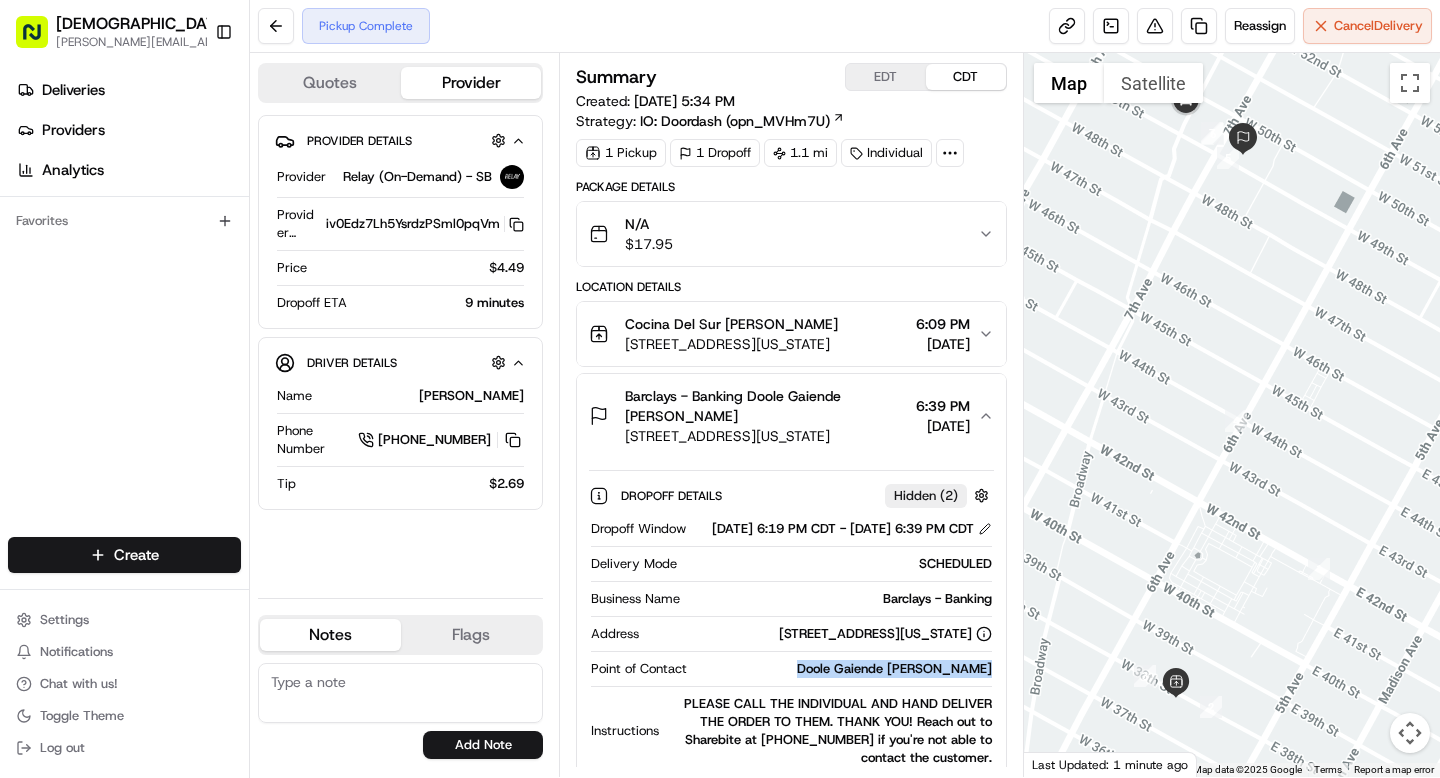 copy on "Doole Gaiende [PERSON_NAME]" 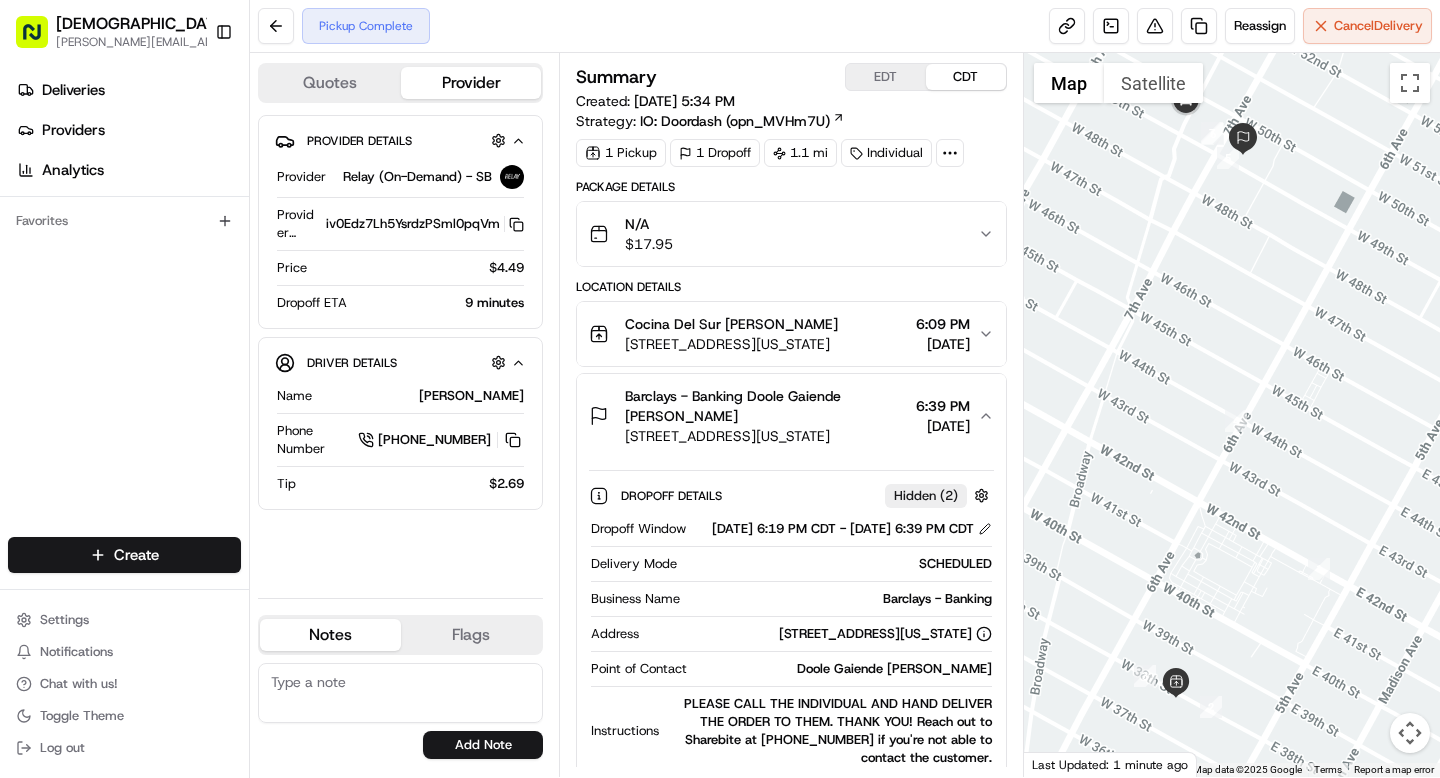 click 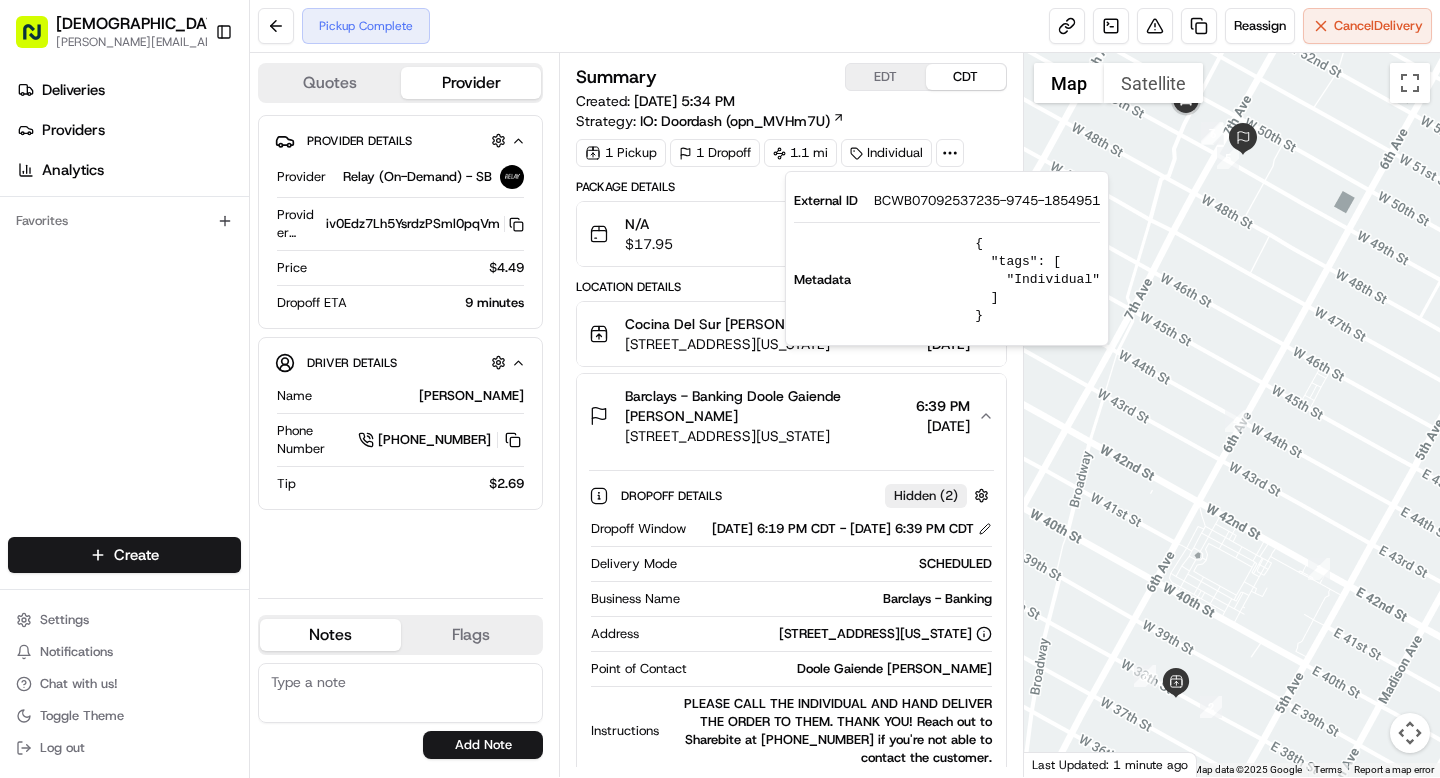 click on "BCWB07092537235-9745-1854951" at bounding box center [987, 201] 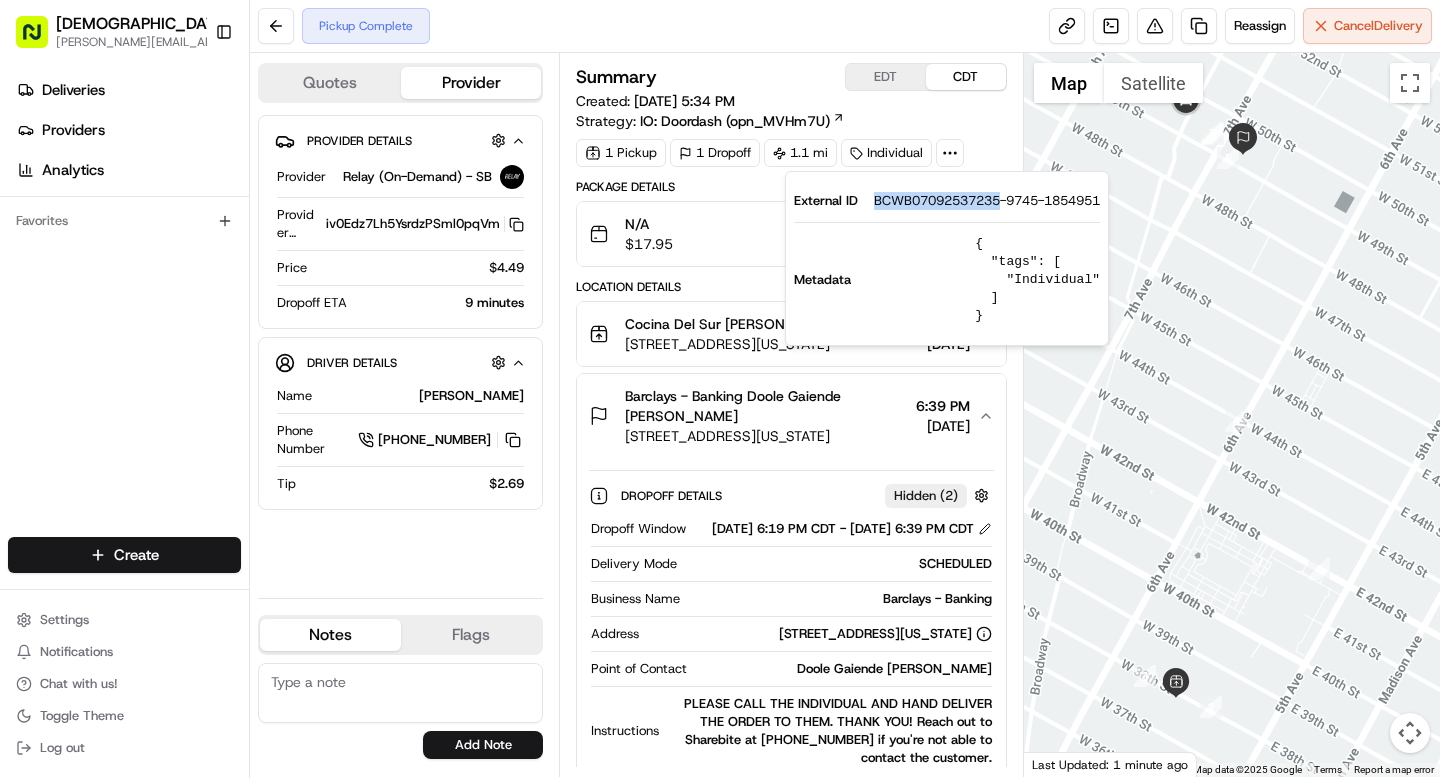 click on "BCWB07092537235-9745-1854951" at bounding box center [987, 201] 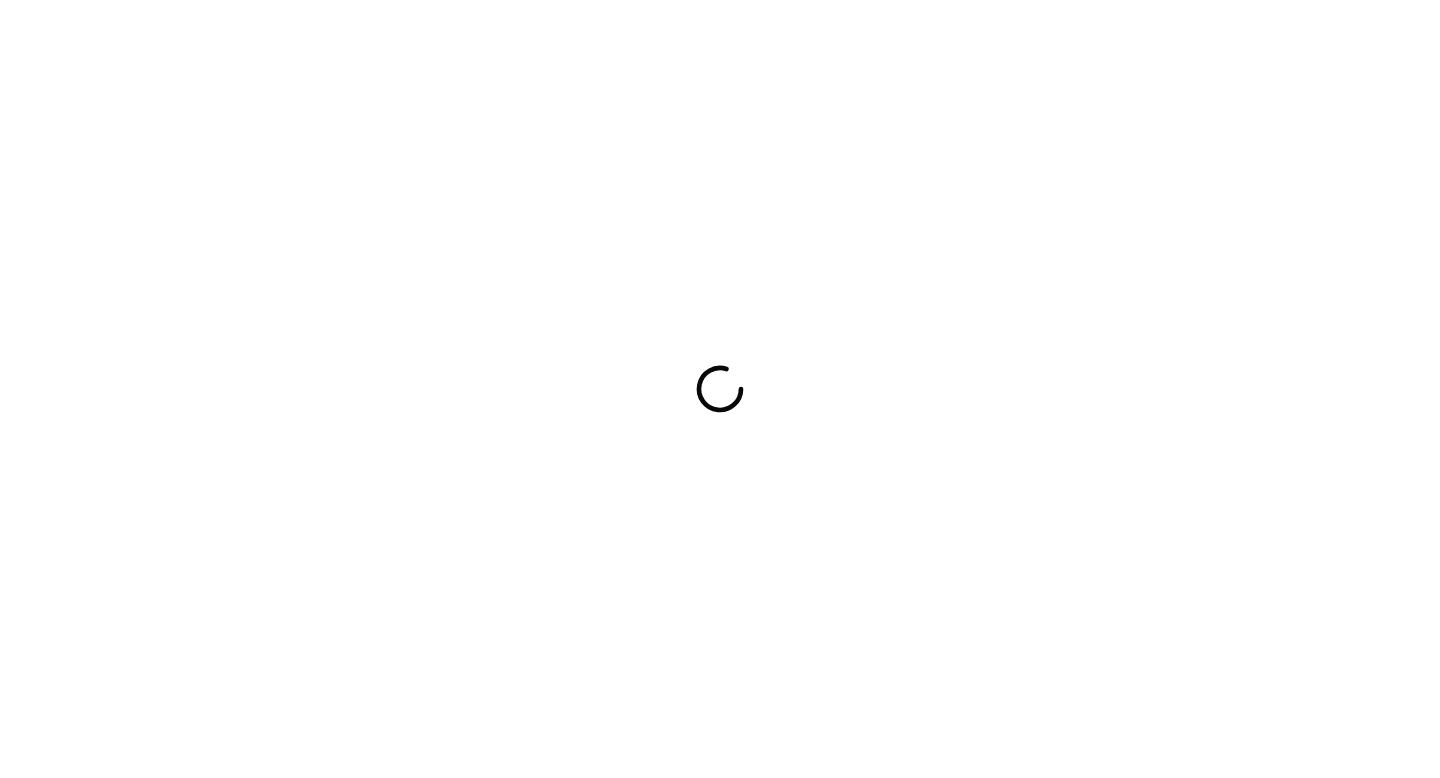 scroll, scrollTop: 0, scrollLeft: 0, axis: both 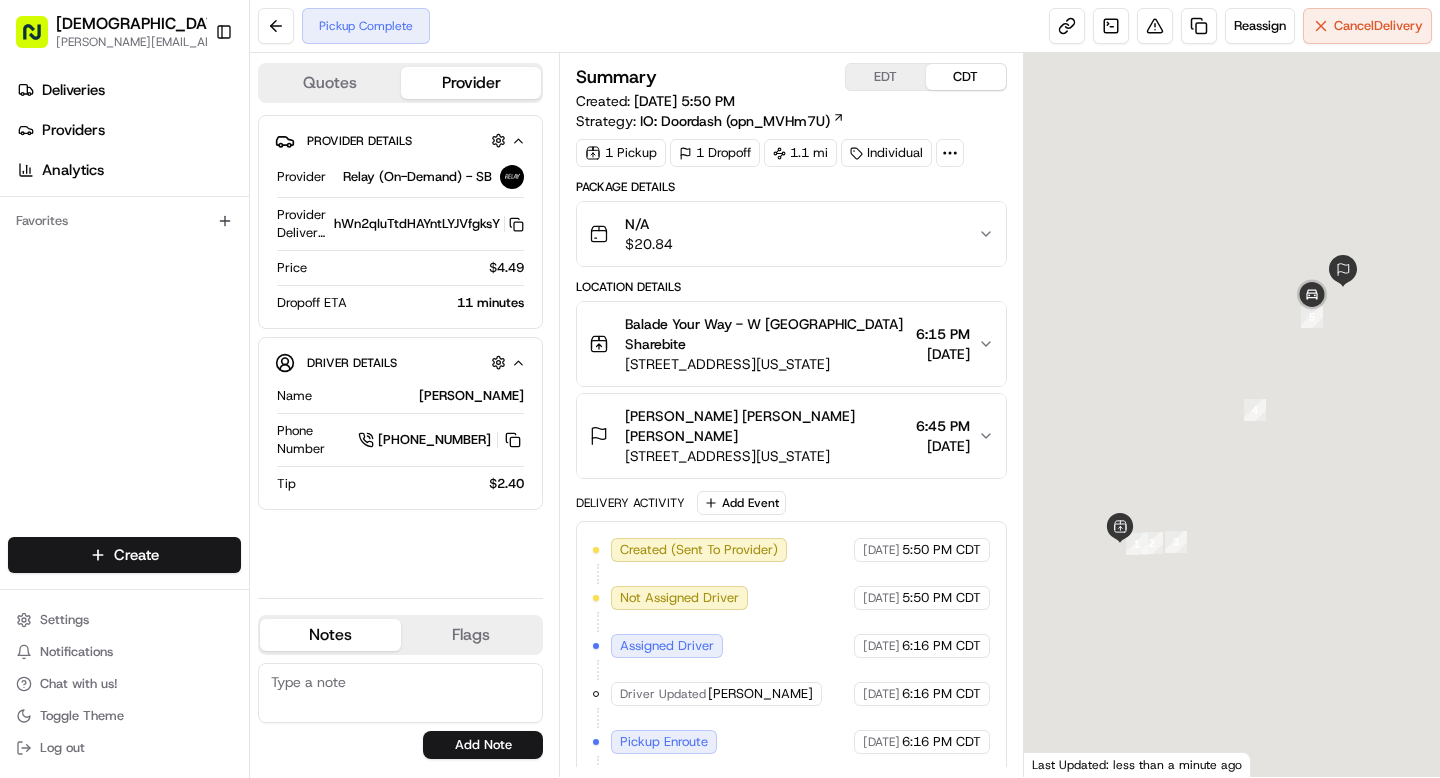 click on "[STREET_ADDRESS][US_STATE]" at bounding box center [766, 456] 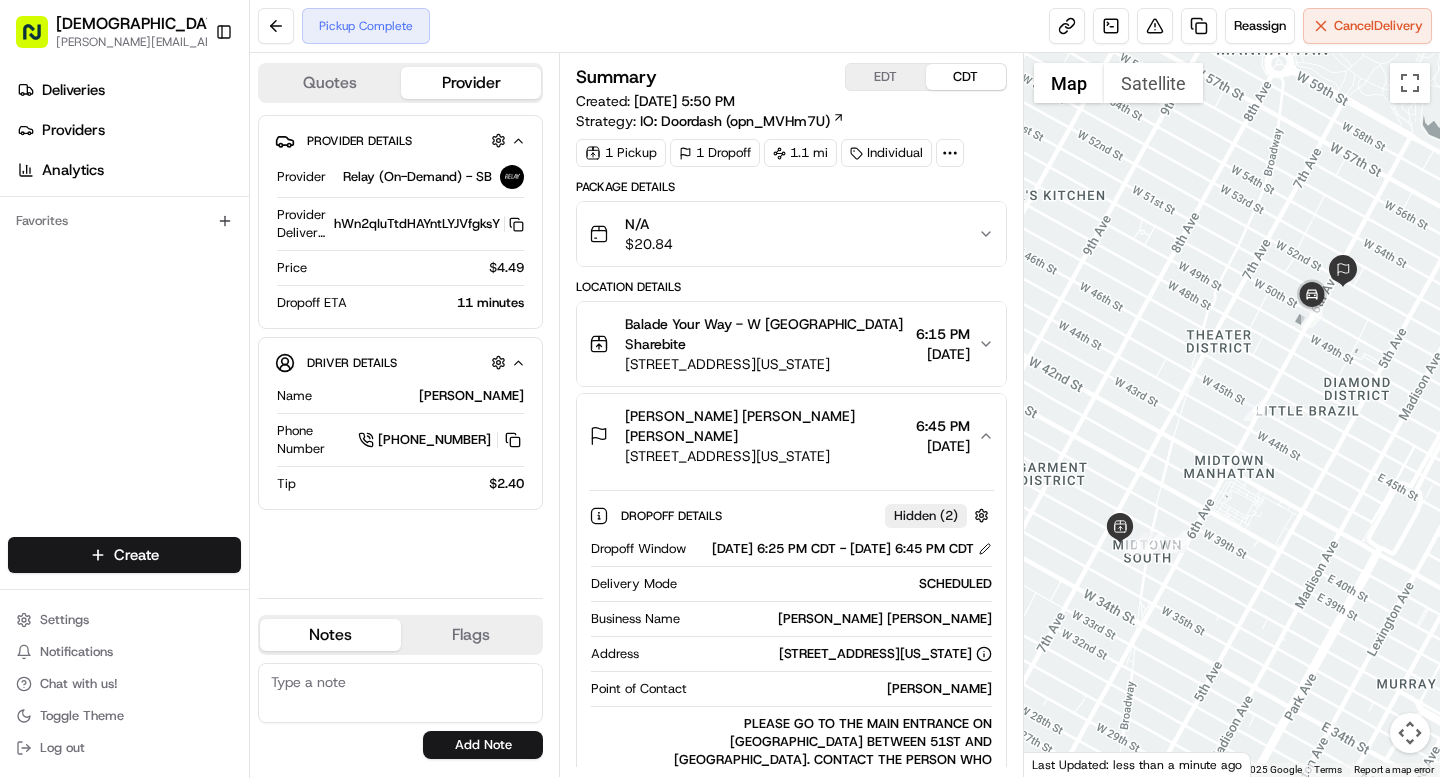 scroll, scrollTop: 0, scrollLeft: 0, axis: both 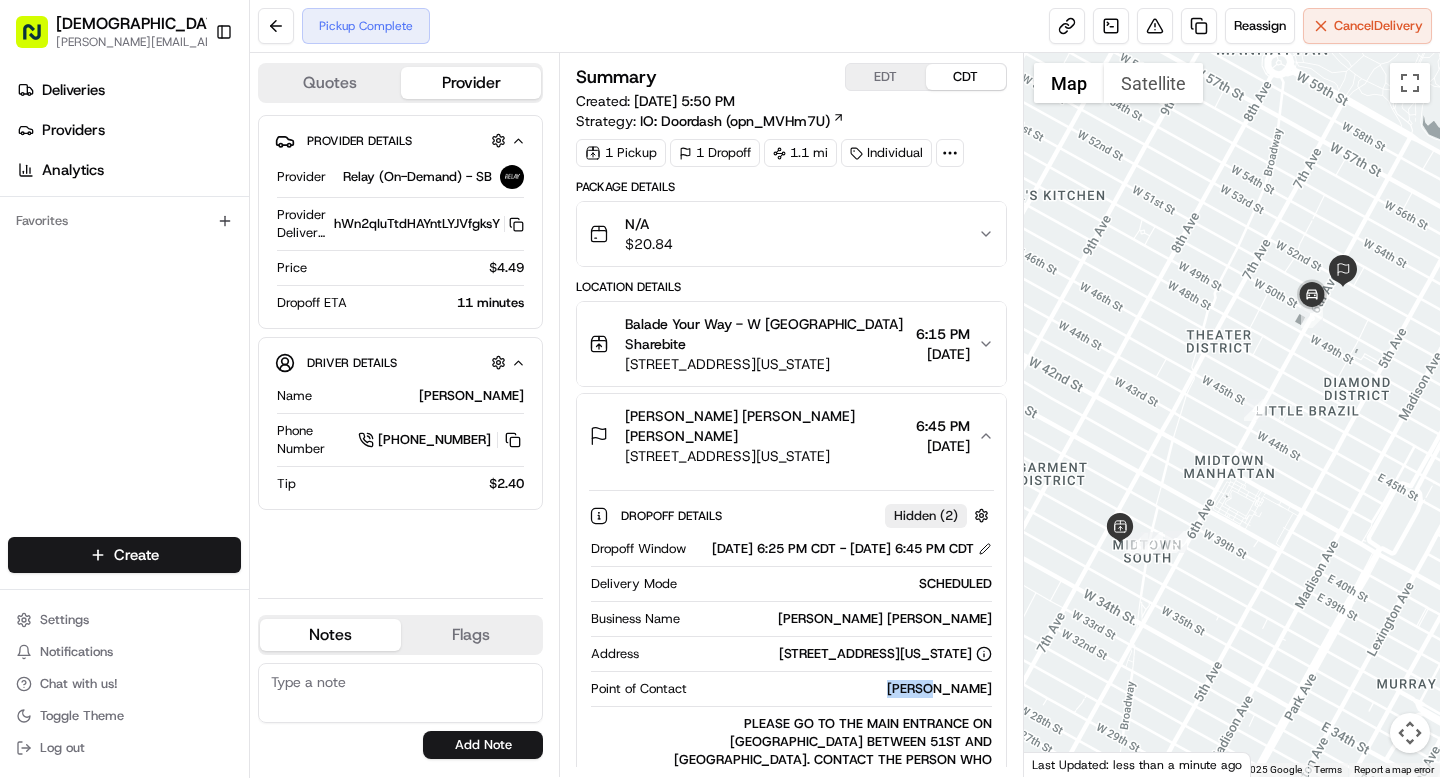 click on "[PERSON_NAME]" at bounding box center (843, 689) 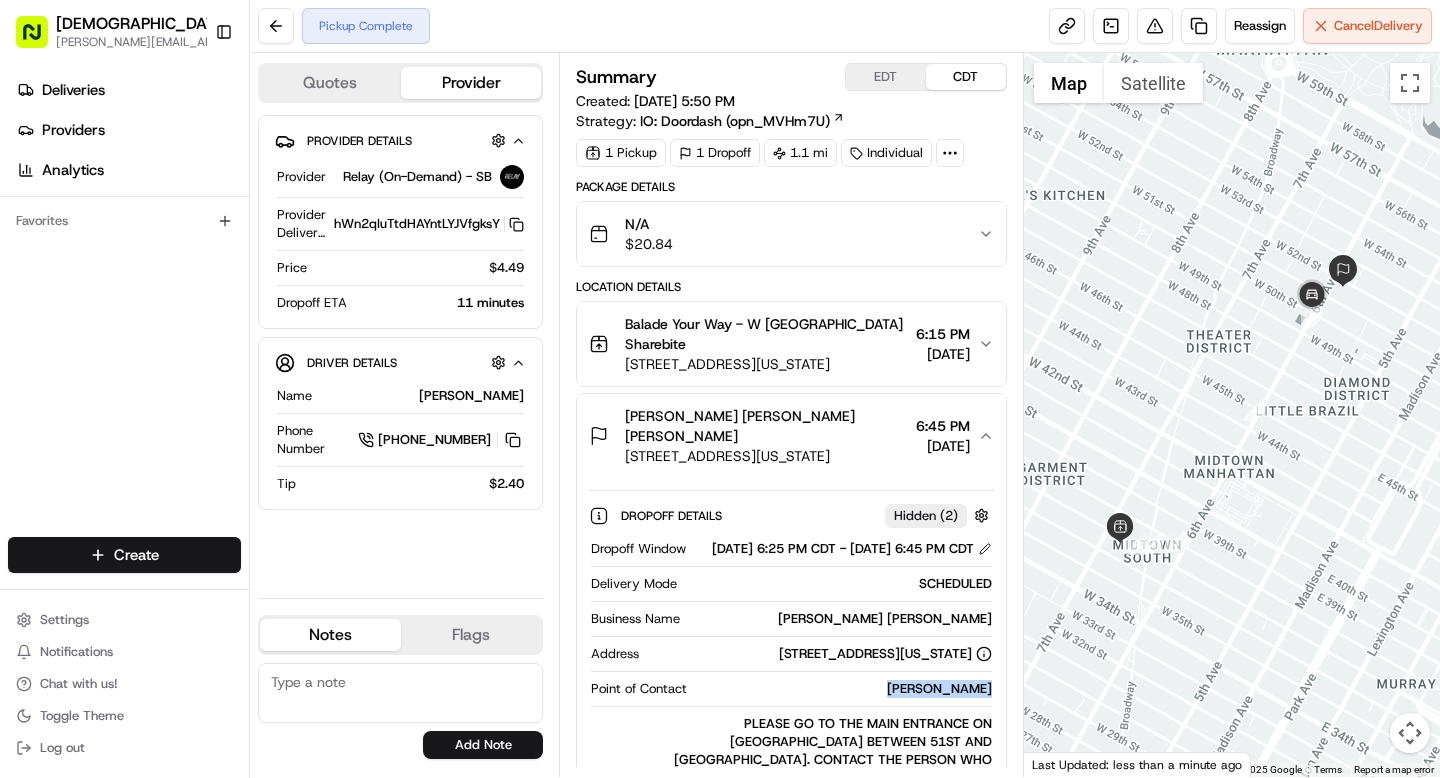 click on "[PERSON_NAME]" at bounding box center (843, 689) 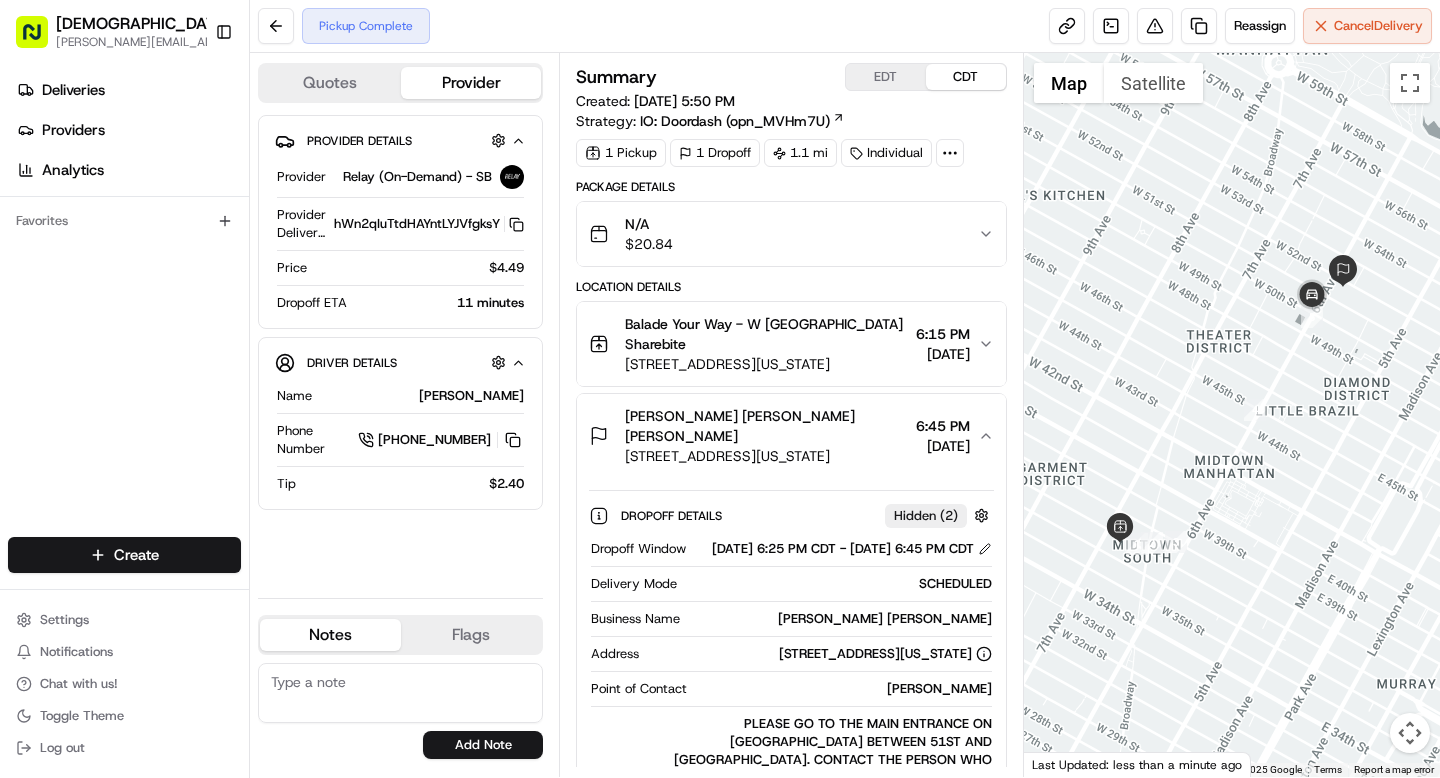 click at bounding box center (950, 153) 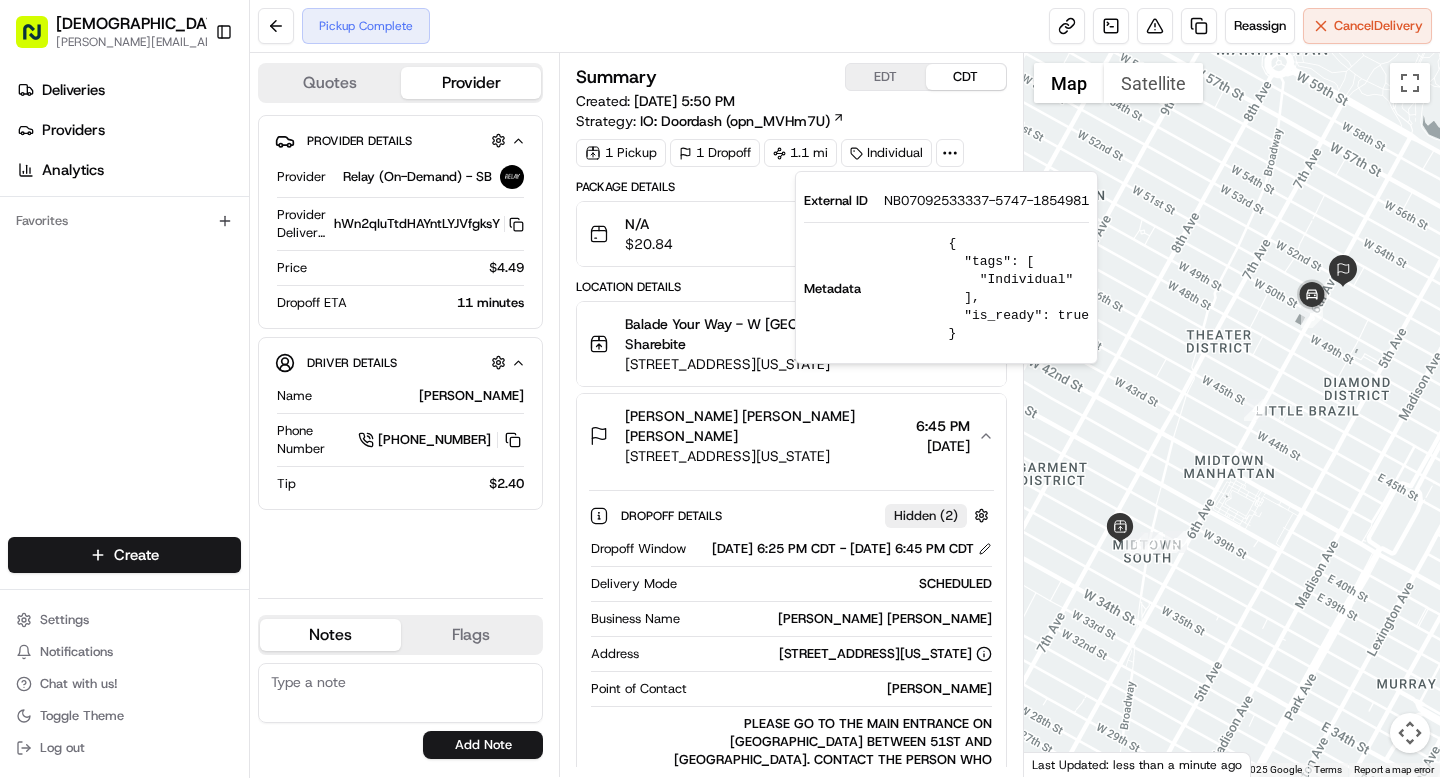 click on "NB07092533337-5747-1854981" at bounding box center (986, 201) 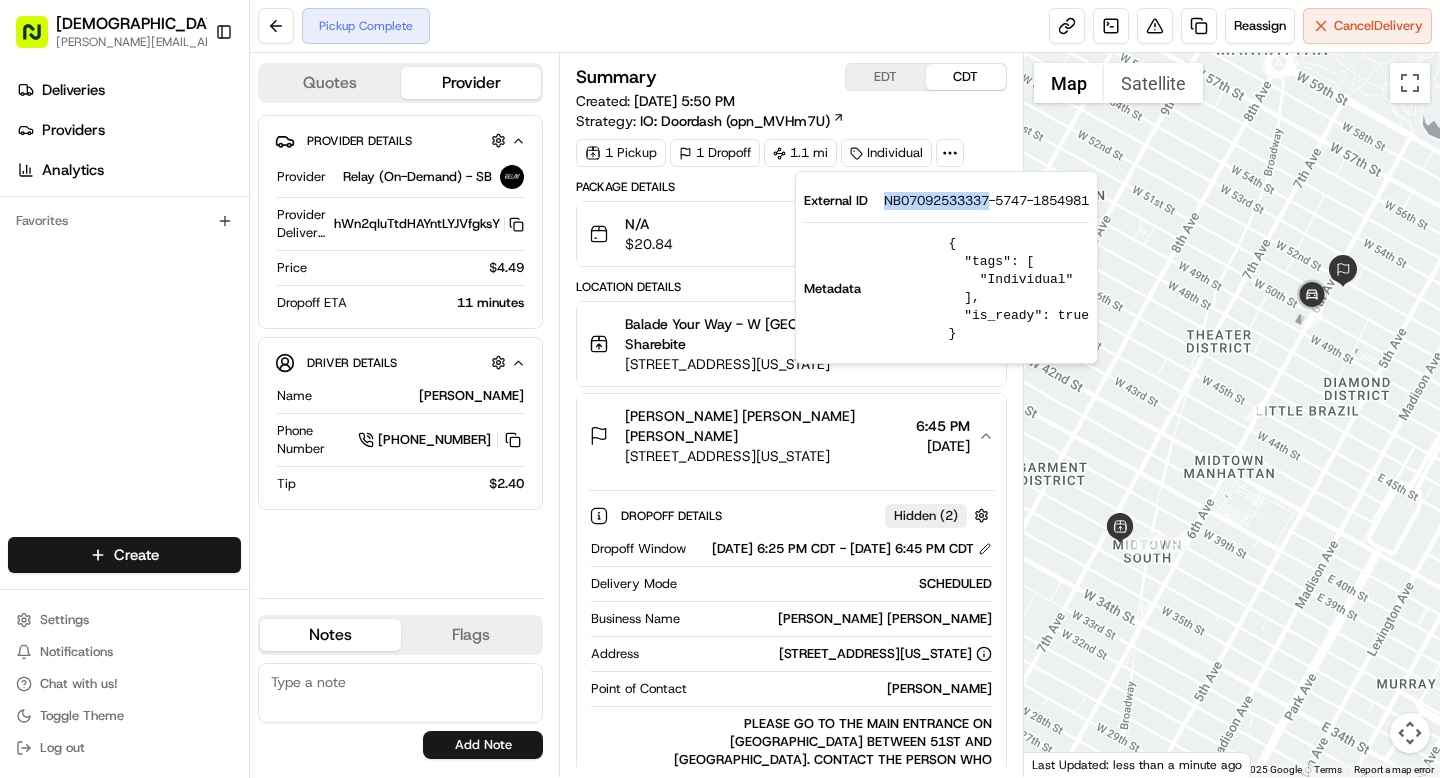 click on "NB07092533337-5747-1854981" at bounding box center [986, 201] 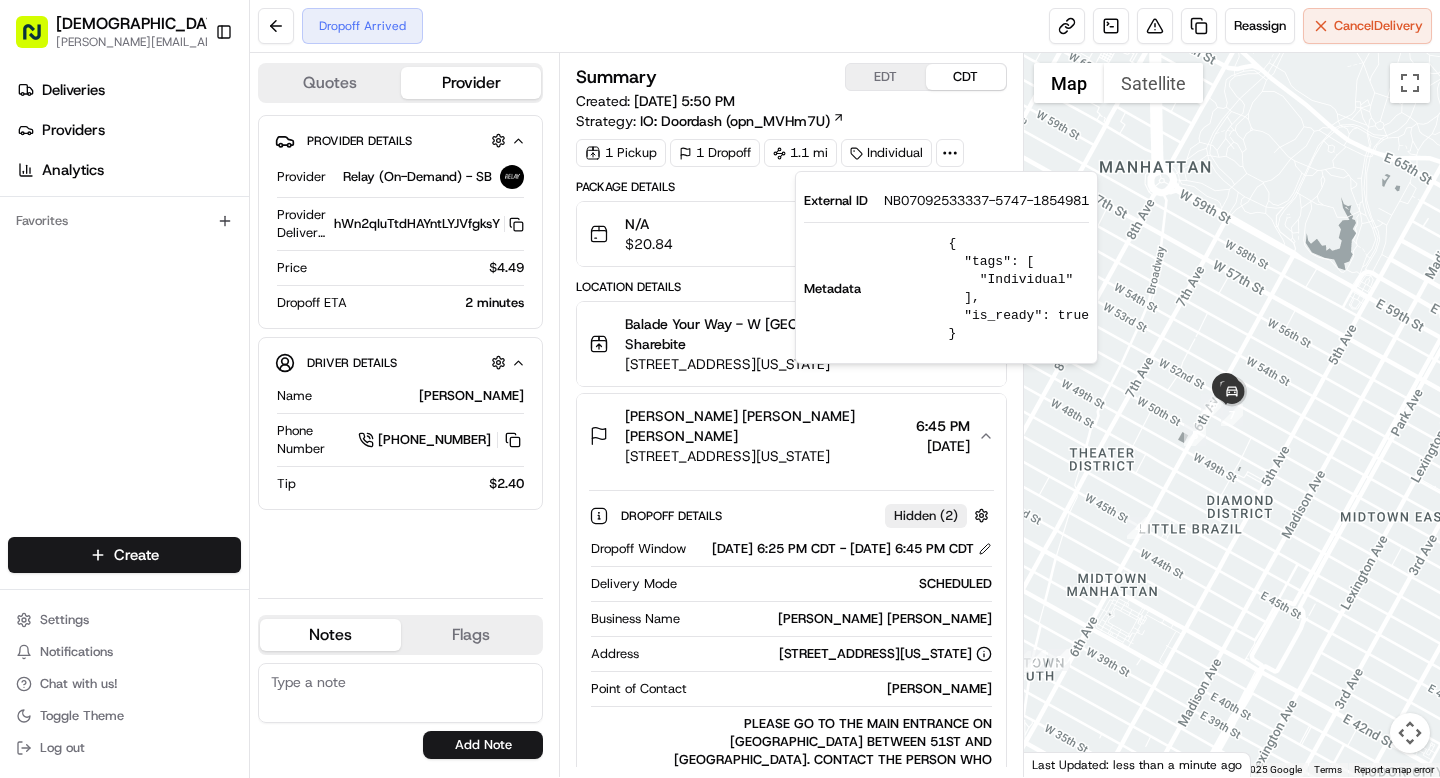 click on "Summary EDT CDT" at bounding box center [791, 77] 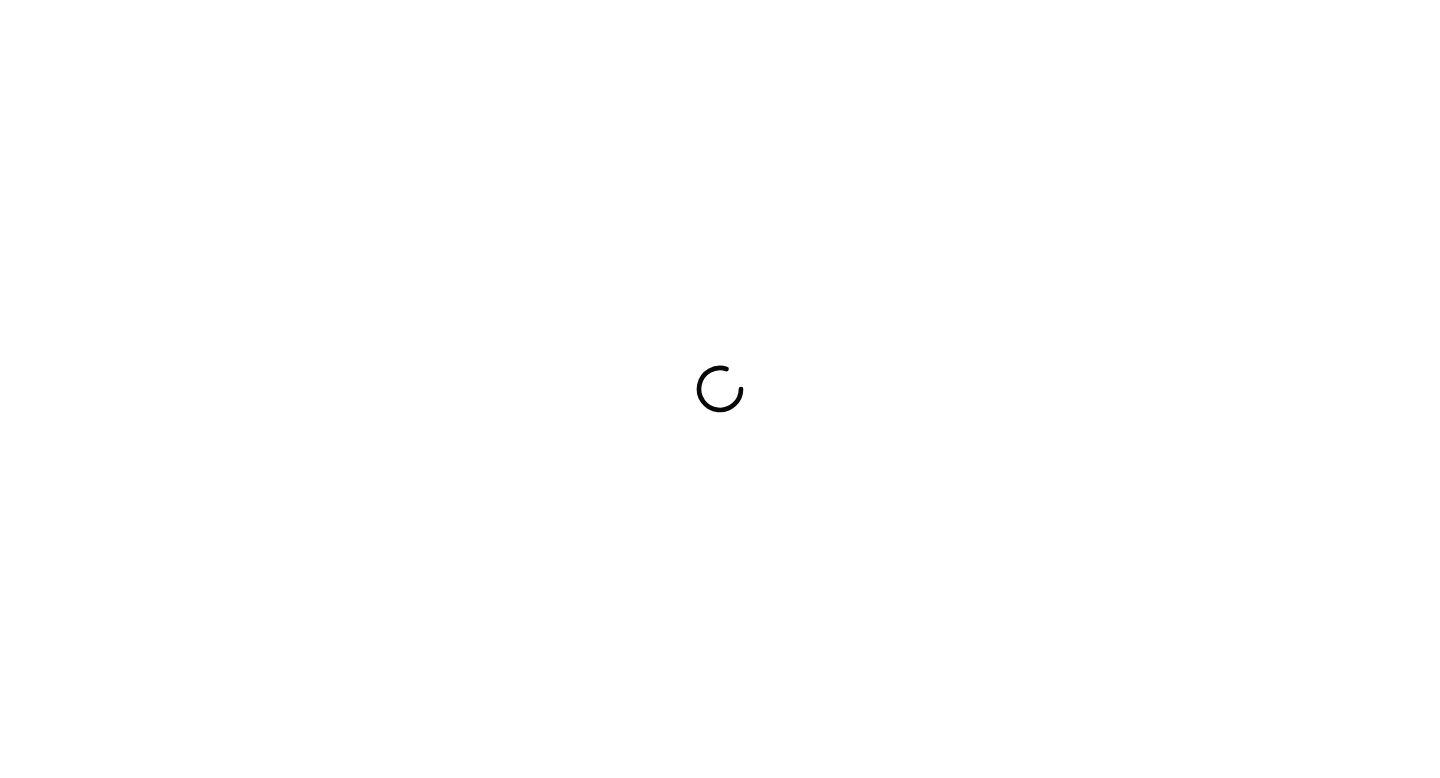 scroll, scrollTop: 0, scrollLeft: 0, axis: both 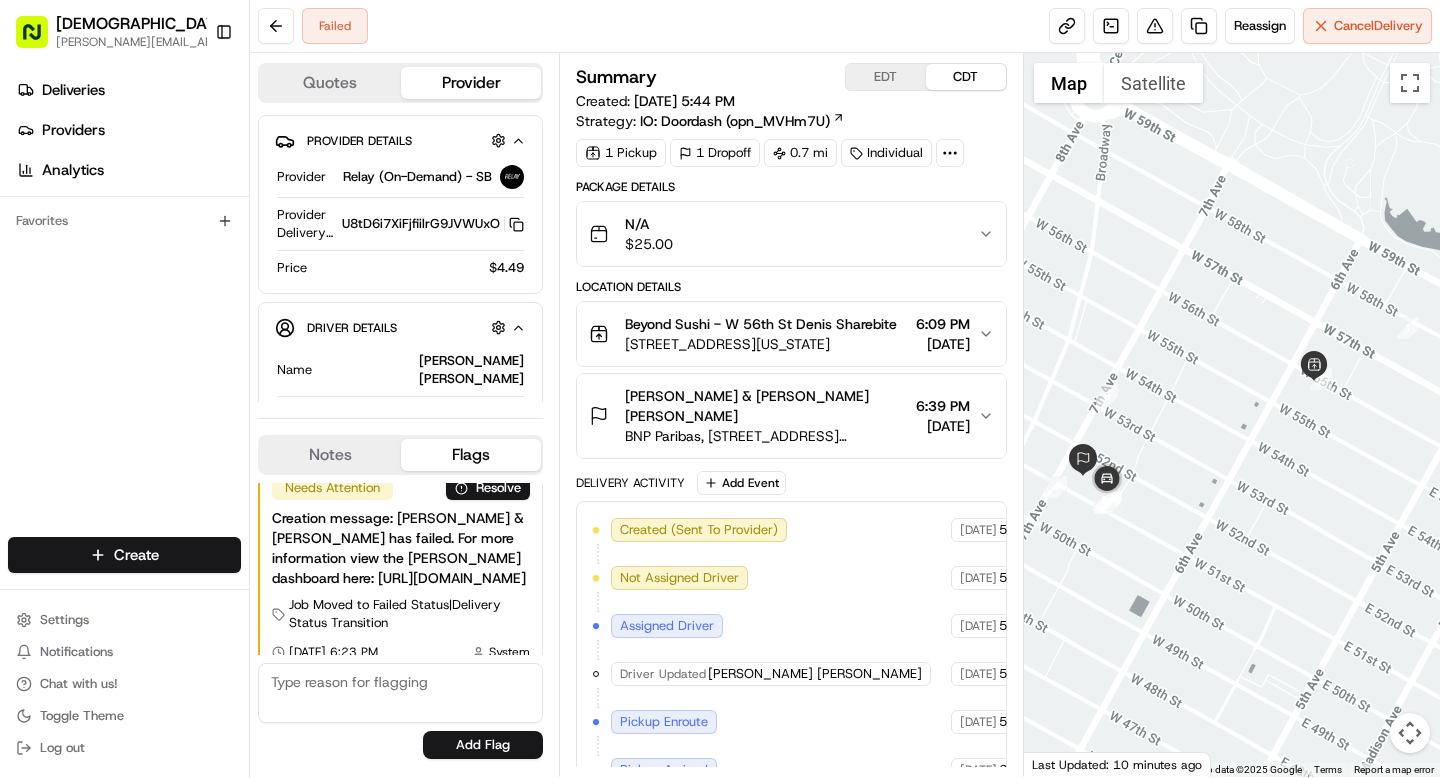 click on "[PERSON_NAME] & [PERSON_NAME] [PERSON_NAME]" at bounding box center (766, 406) 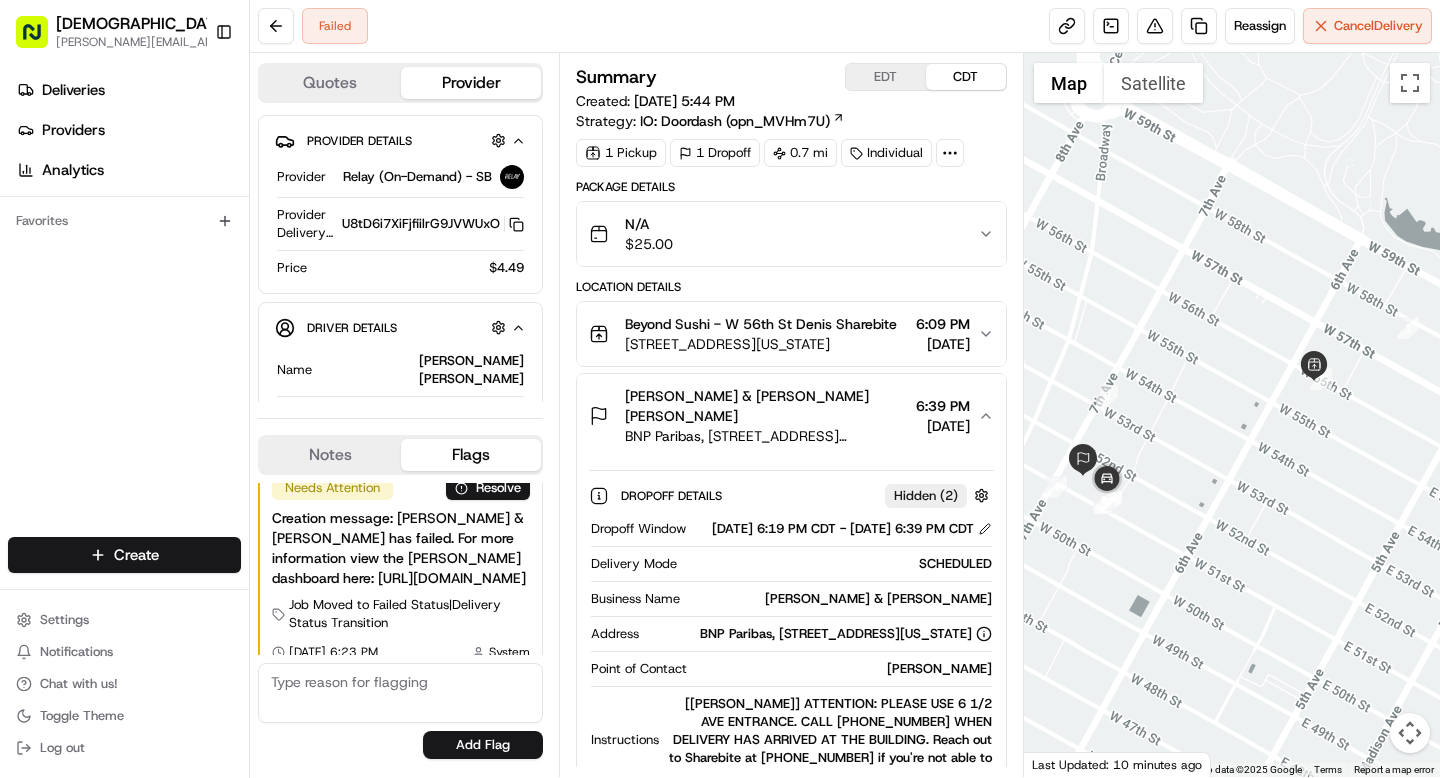 scroll, scrollTop: 0, scrollLeft: 0, axis: both 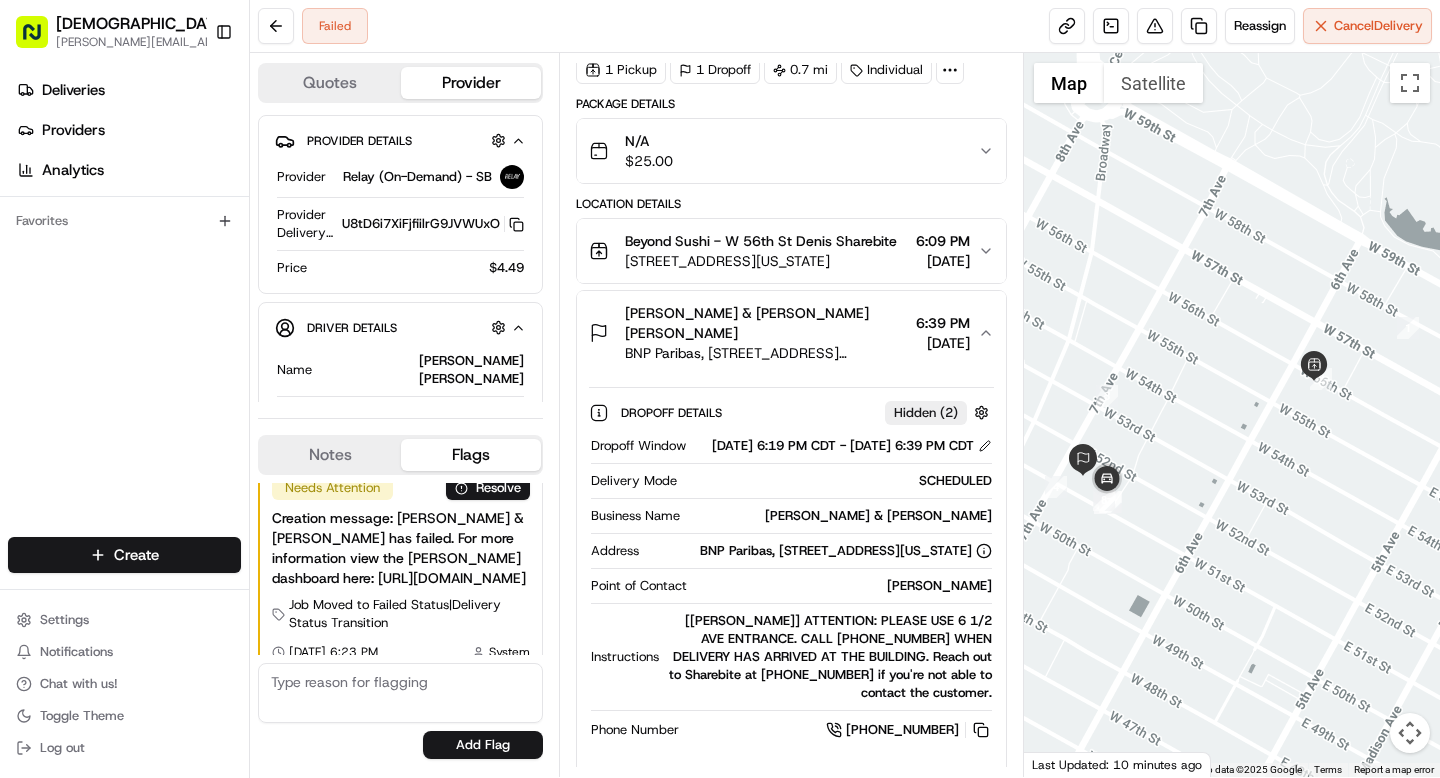 click on "Nicole Franki" at bounding box center (843, 586) 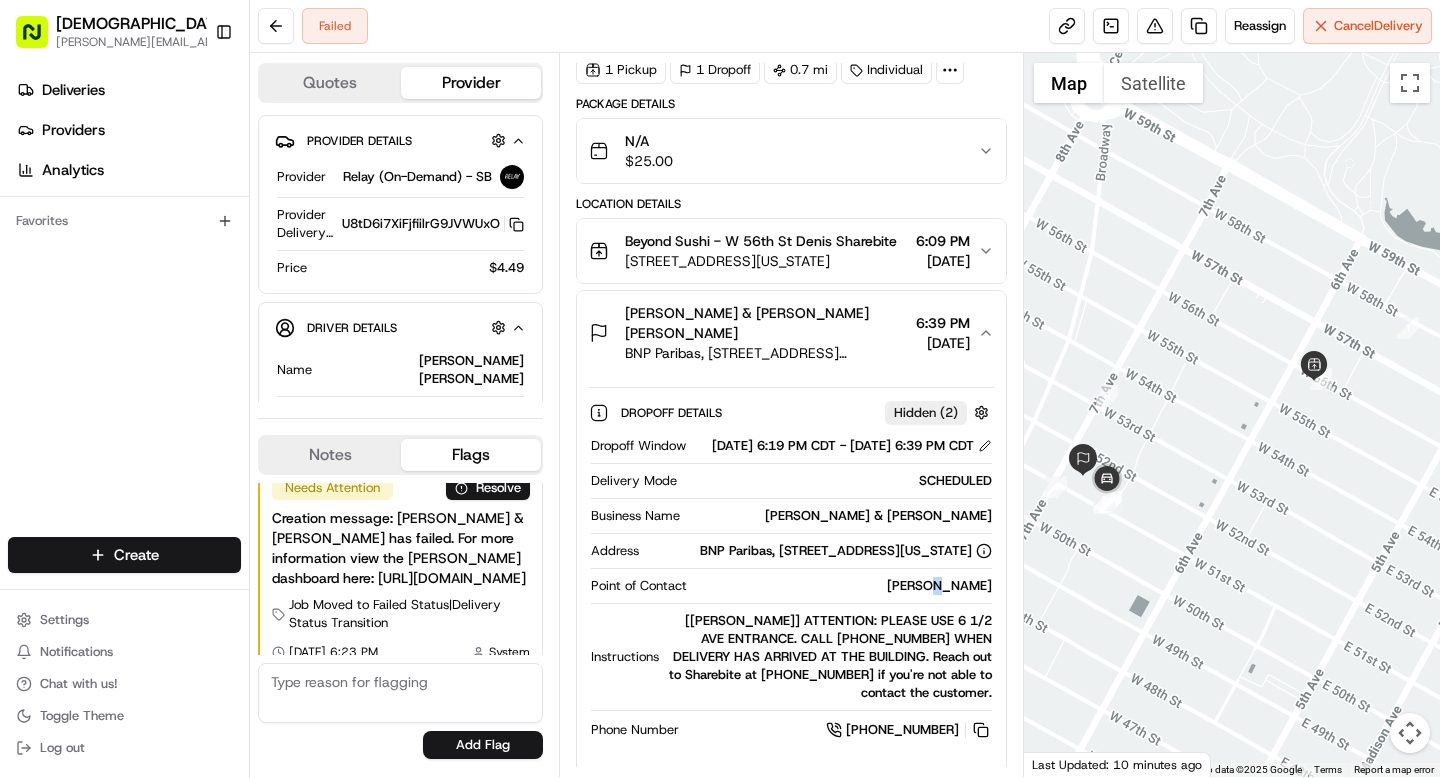 click on "Nicole Franki" at bounding box center (843, 586) 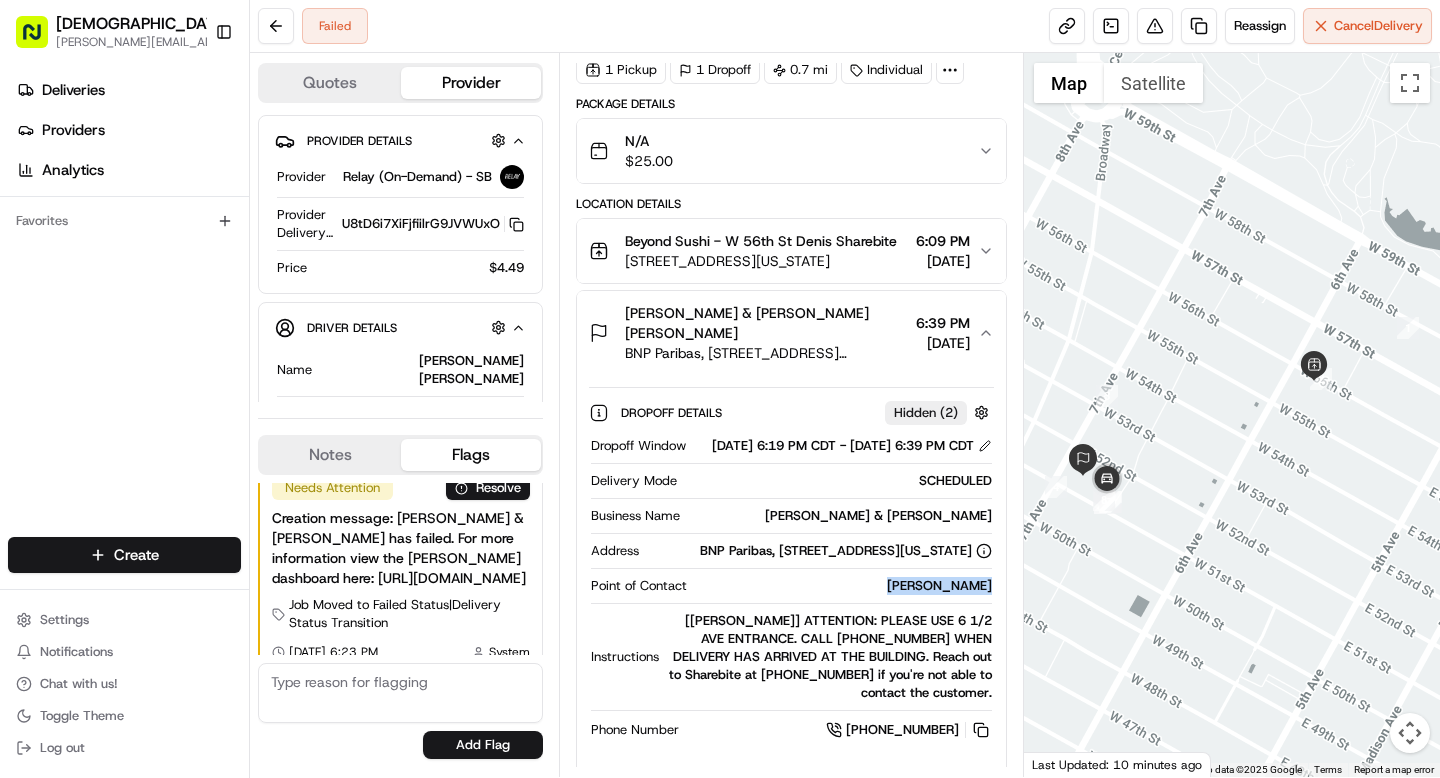 click on "Nicole Franki" at bounding box center [843, 586] 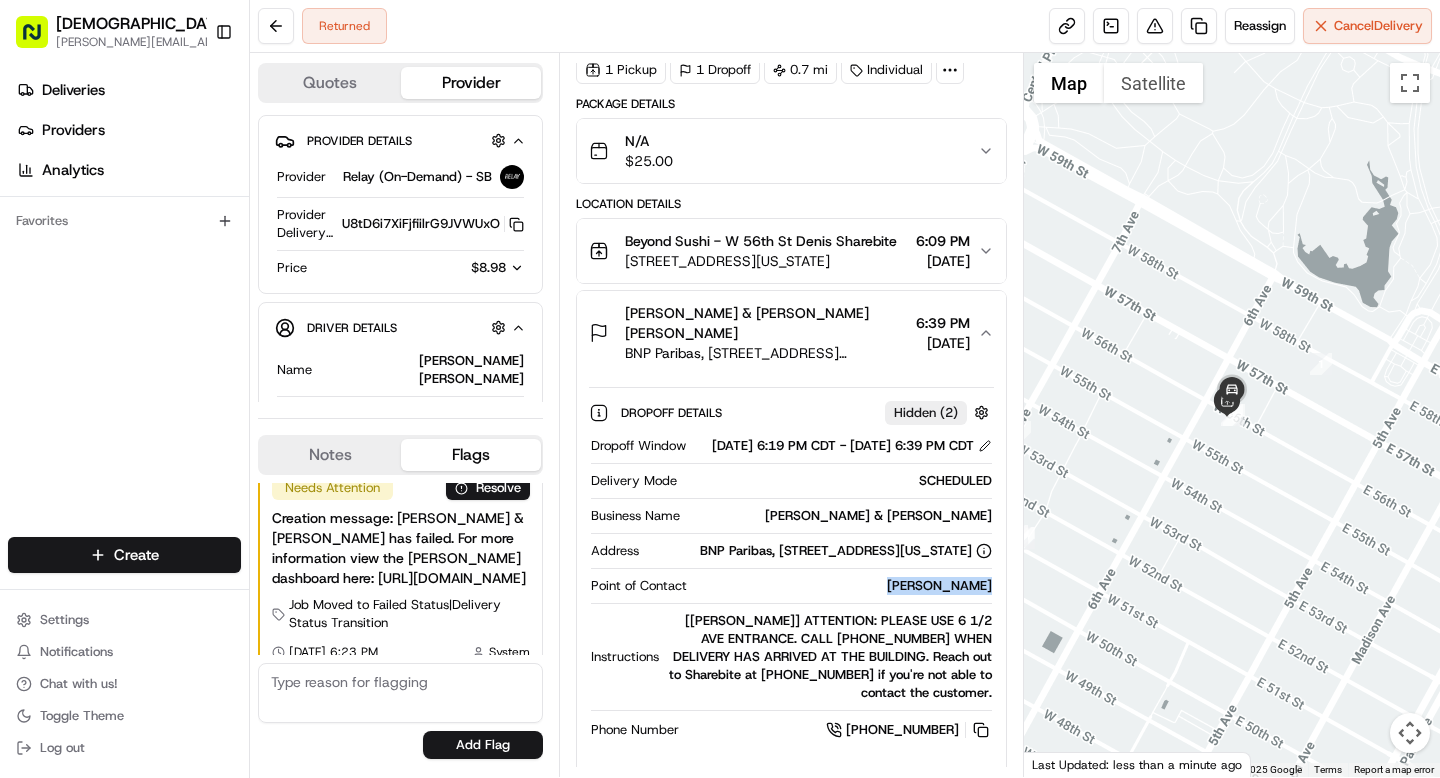copy on "Nicole Franki" 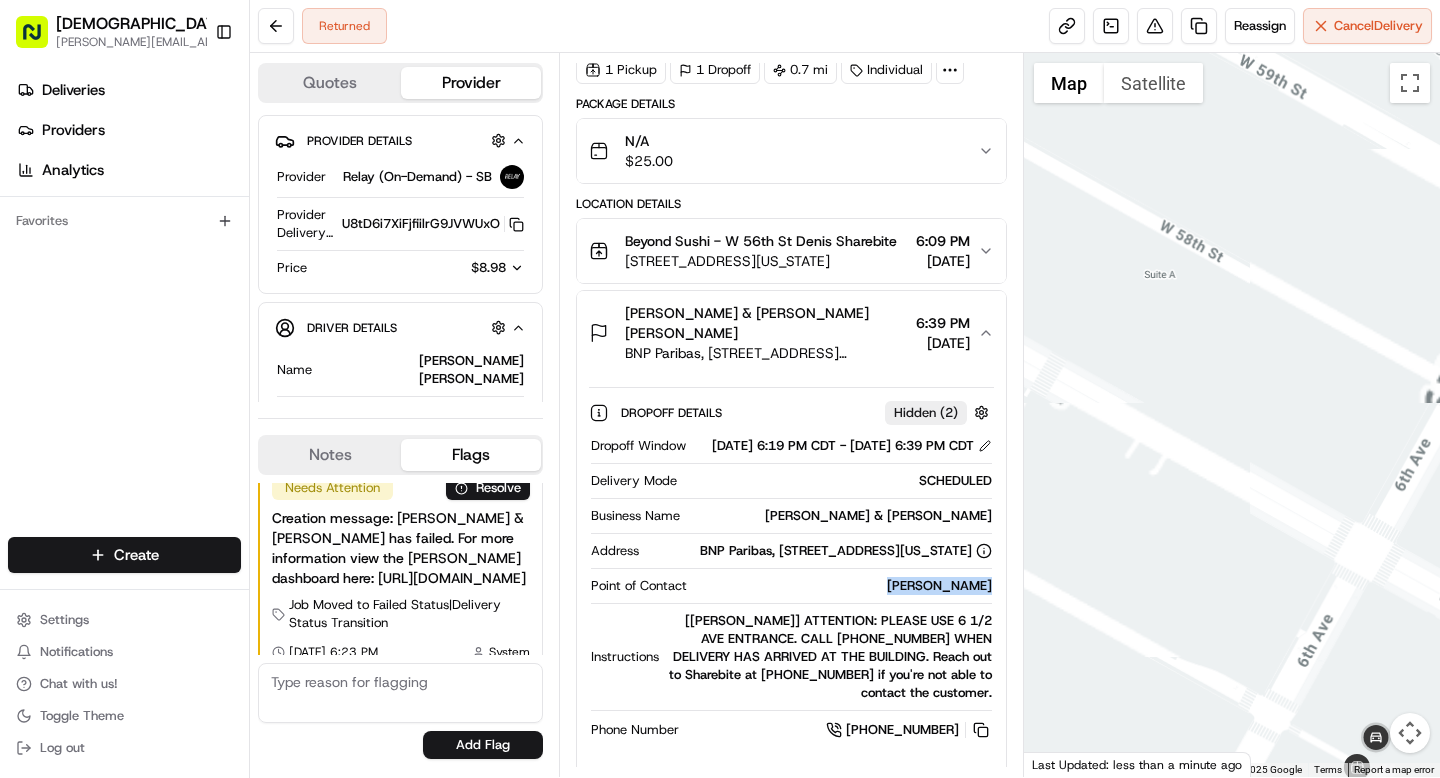 scroll, scrollTop: 0, scrollLeft: 0, axis: both 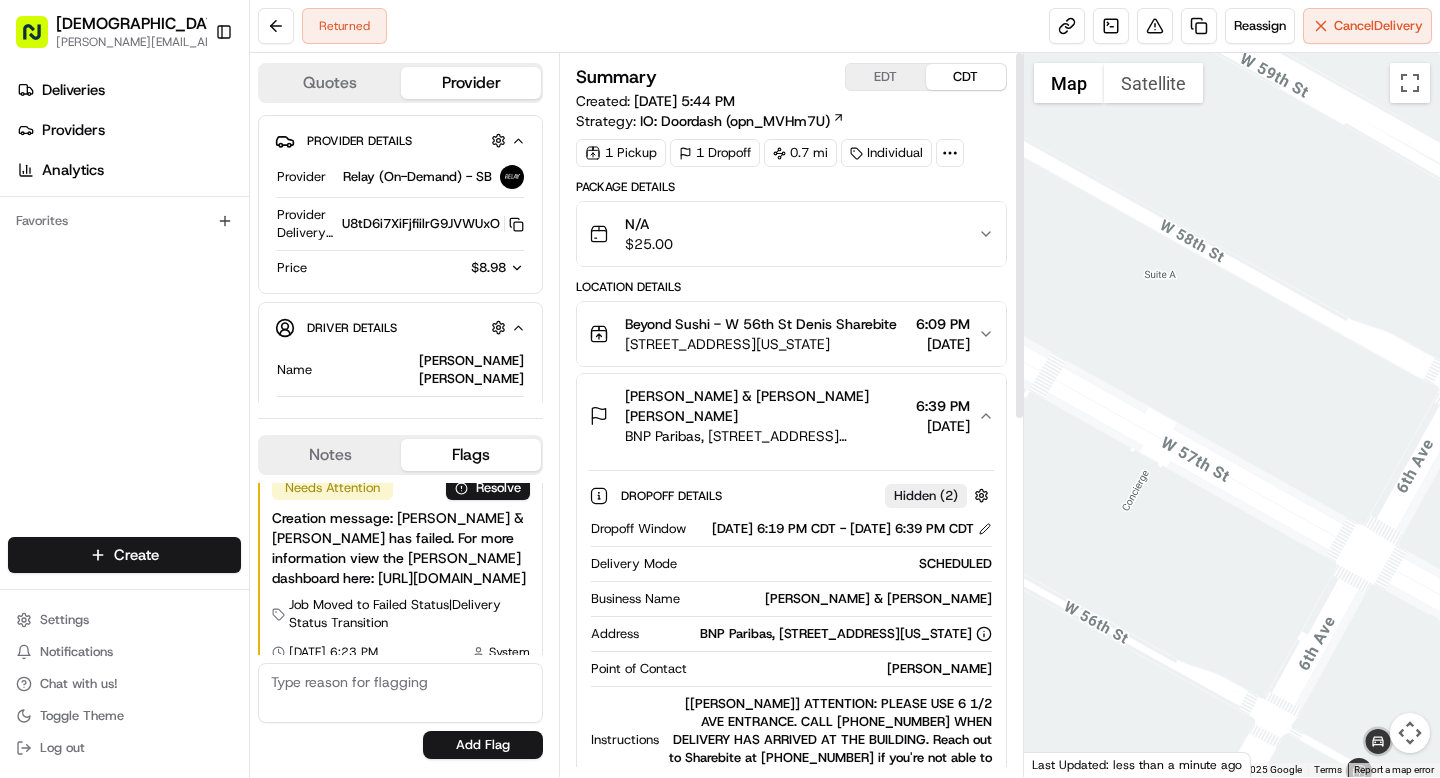 click 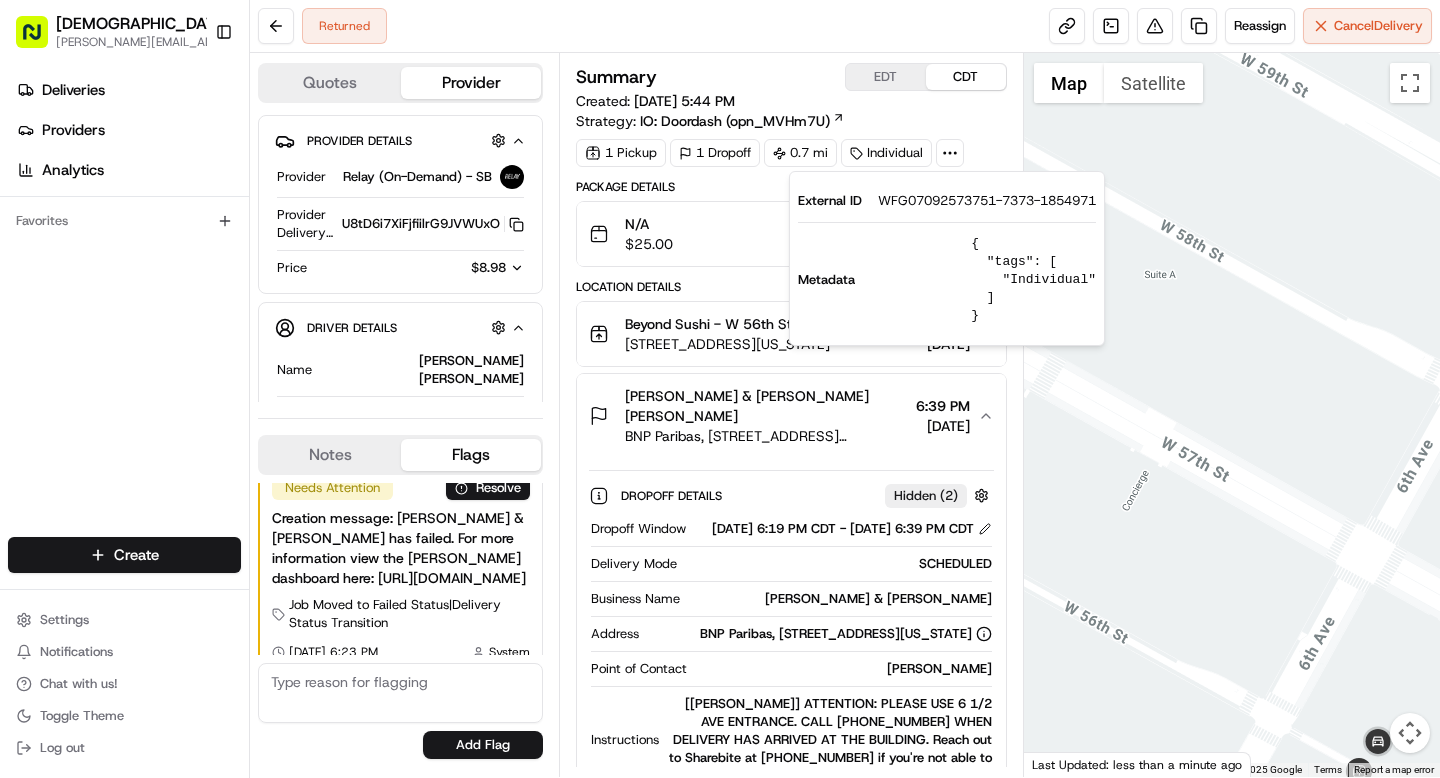 click on "WFG07092573751-7373-1854971" at bounding box center [987, 201] 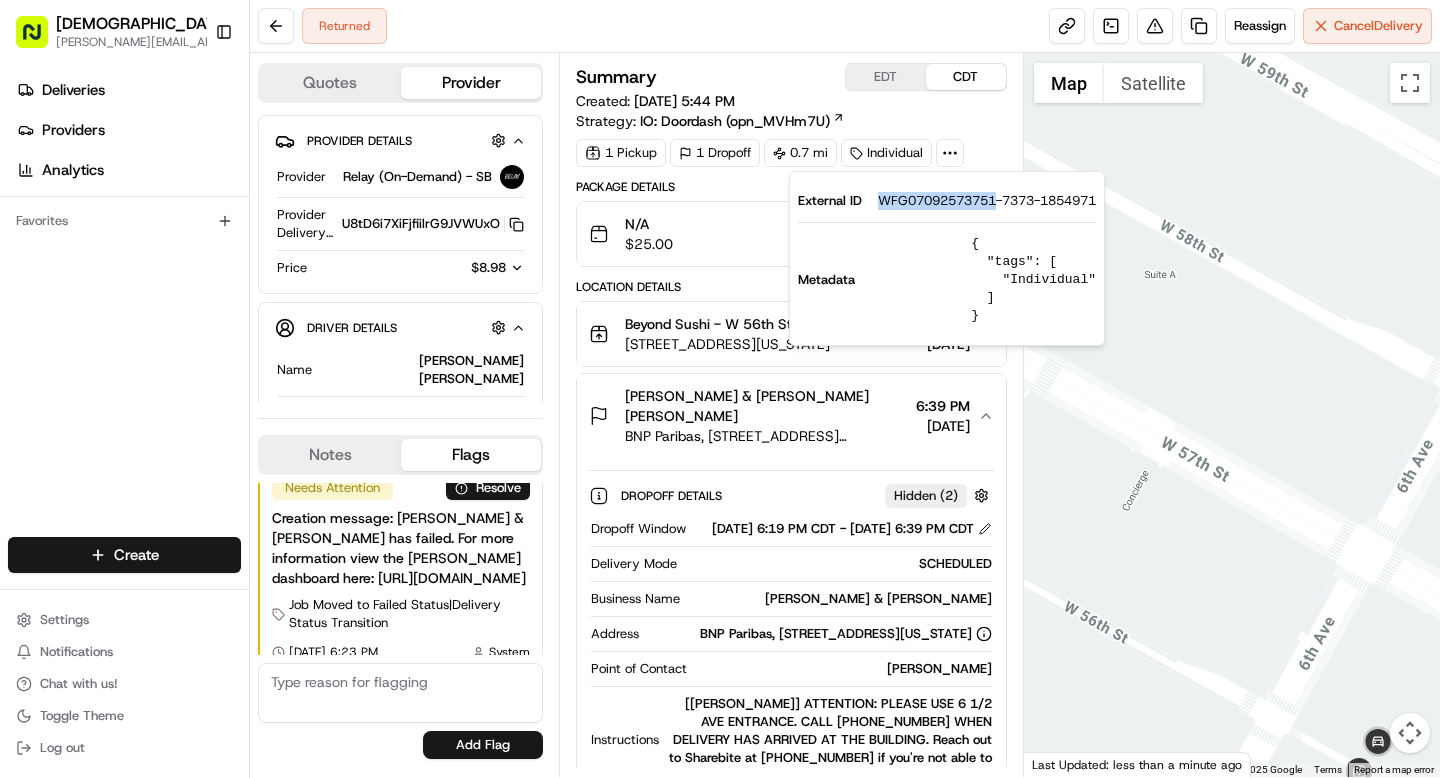 click on "WFG07092573751-7373-1854971" at bounding box center [987, 201] 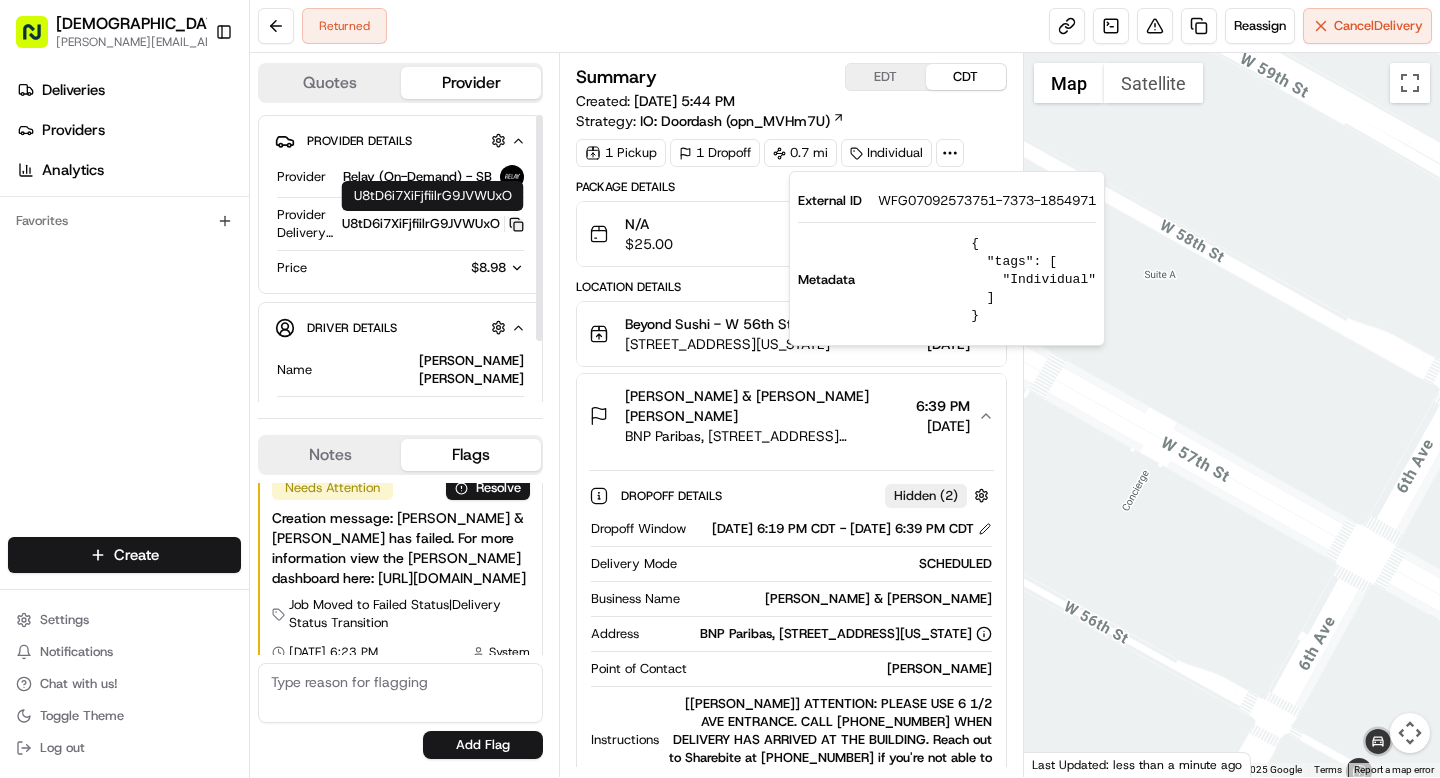 click 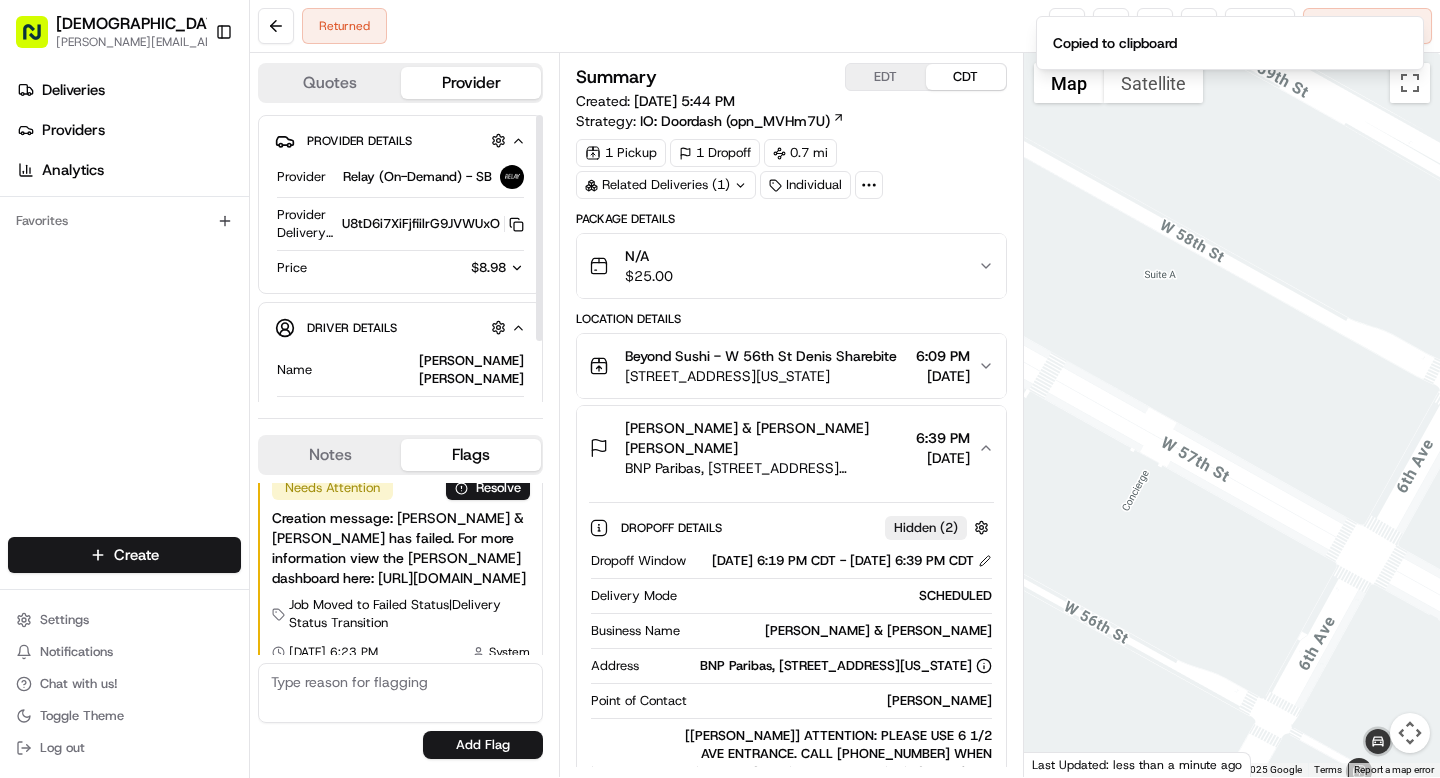 click on "Notes" at bounding box center [330, 455] 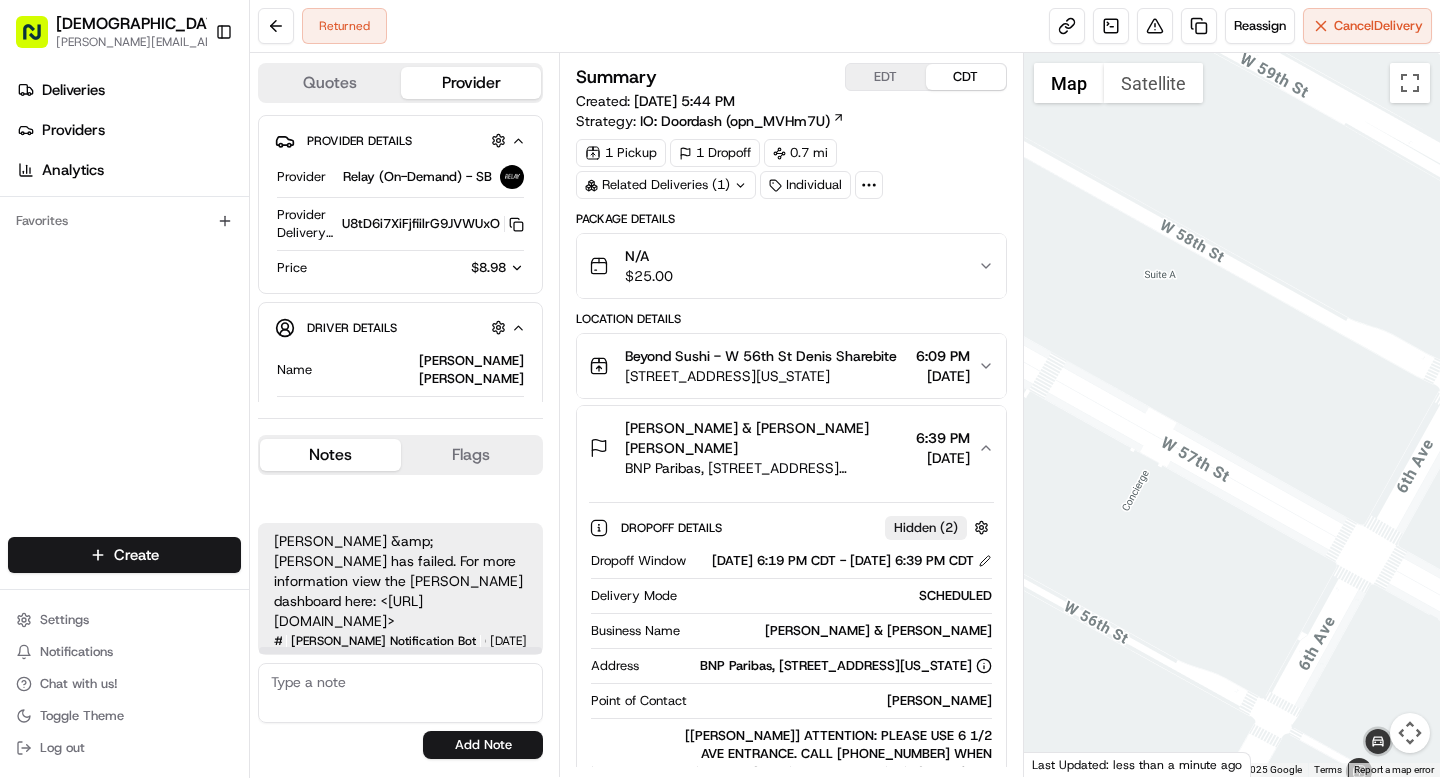 click at bounding box center (400, 693) 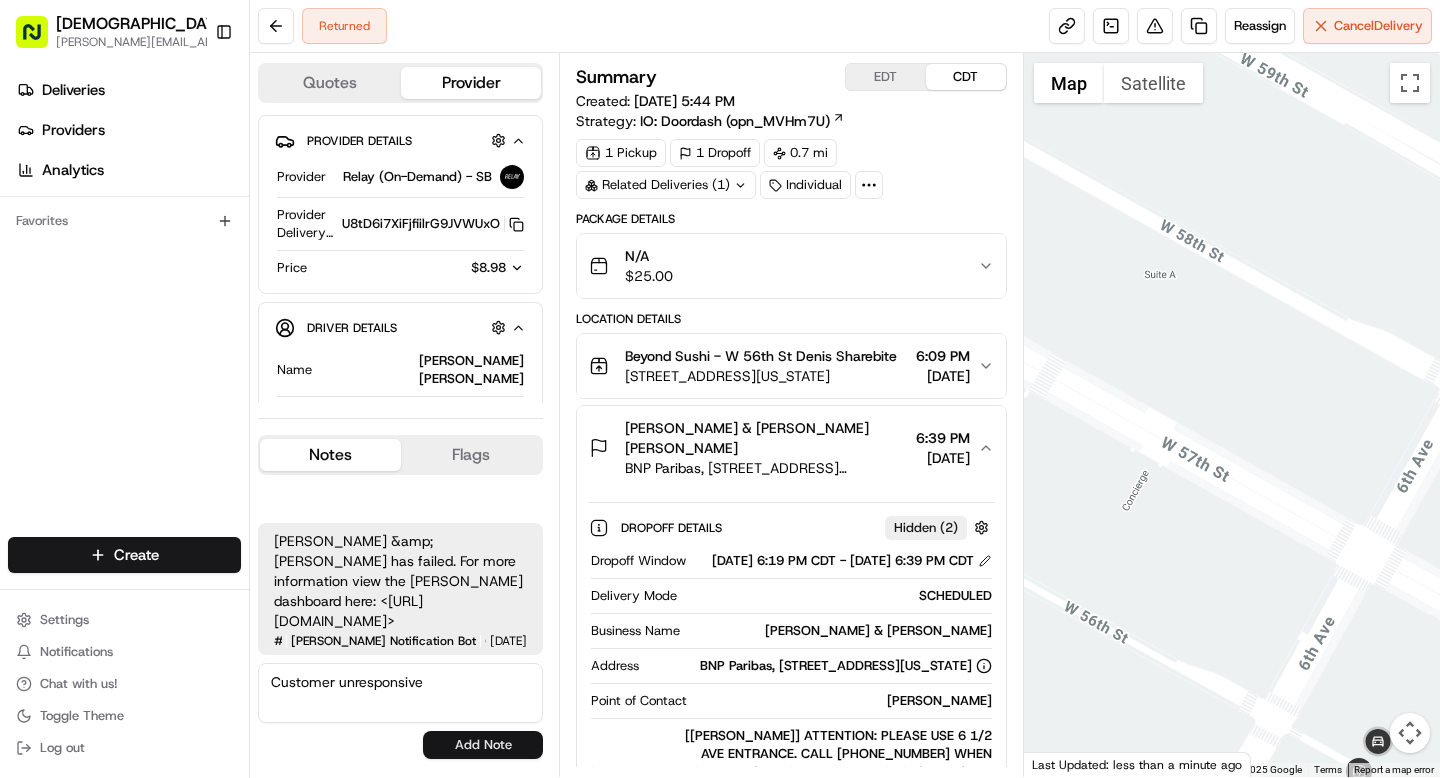 type on "Customer unresponsive" 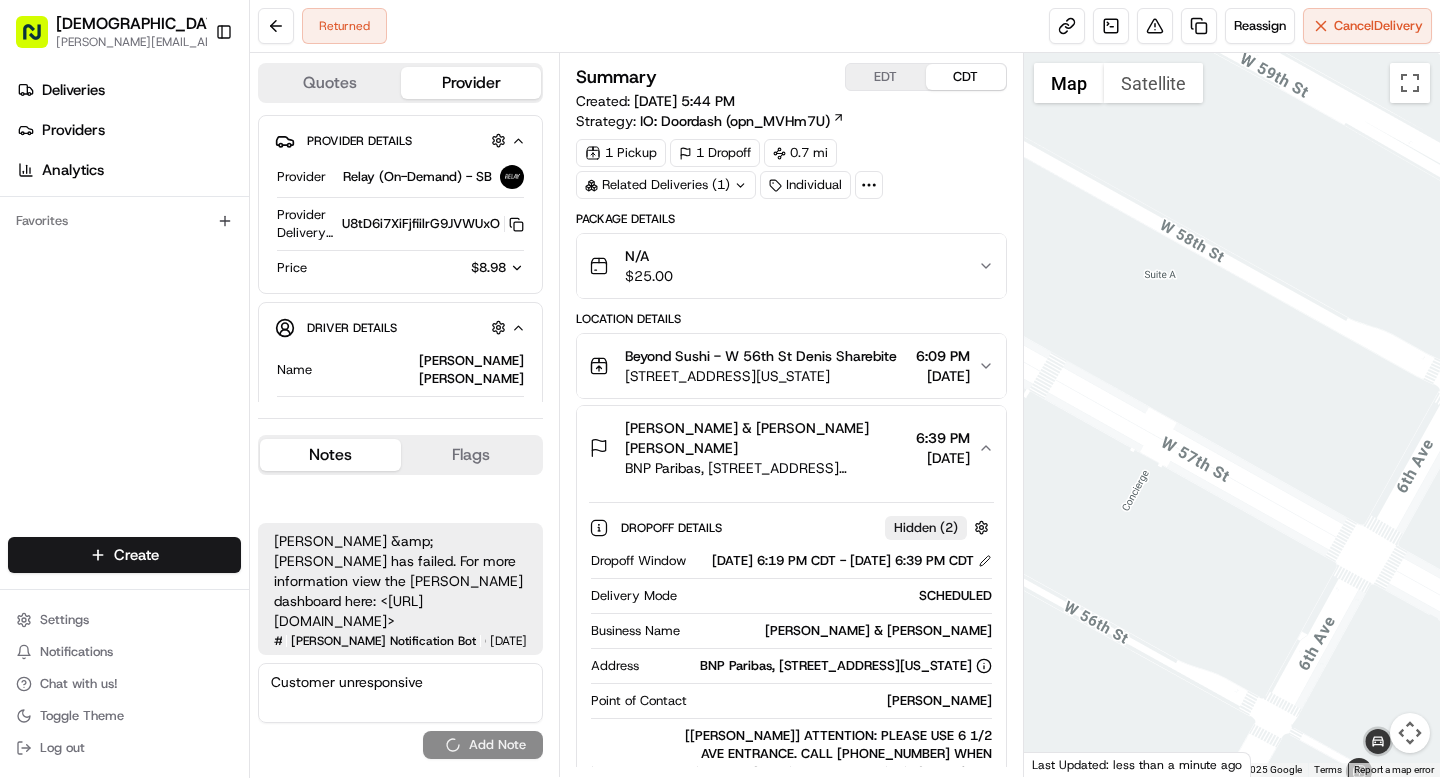 type 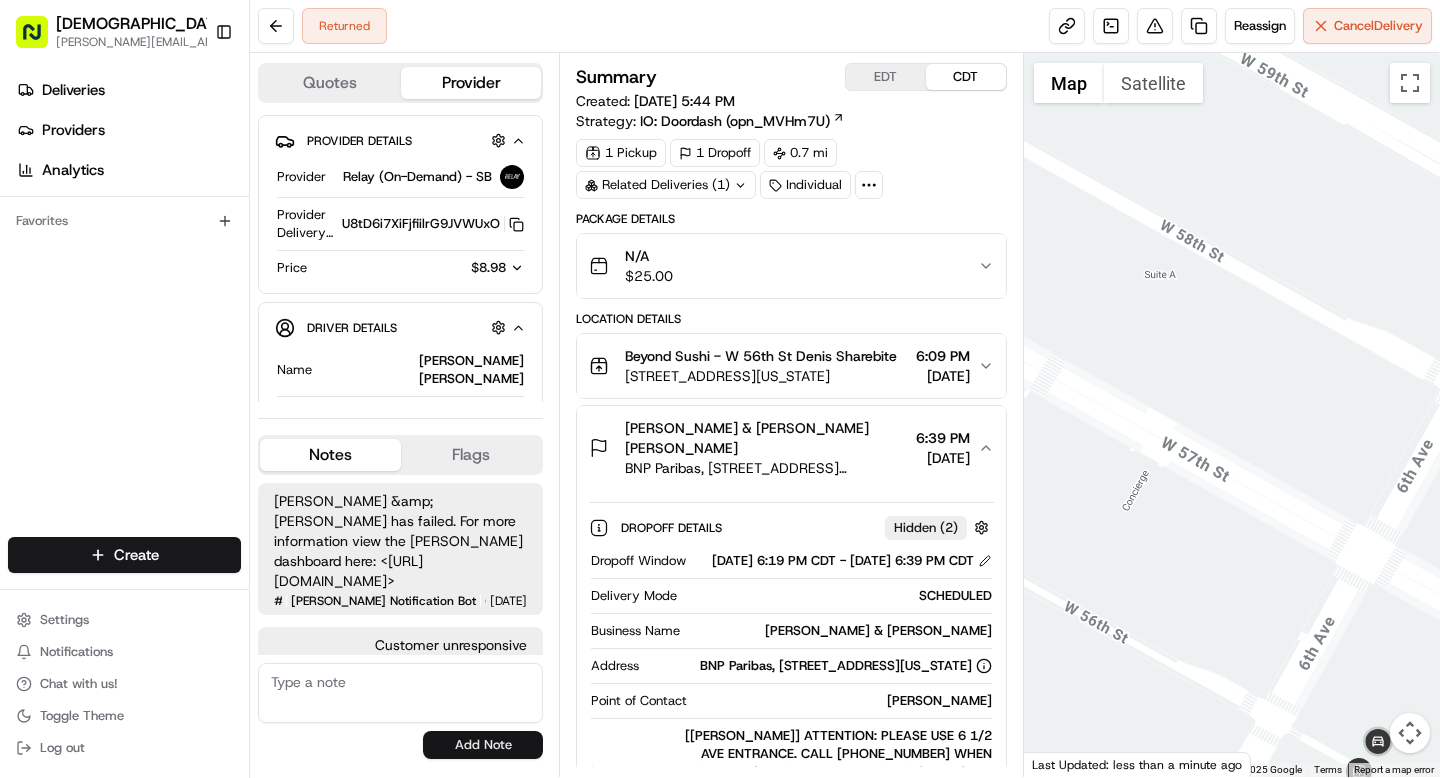 scroll, scrollTop: 24, scrollLeft: 0, axis: vertical 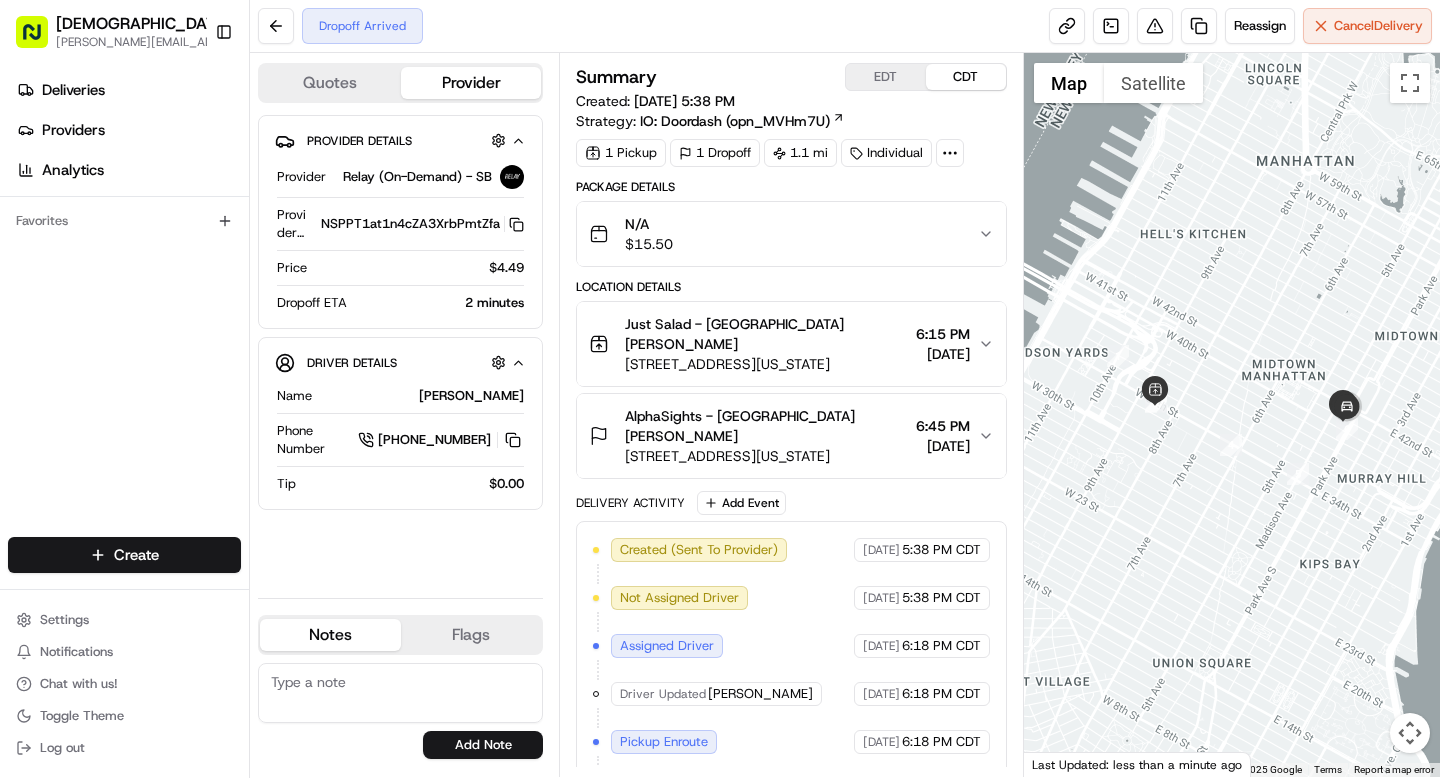 click on "AlphaSights - [GEOGRAPHIC_DATA] [PERSON_NAME]" at bounding box center [766, 426] 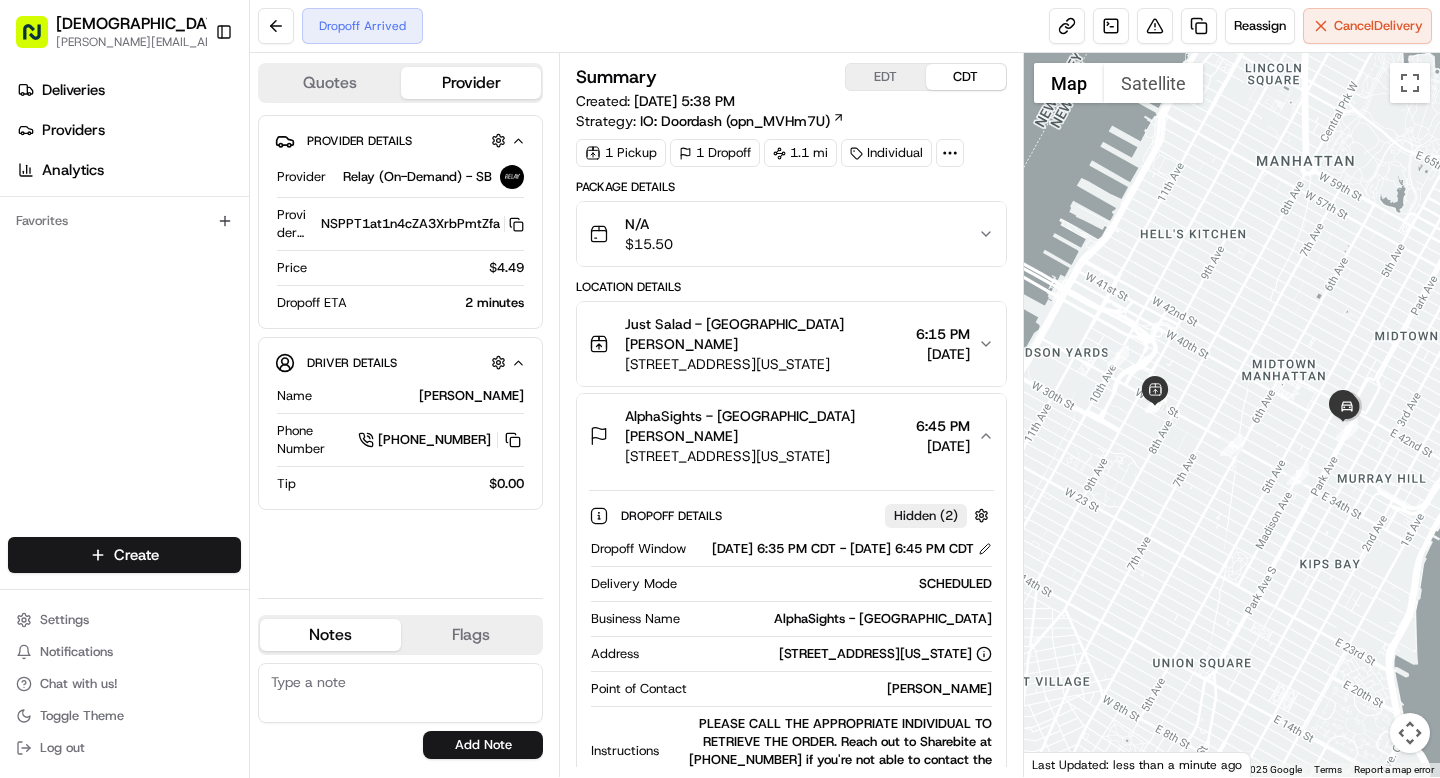 scroll, scrollTop: 0, scrollLeft: 0, axis: both 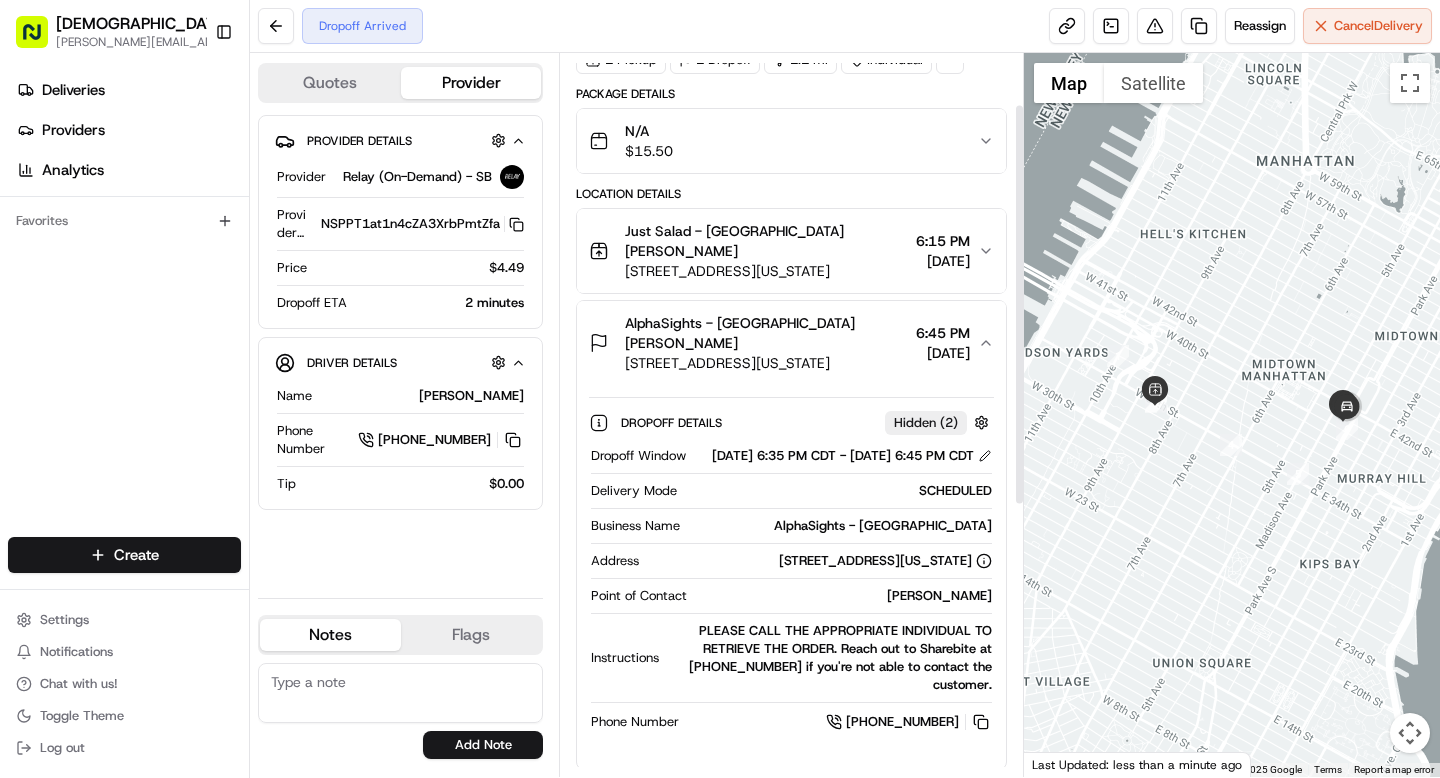 click on "[PERSON_NAME]" at bounding box center [843, 596] 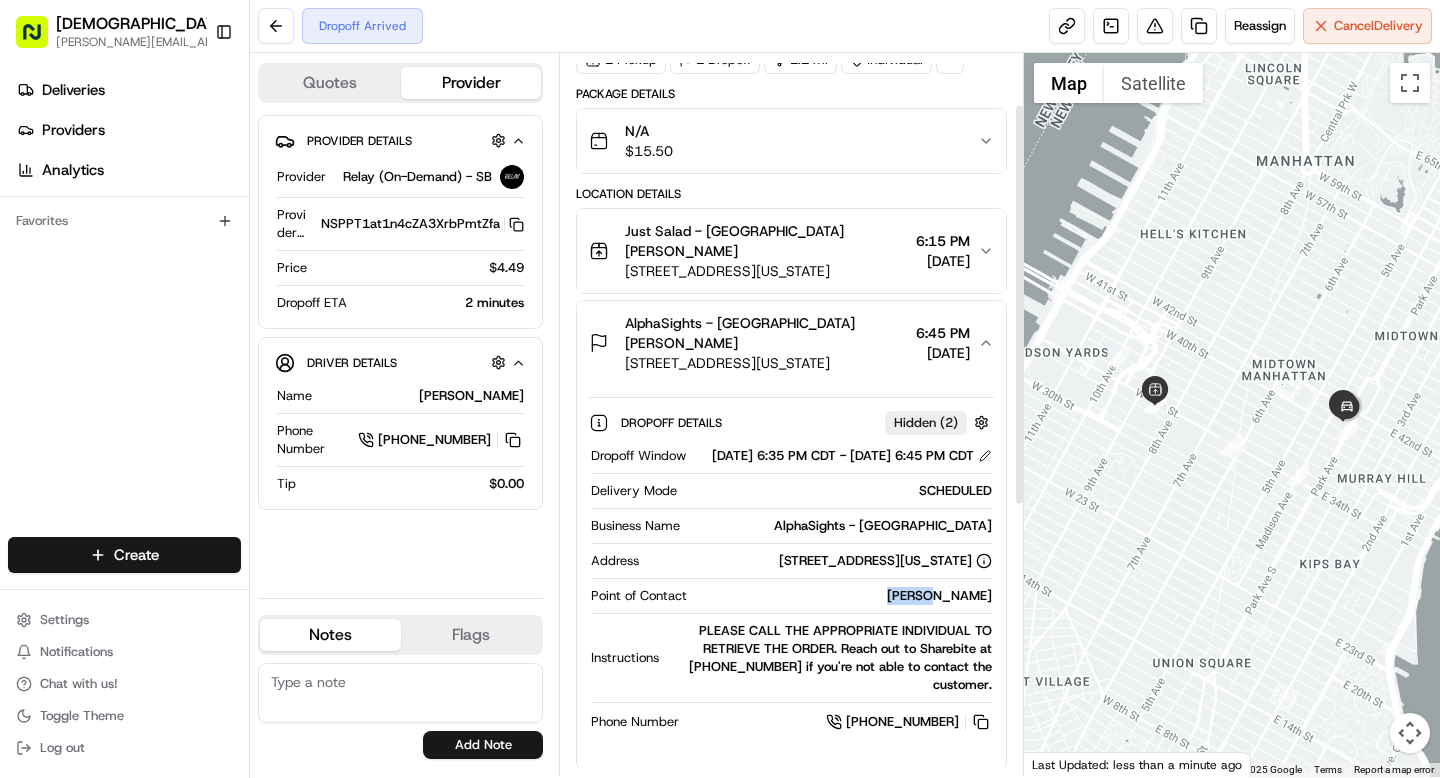 click on "[PERSON_NAME]" at bounding box center (843, 596) 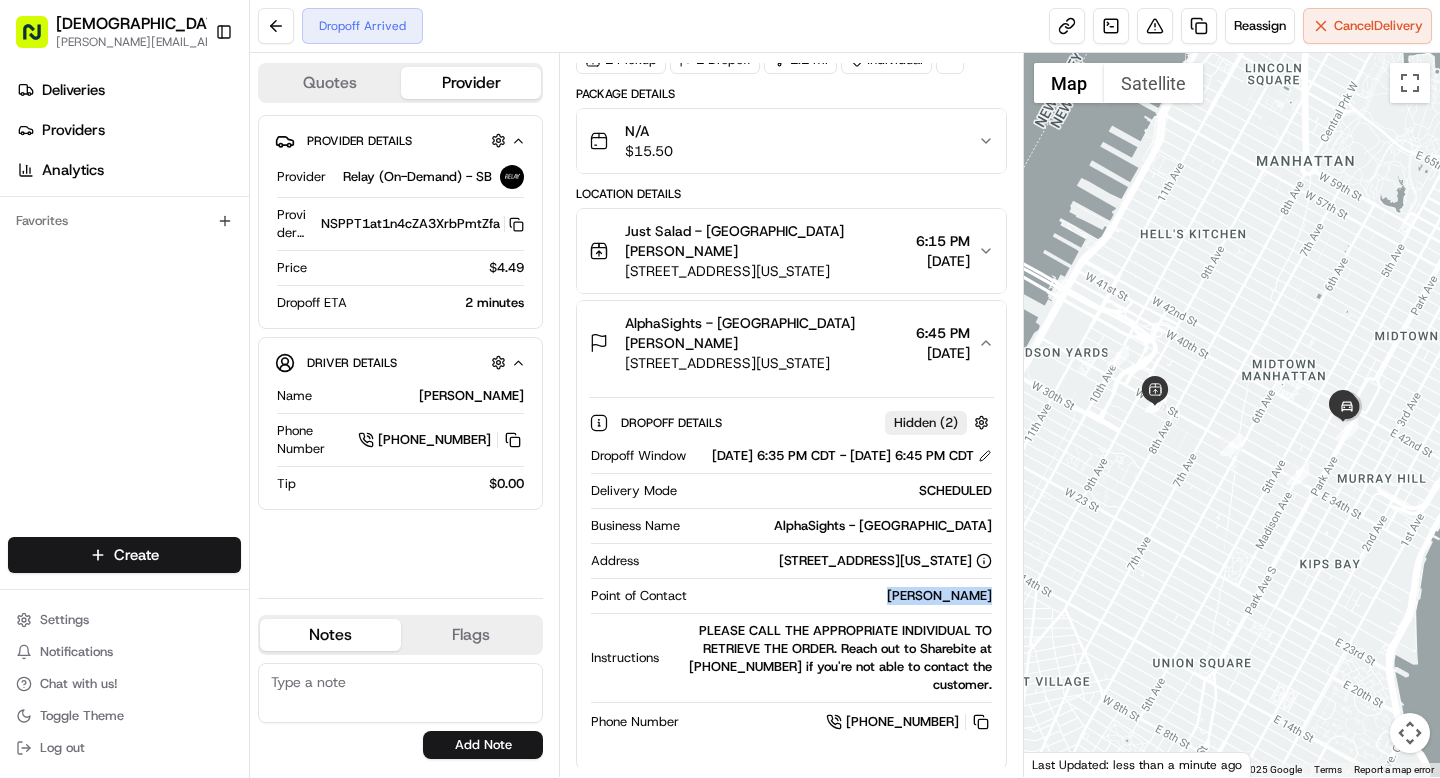 click on "[PERSON_NAME]" at bounding box center [843, 596] 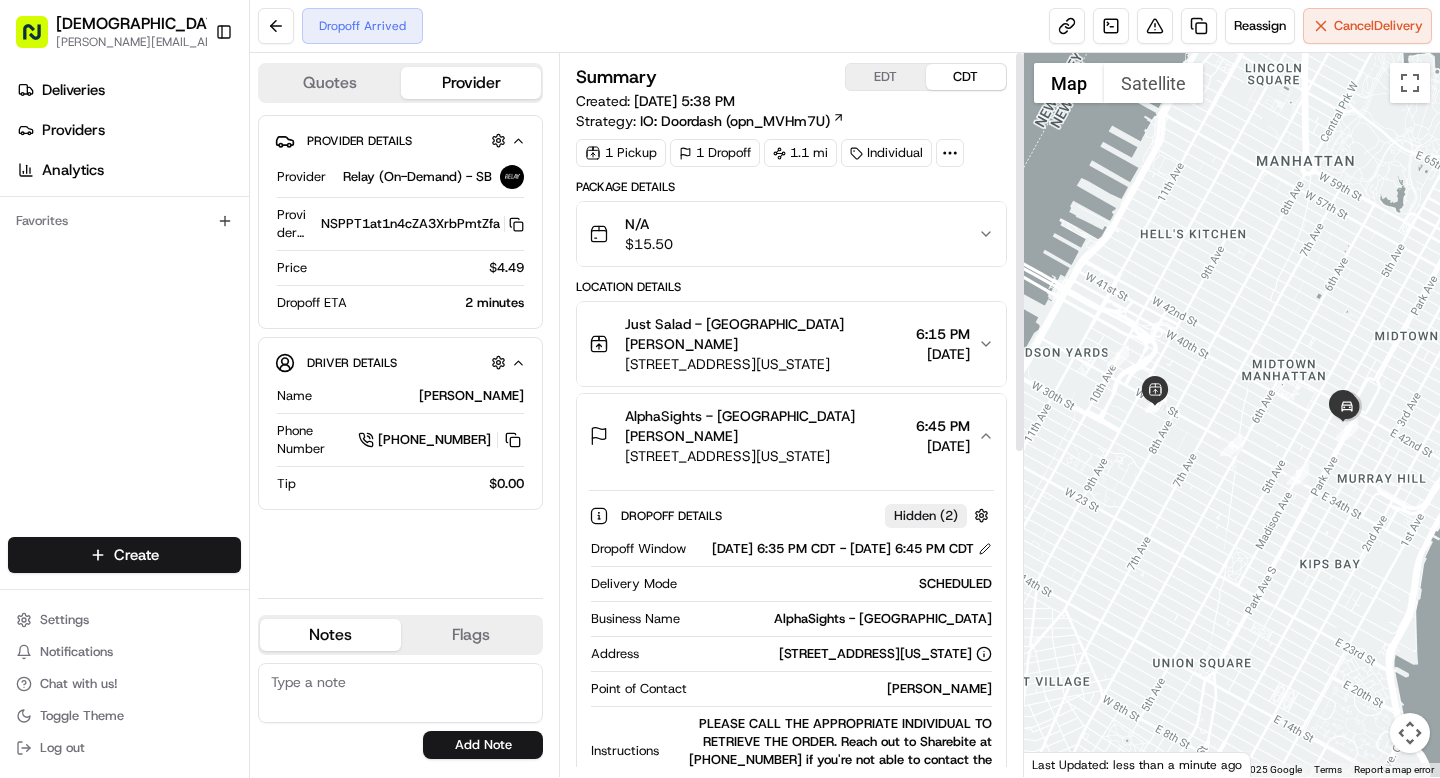 click 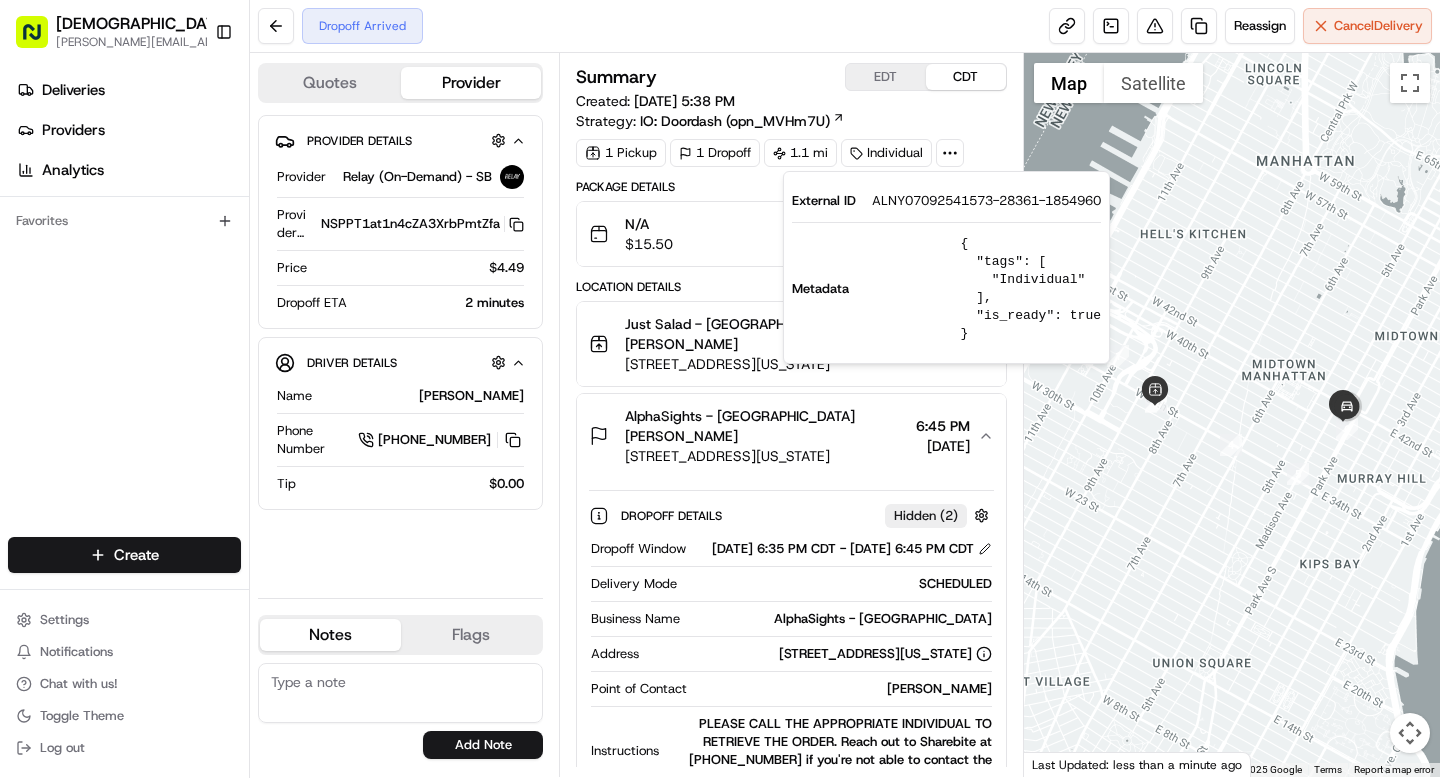 click on "External ID ALNY07092541573-28361-1854960 Metadata {
"tags": [
"Individual"
],
"is_ready": true
}" at bounding box center [946, 267] 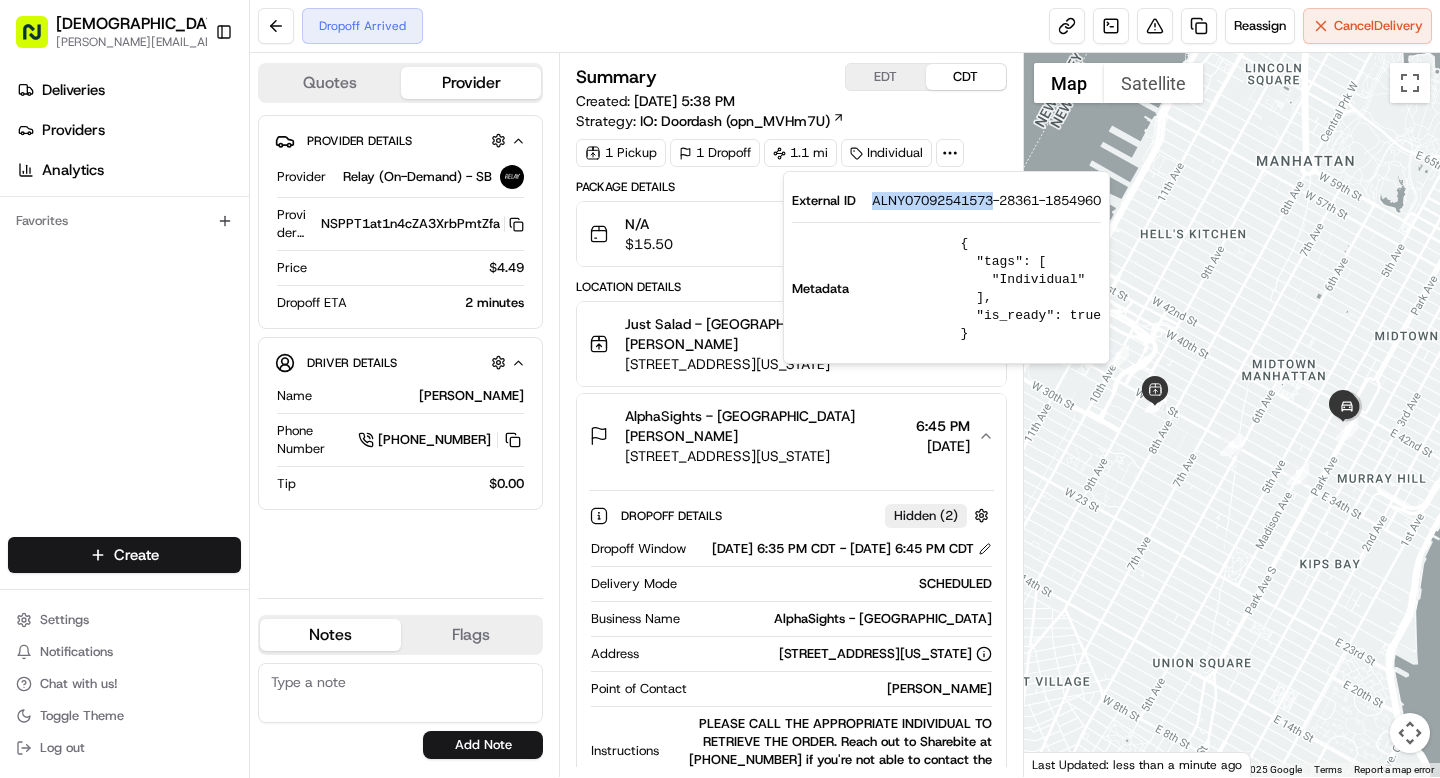 click on "ALNY07092541573-28361-1854960" at bounding box center [986, 201] 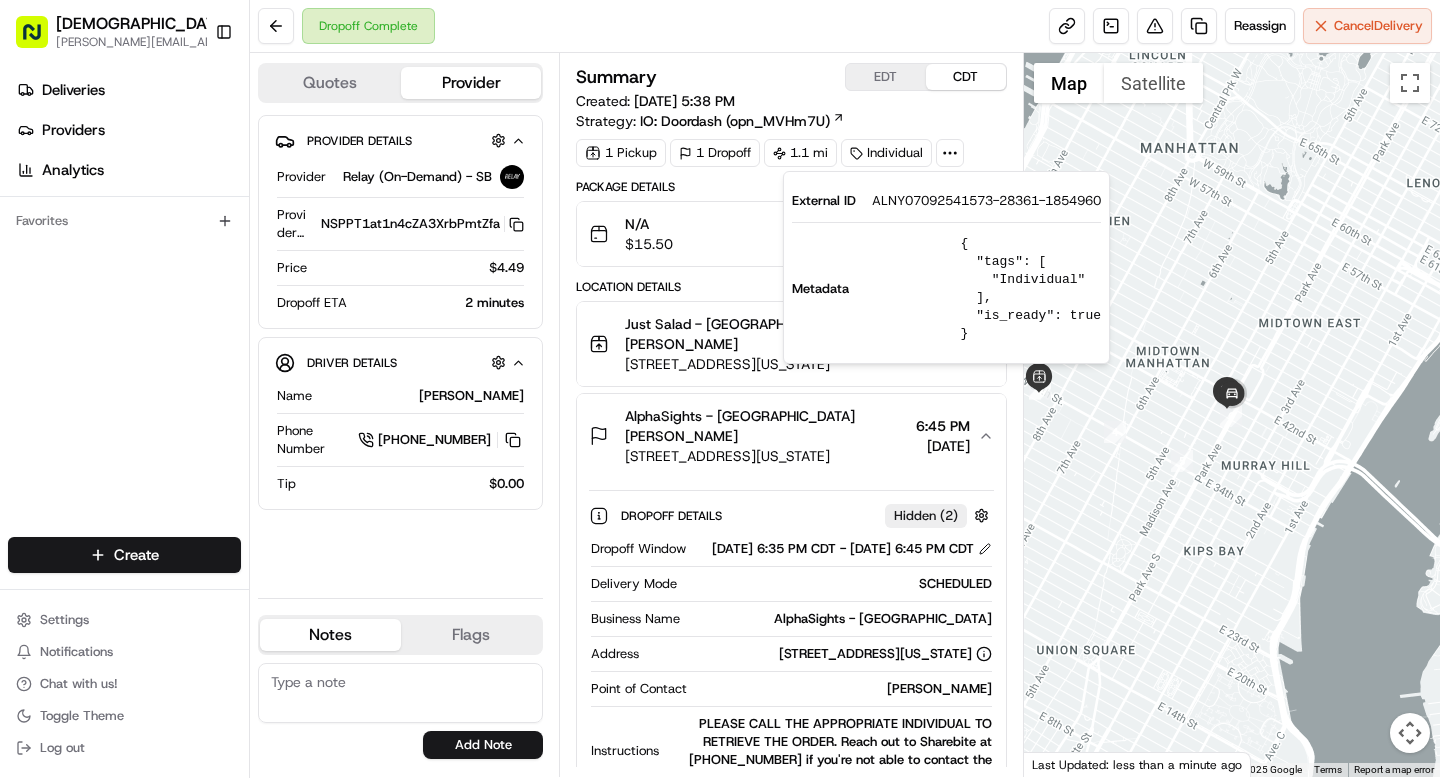 click on "Dropoff Complete Reassign Cancel  Delivery" at bounding box center [845, 26] 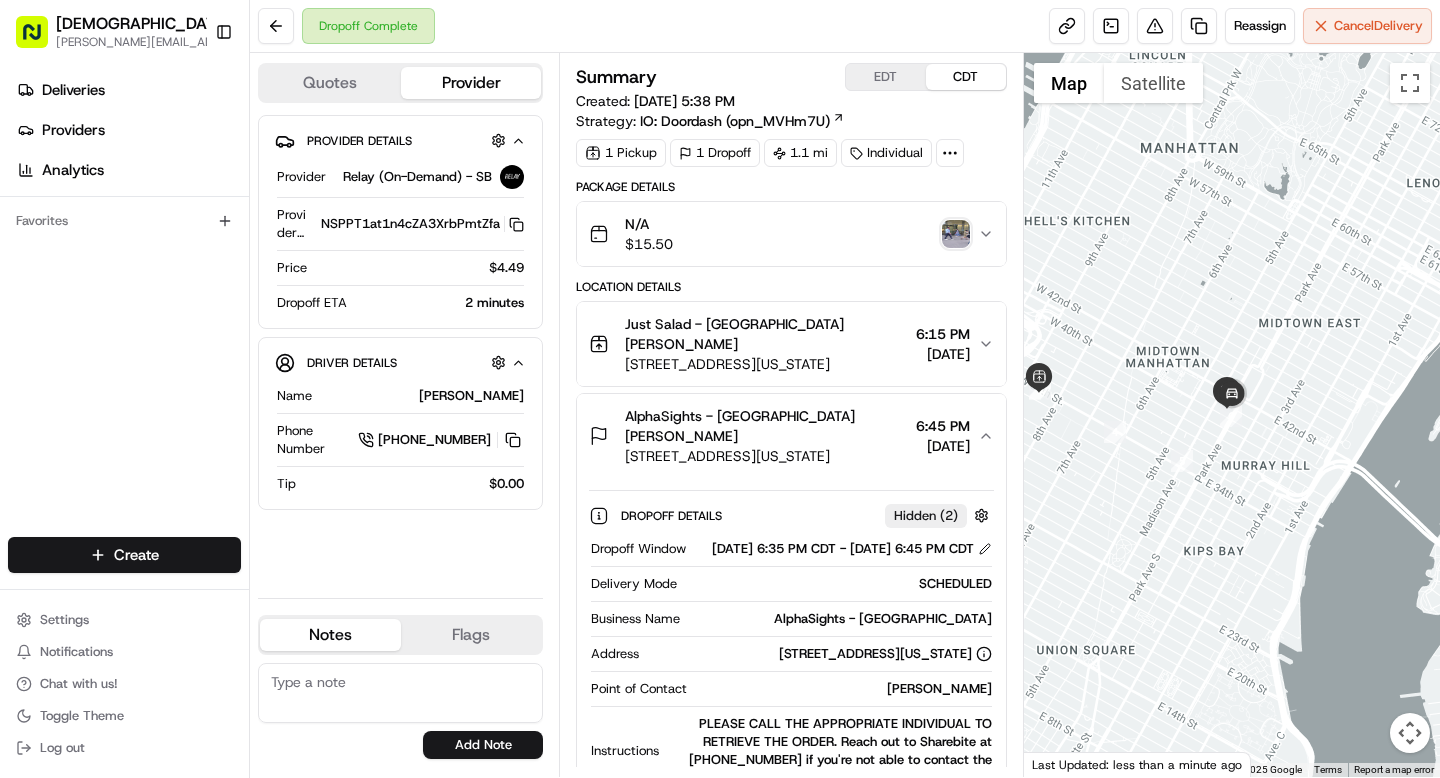 click at bounding box center (956, 234) 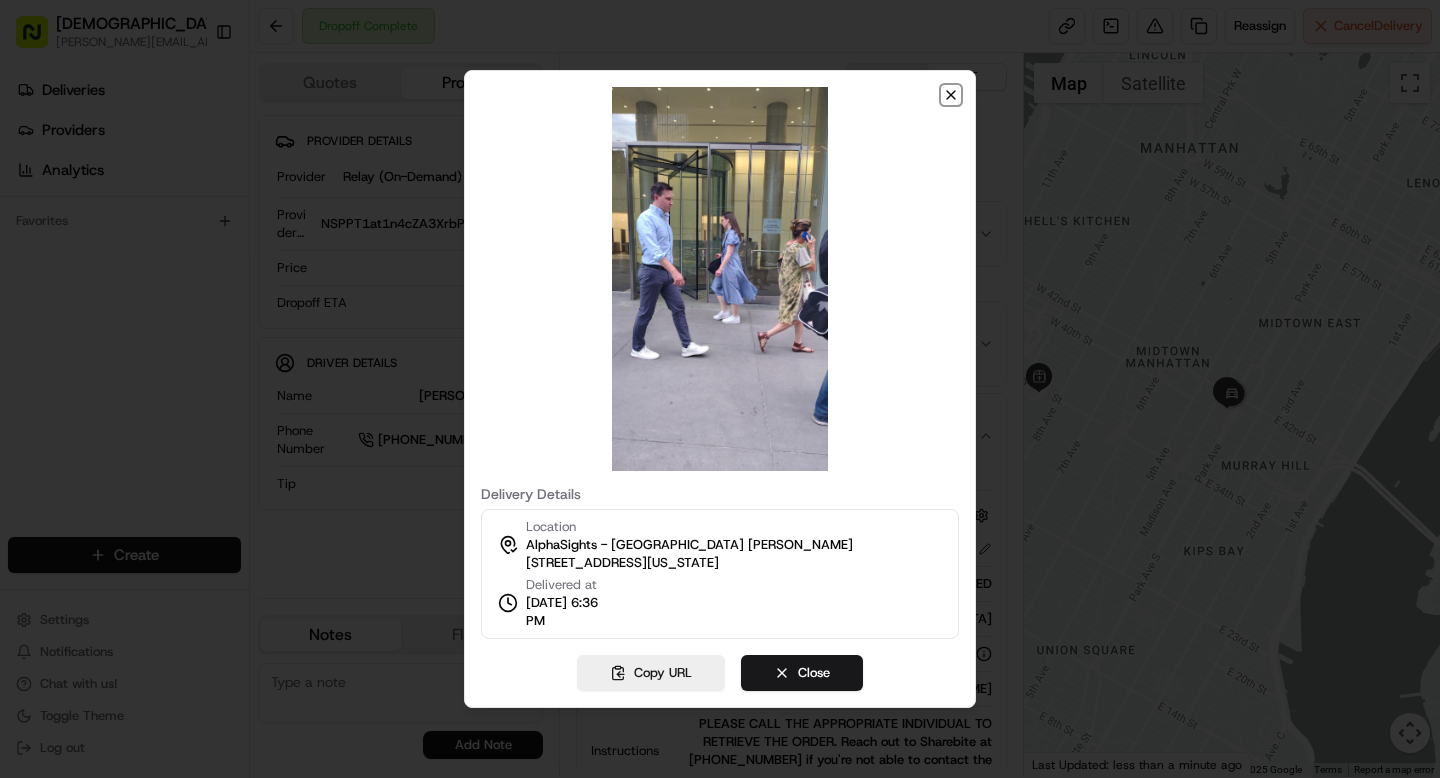 click 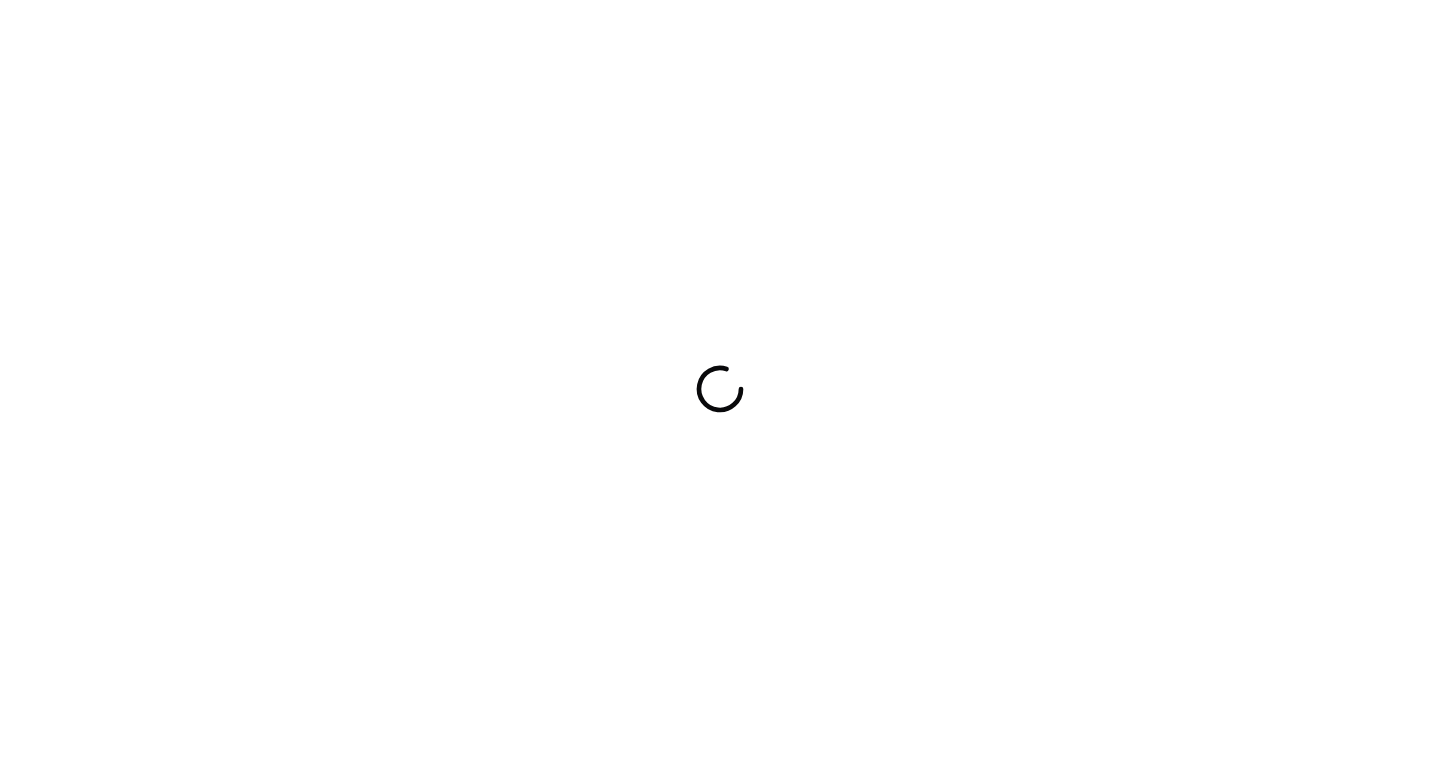 scroll, scrollTop: 0, scrollLeft: 0, axis: both 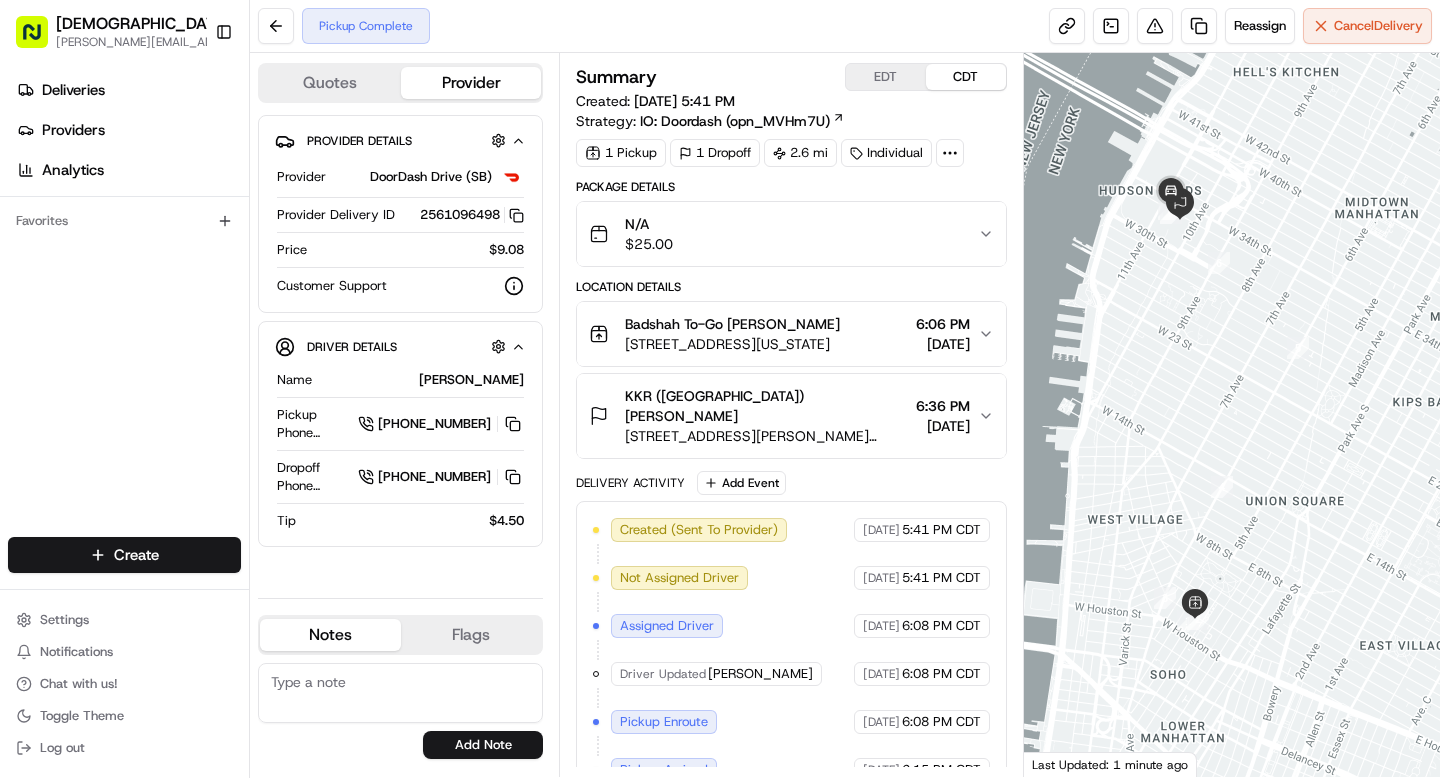 click on "KKR (US) Bonnie Williams" at bounding box center [766, 406] 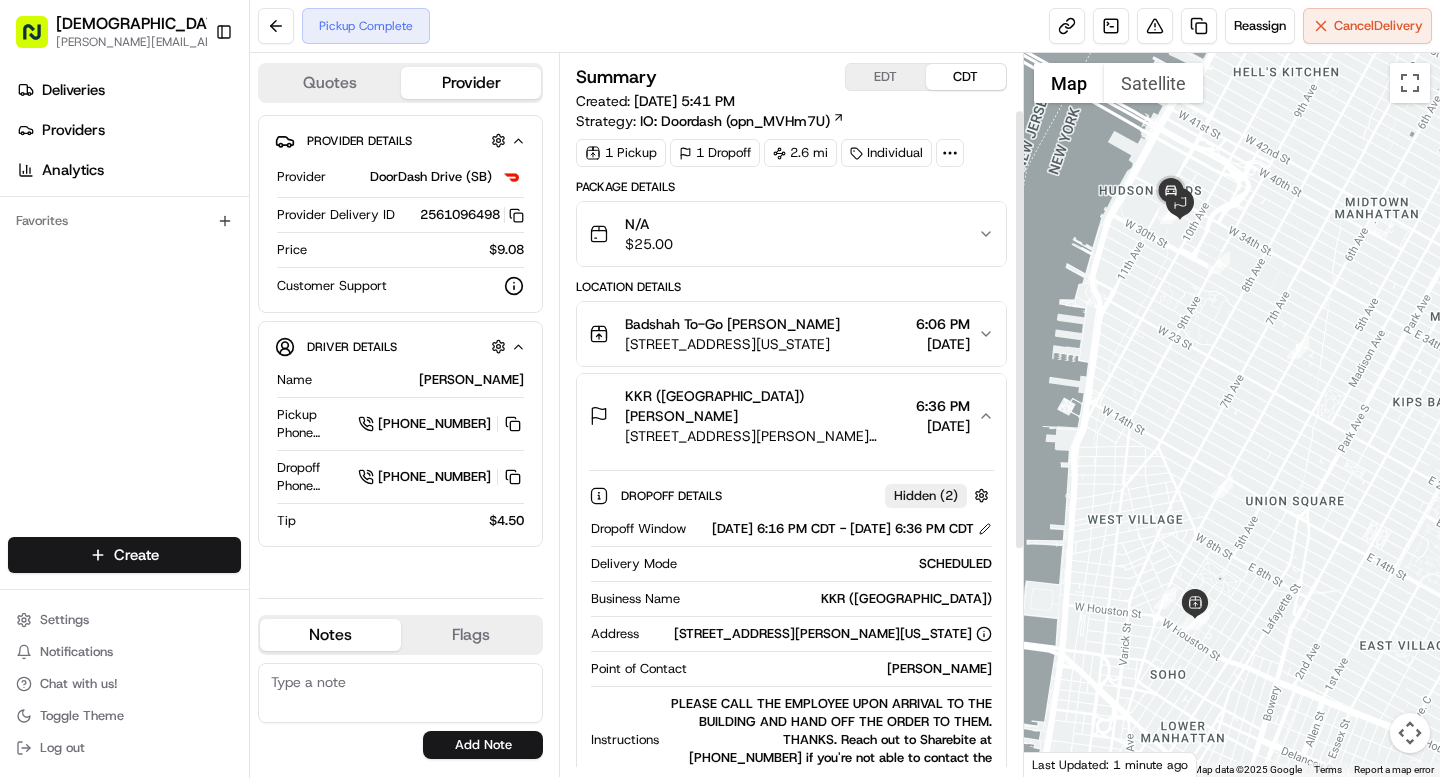 scroll, scrollTop: 130, scrollLeft: 0, axis: vertical 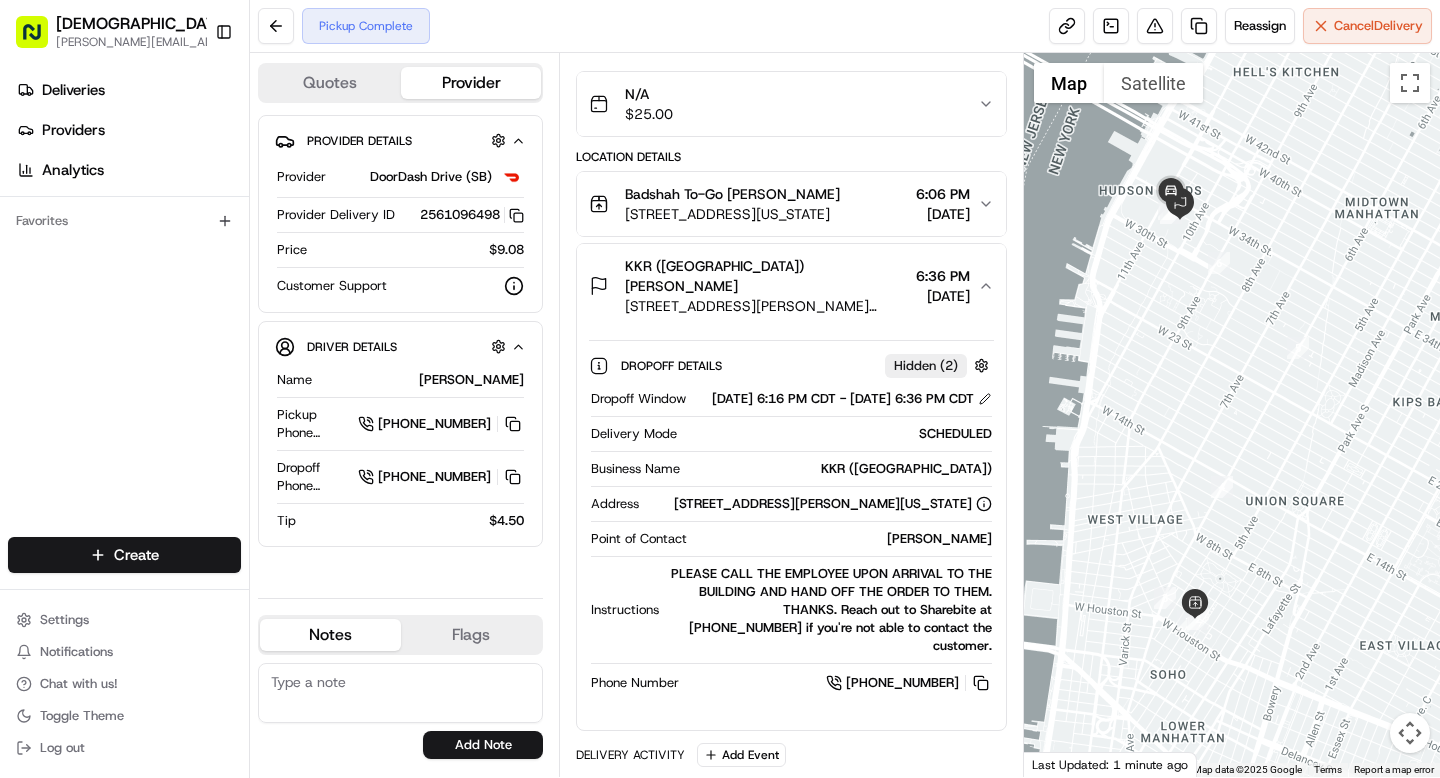 click on "Bonnie Williams" at bounding box center (843, 539) 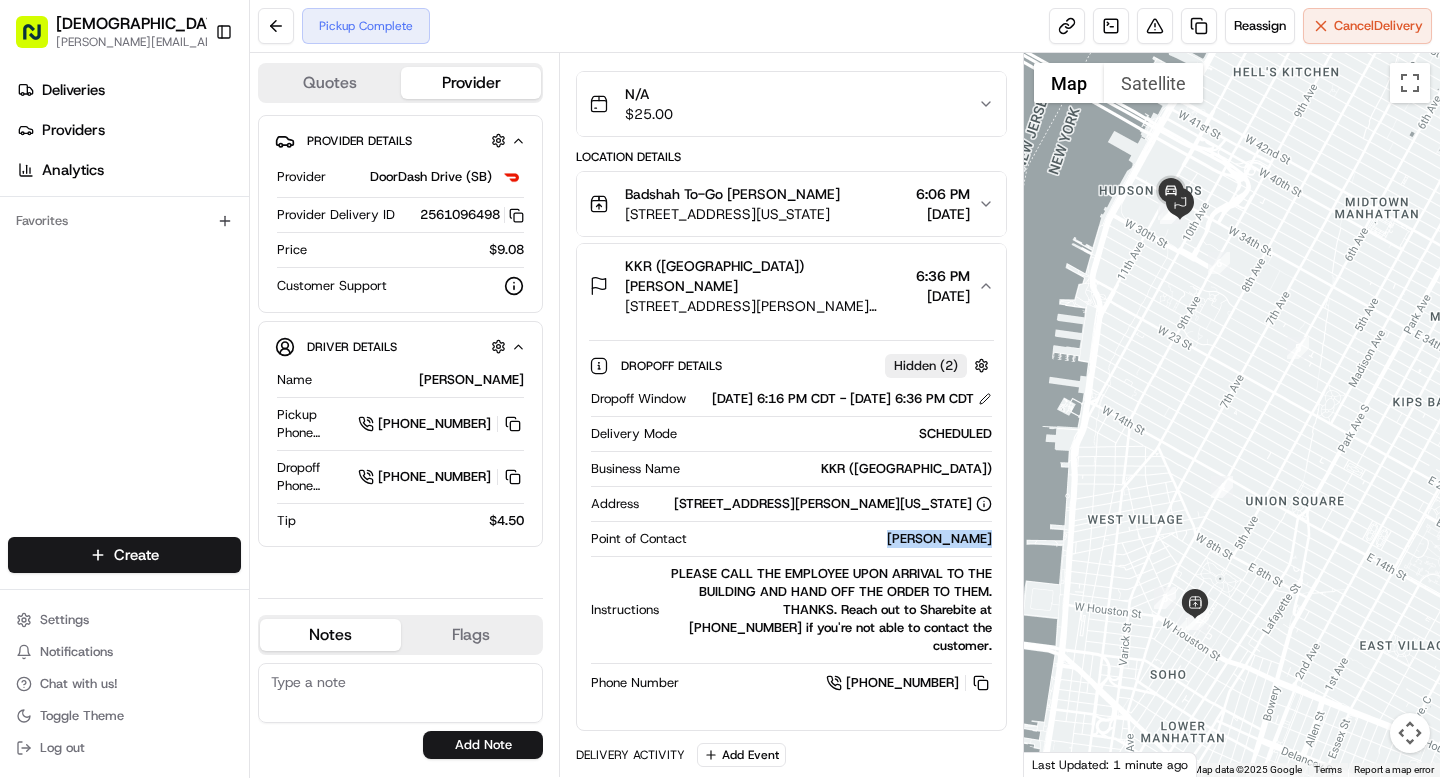 click on "Bonnie Williams" at bounding box center [843, 539] 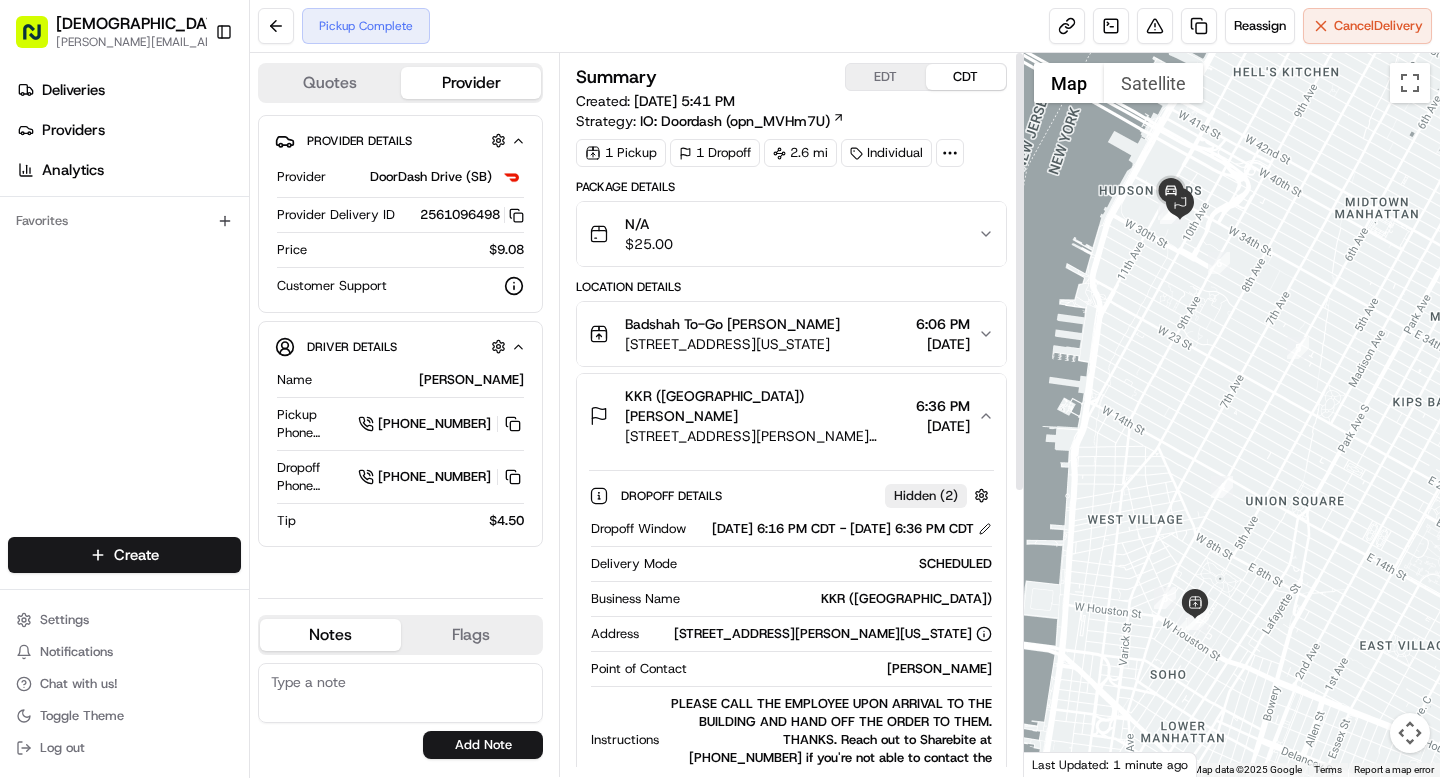 click 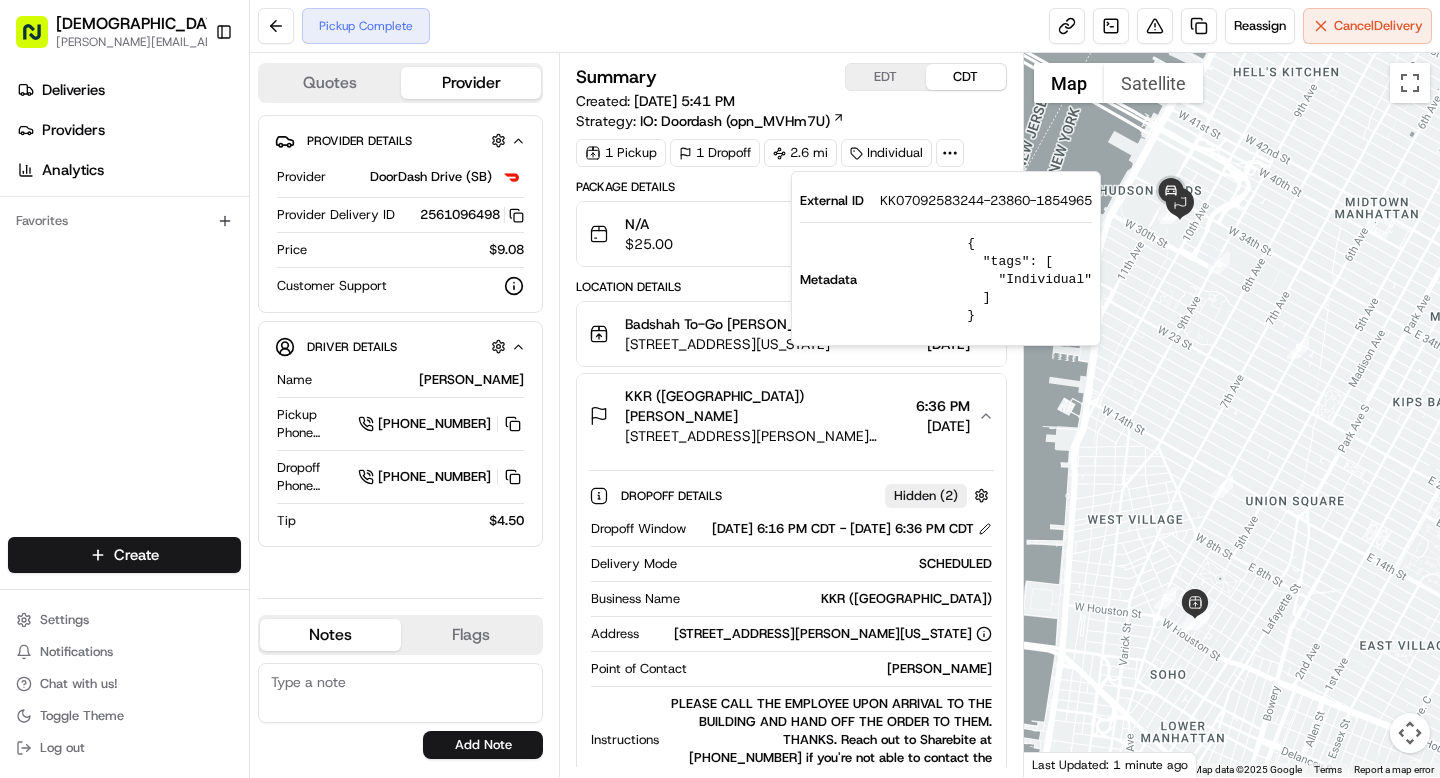 click on "KK07092583244-23860-1854965" at bounding box center (986, 201) 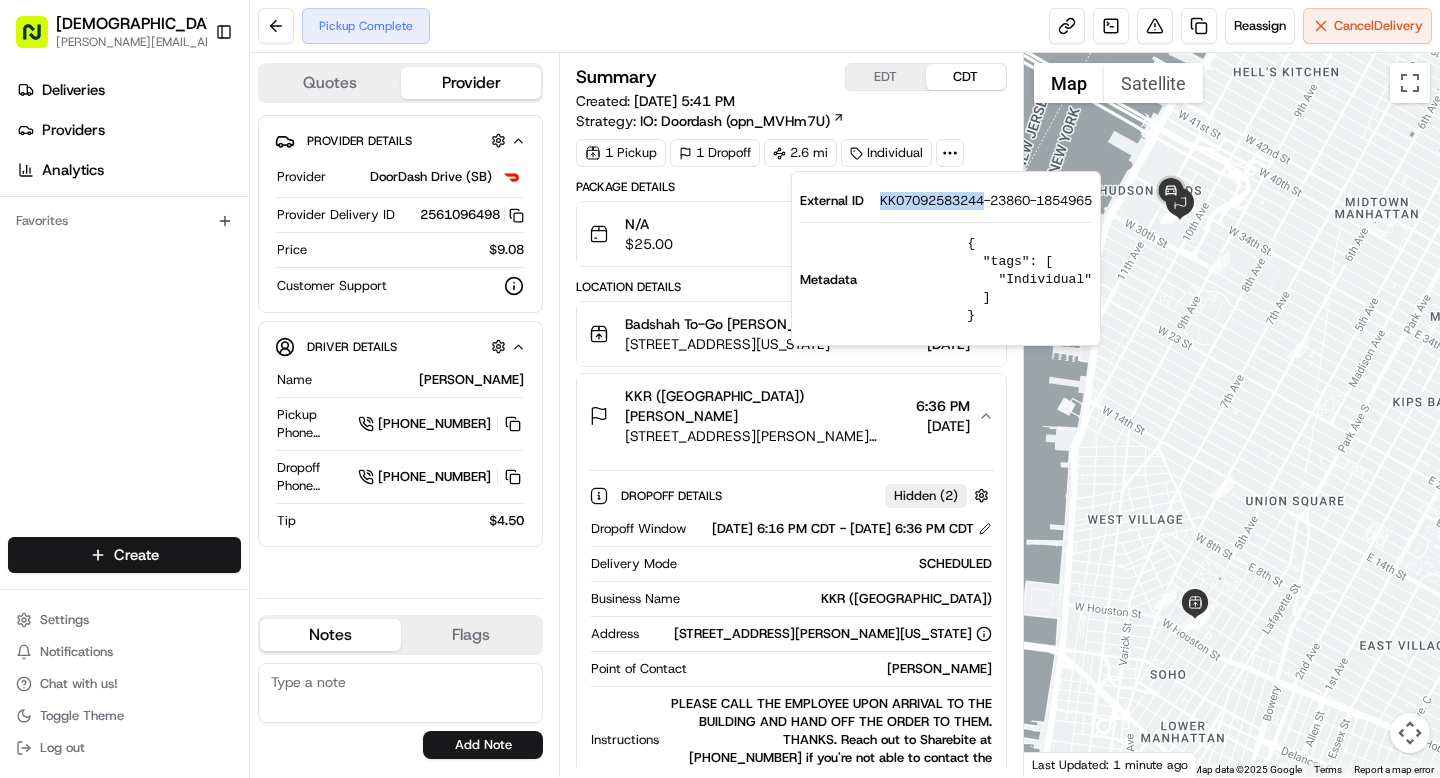 click on "KK07092583244-23860-1854965" at bounding box center [986, 201] 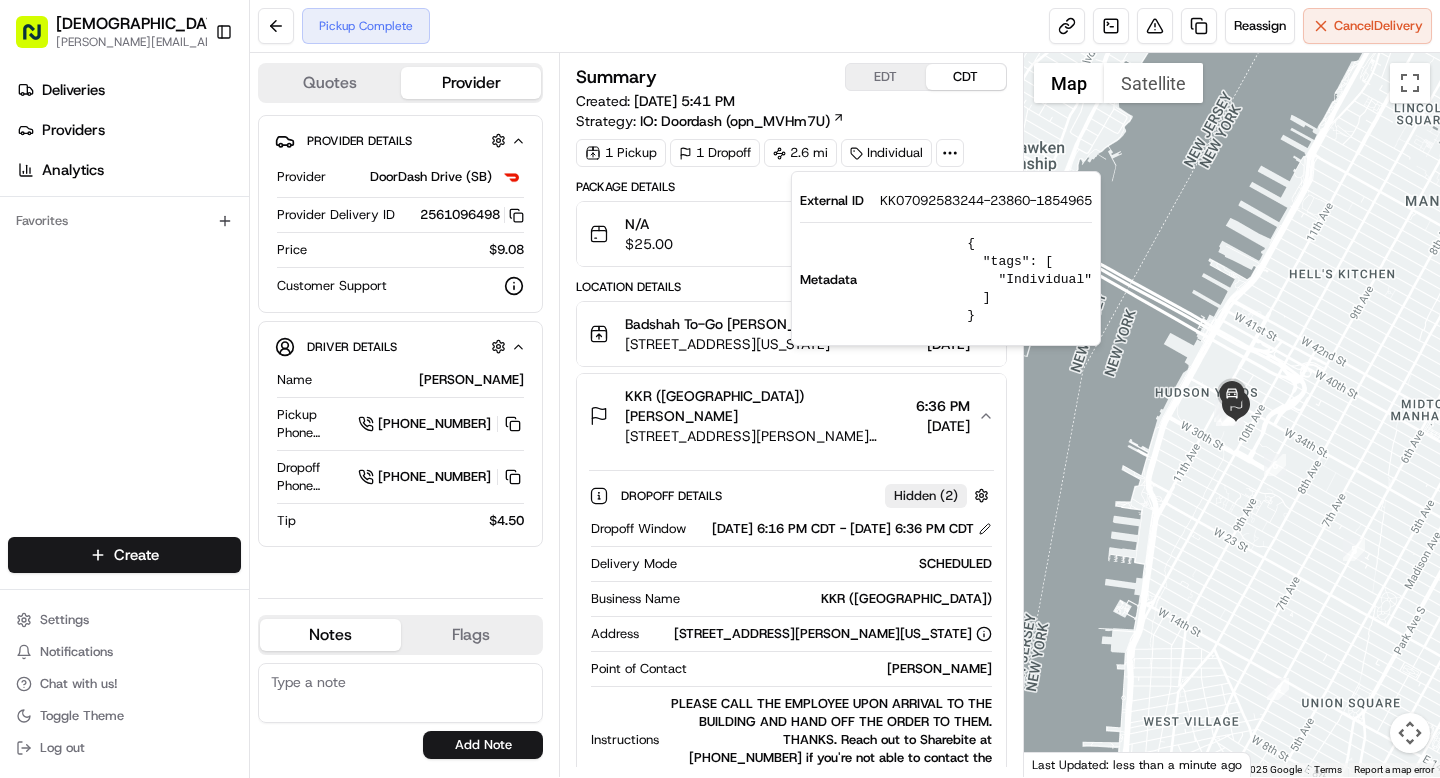 click on "Pickup Complete Reassign Cancel  Delivery" at bounding box center [845, 26] 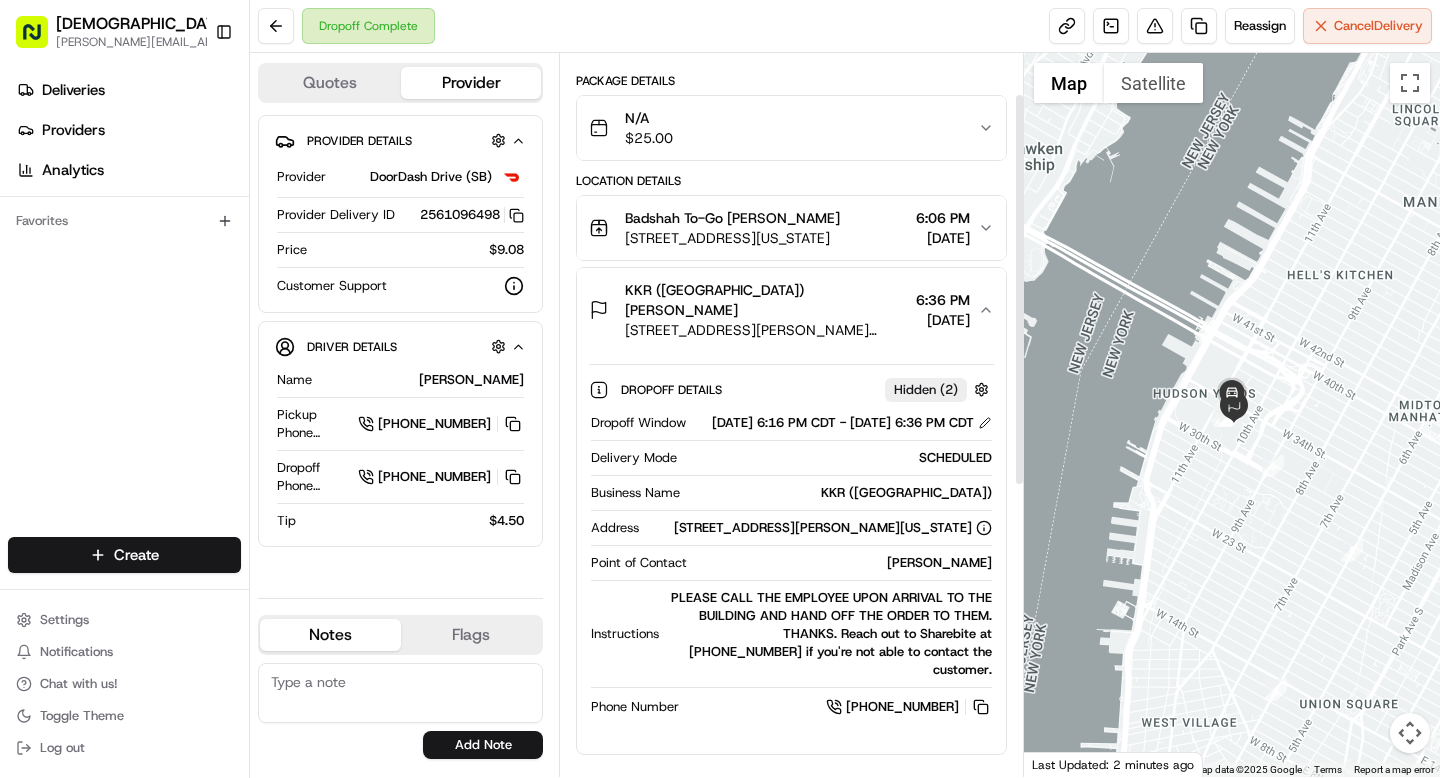 scroll, scrollTop: 0, scrollLeft: 0, axis: both 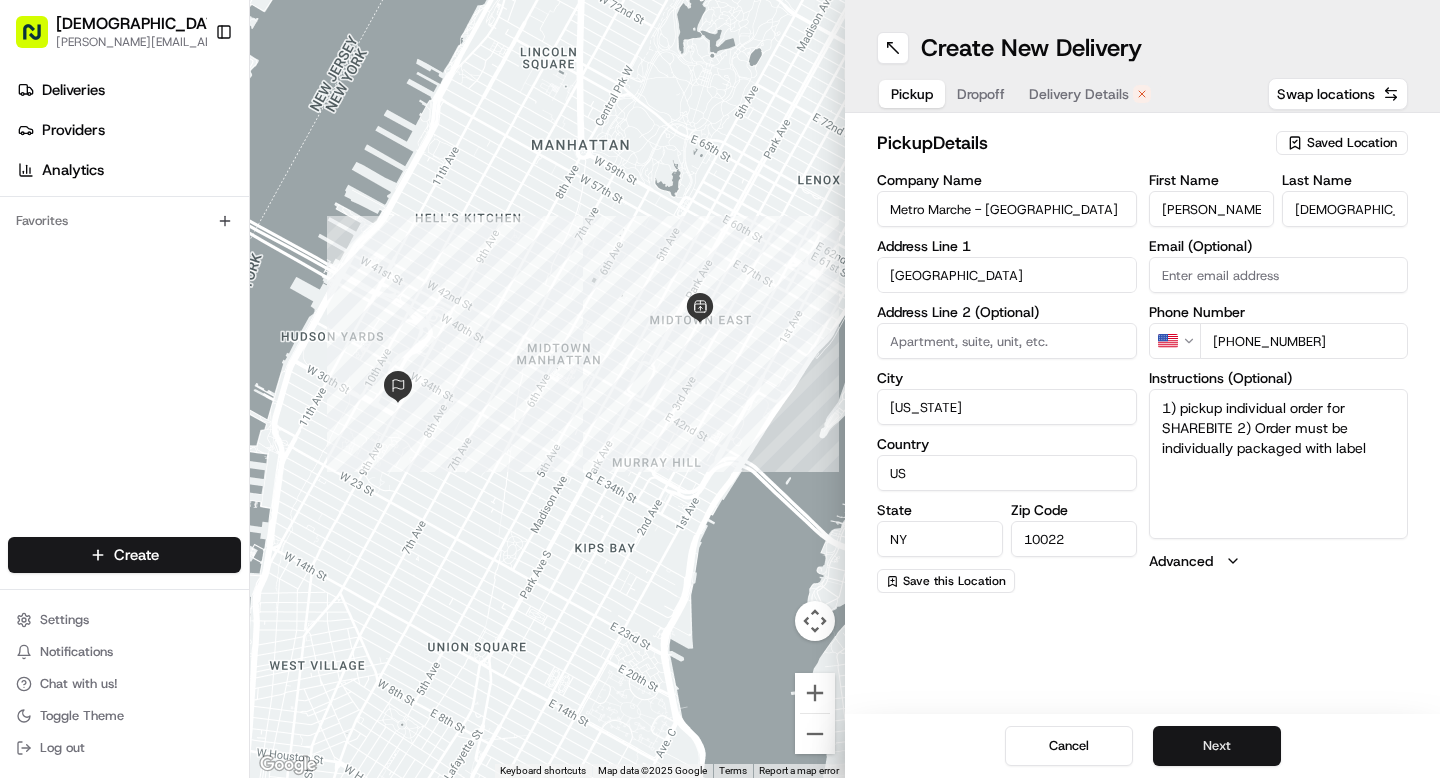 click on "Next" at bounding box center (1217, 746) 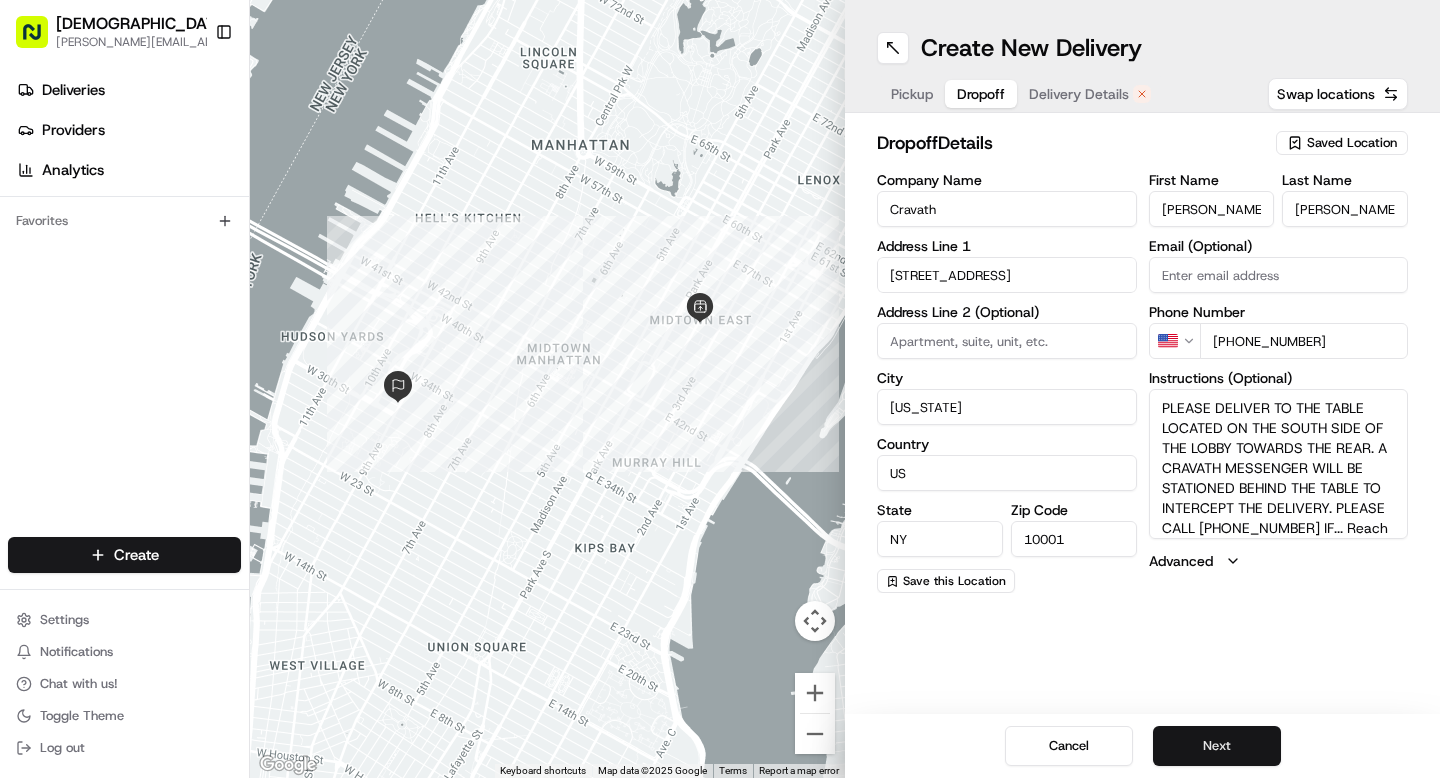 scroll, scrollTop: 0, scrollLeft: 0, axis: both 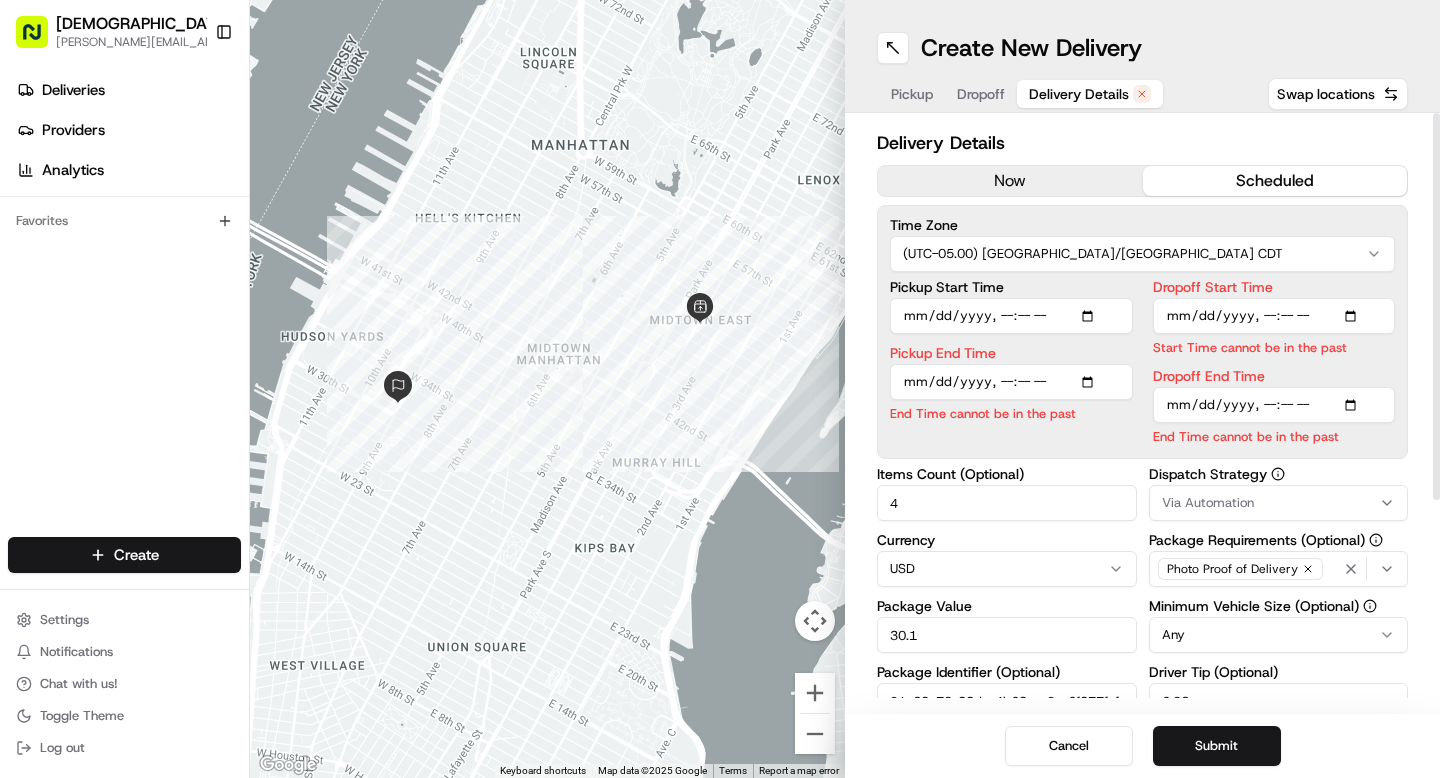 click on "now" at bounding box center (1010, 181) 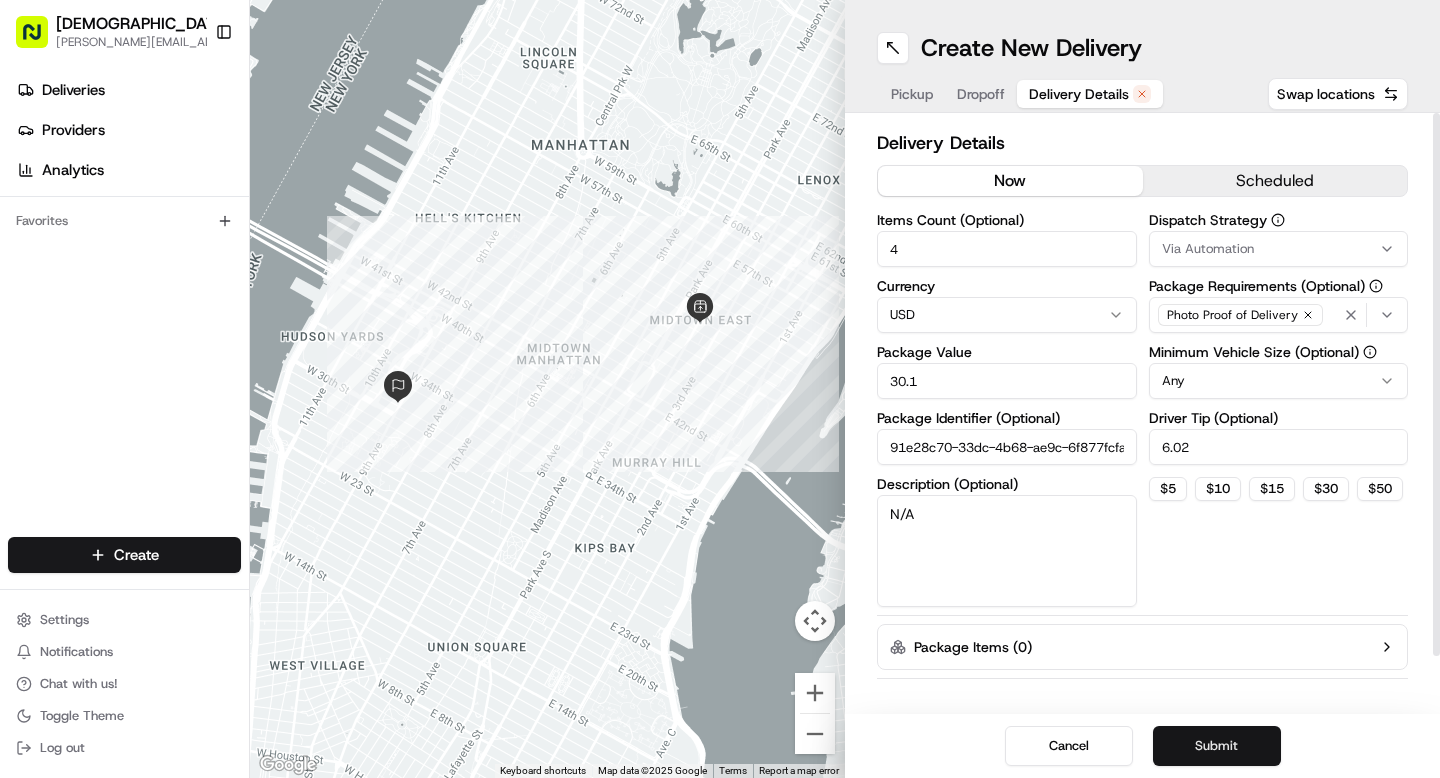 click on "Submit" at bounding box center (1217, 746) 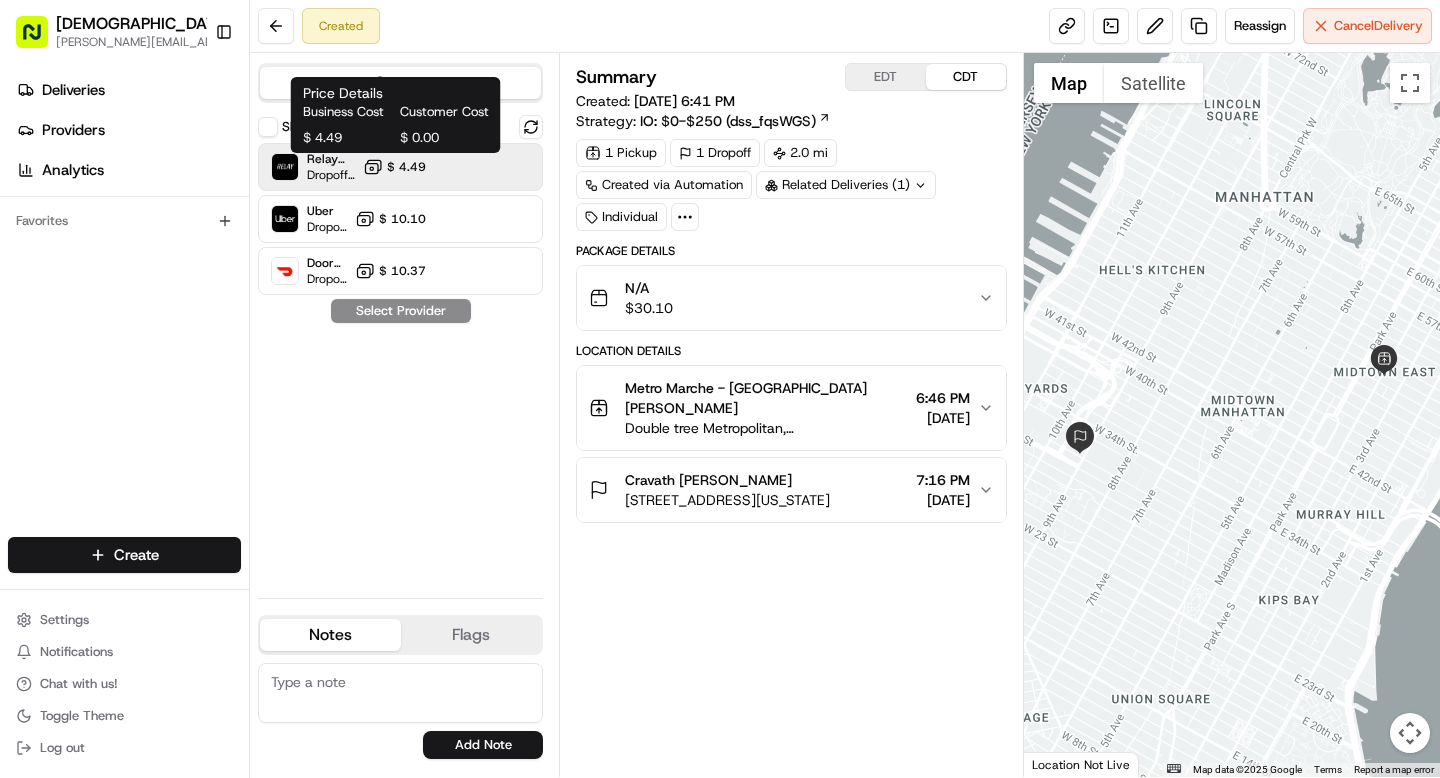 click on "$   4.49" at bounding box center [406, 167] 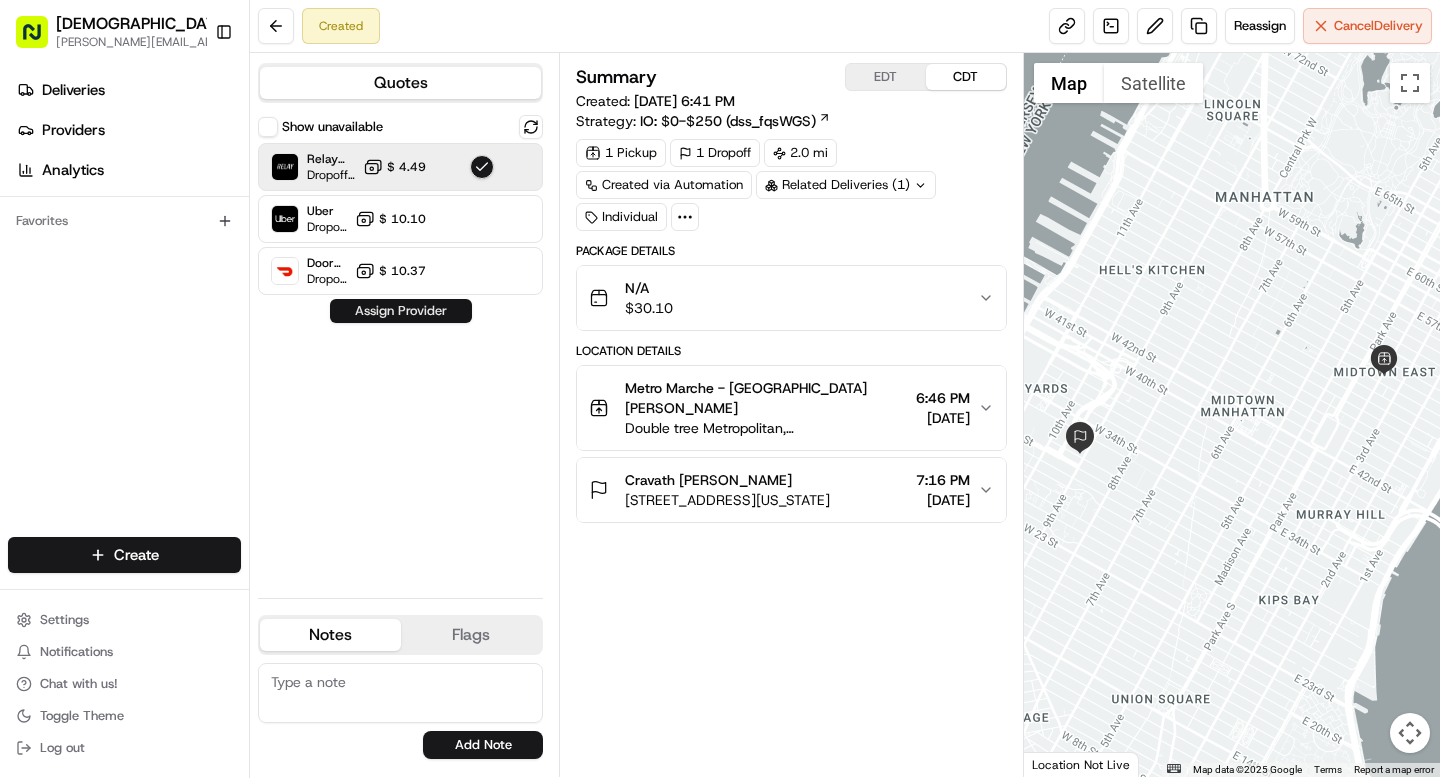 click on "Assign Provider" at bounding box center (401, 311) 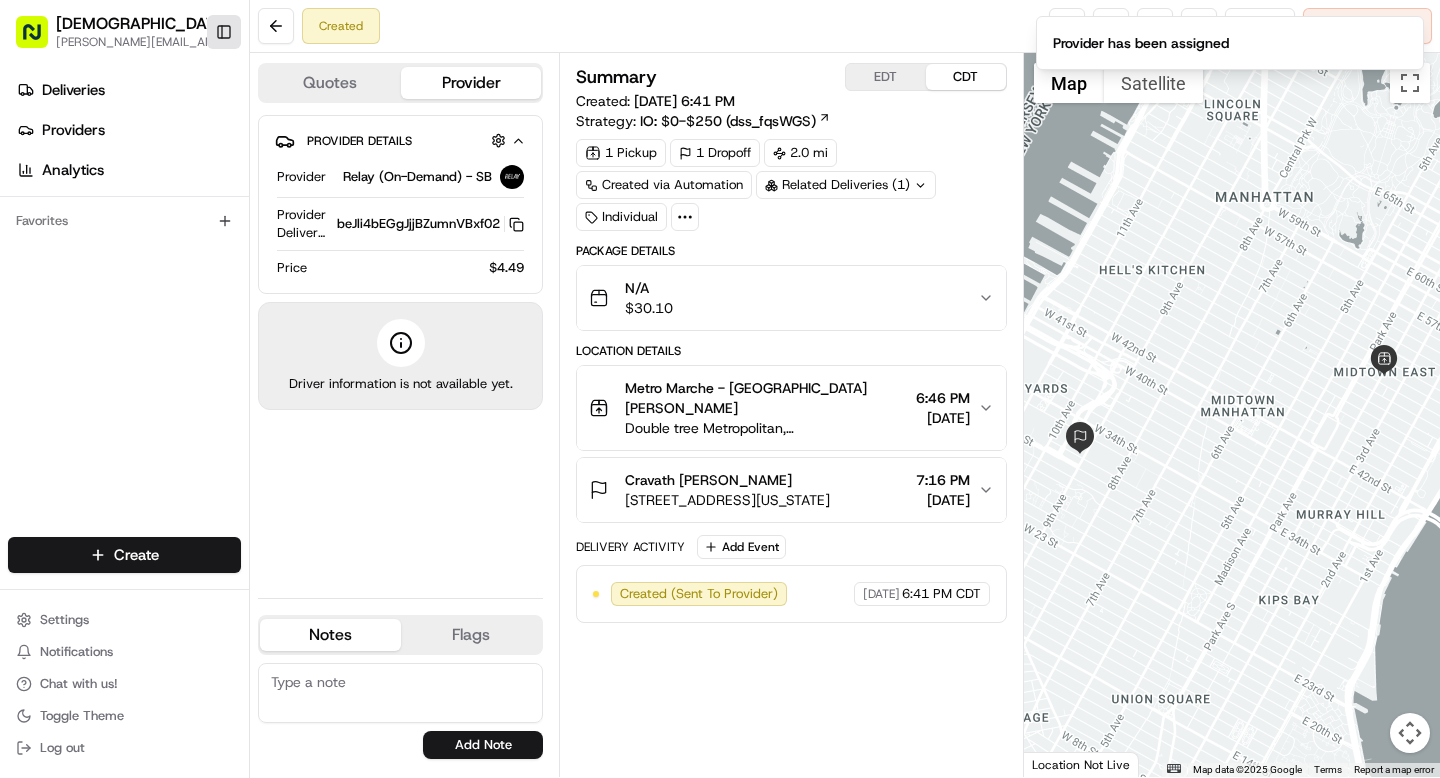 click on "Toggle Sidebar" at bounding box center (224, 32) 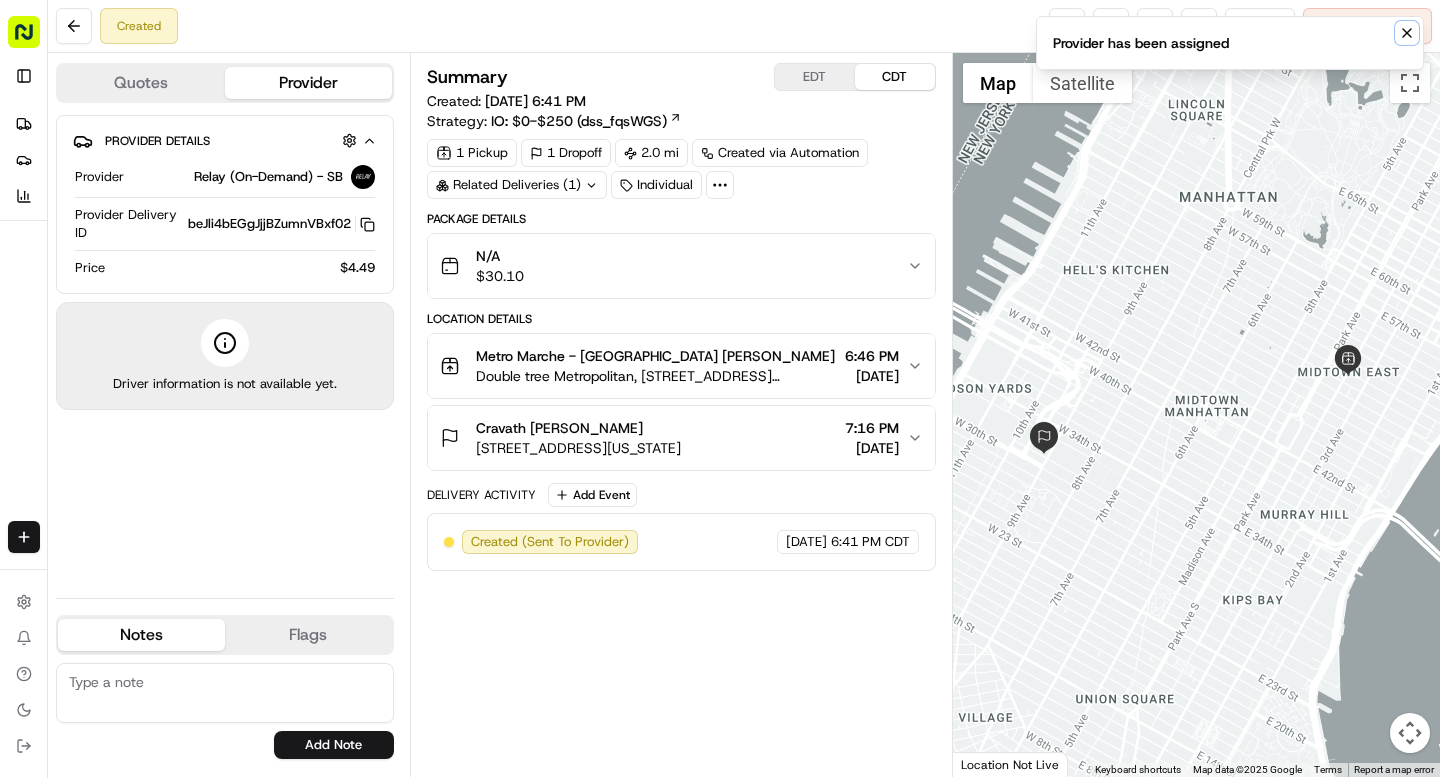 click 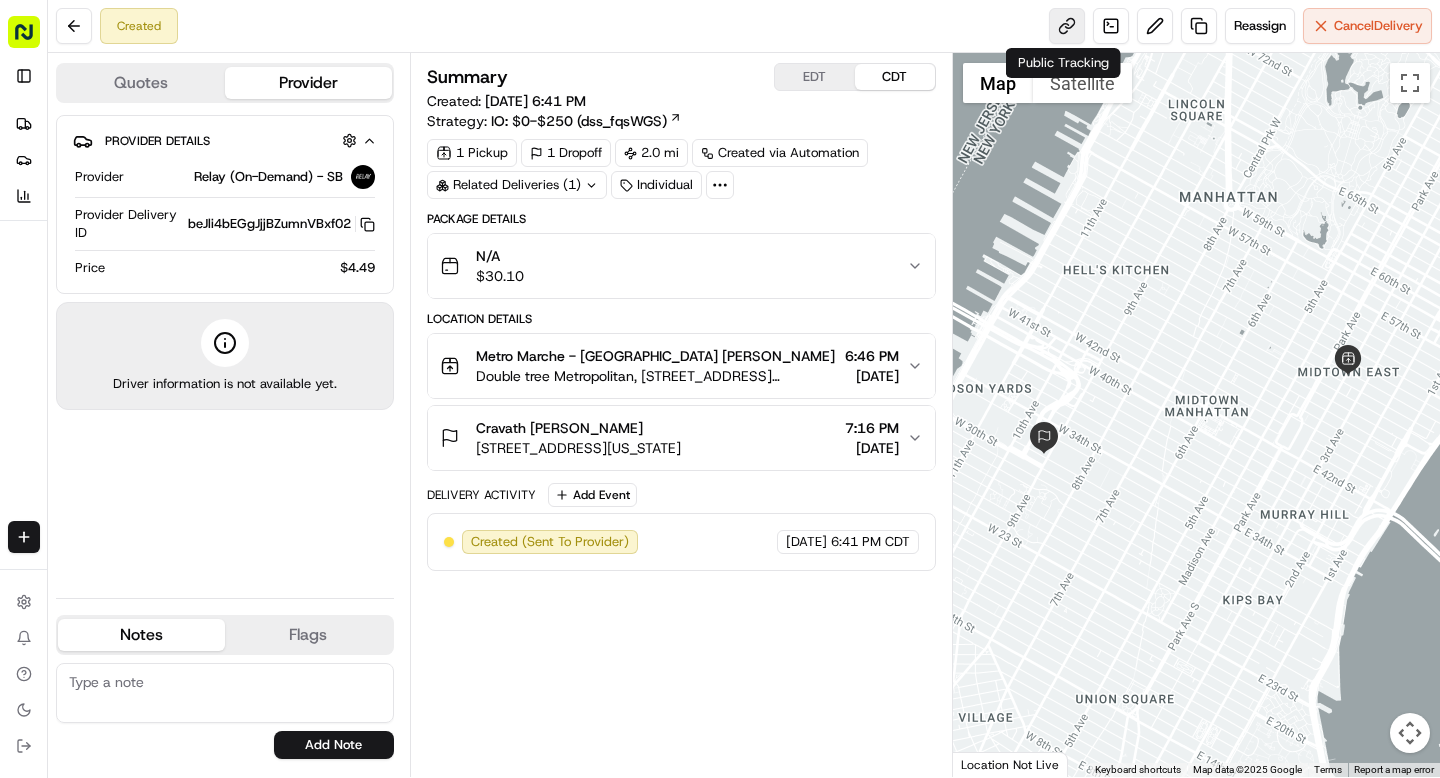 click at bounding box center [1067, 26] 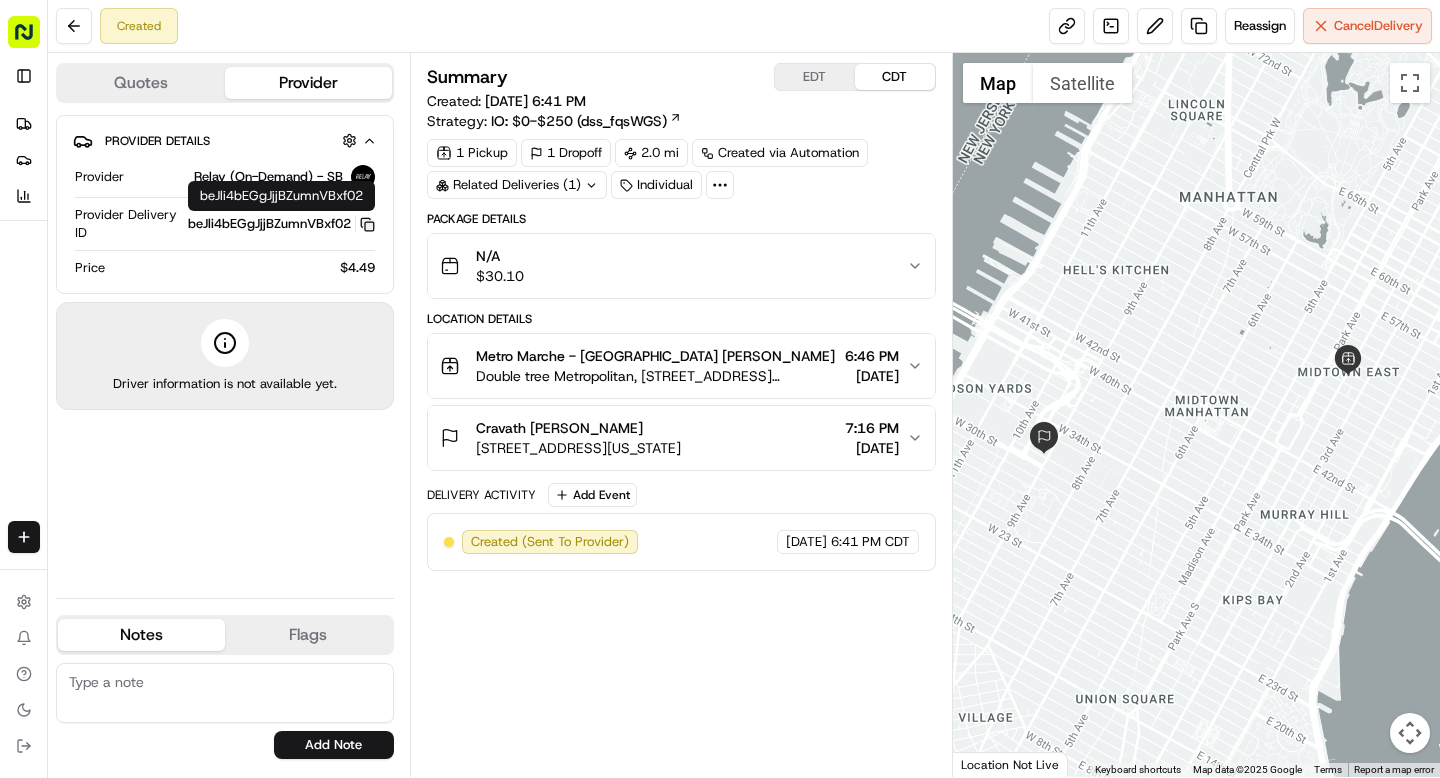 click 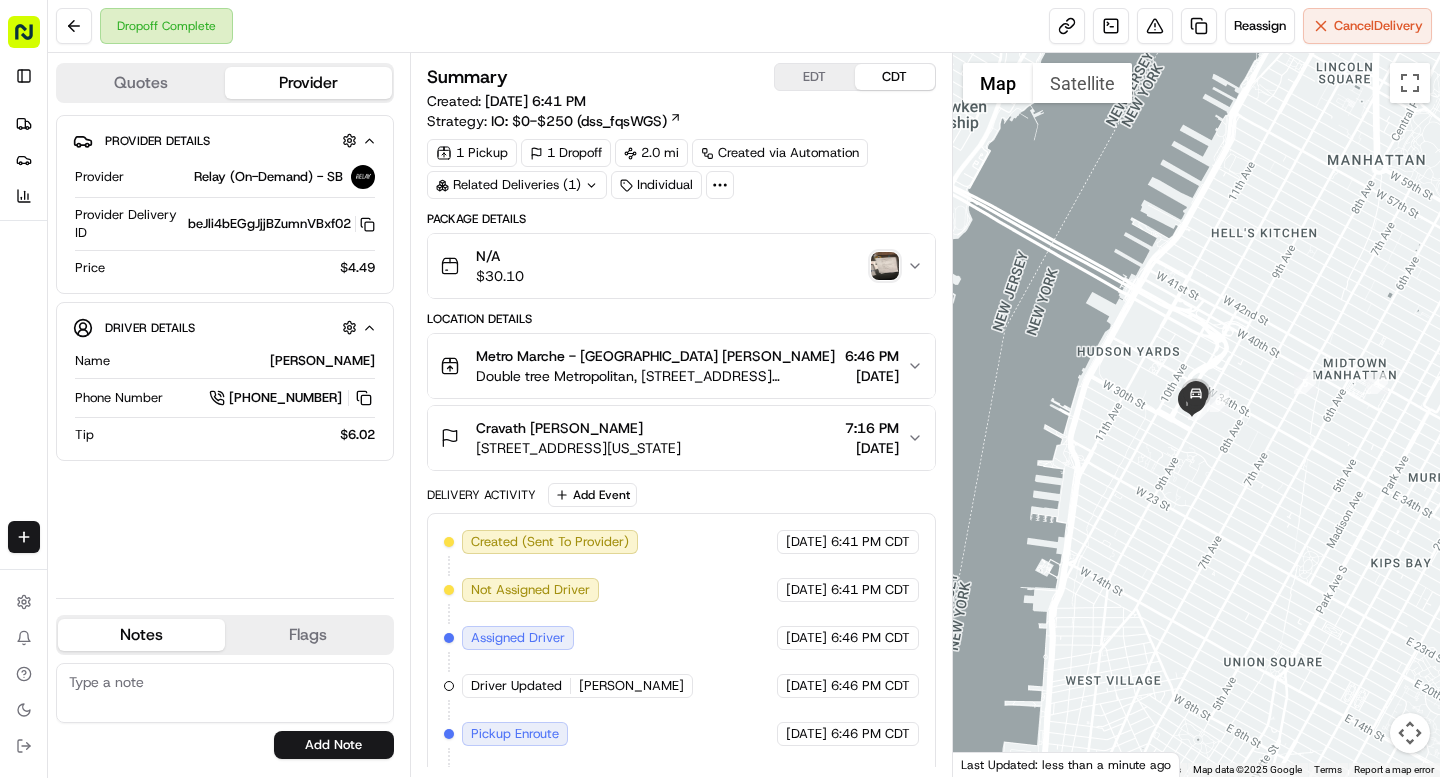 click at bounding box center (885, 266) 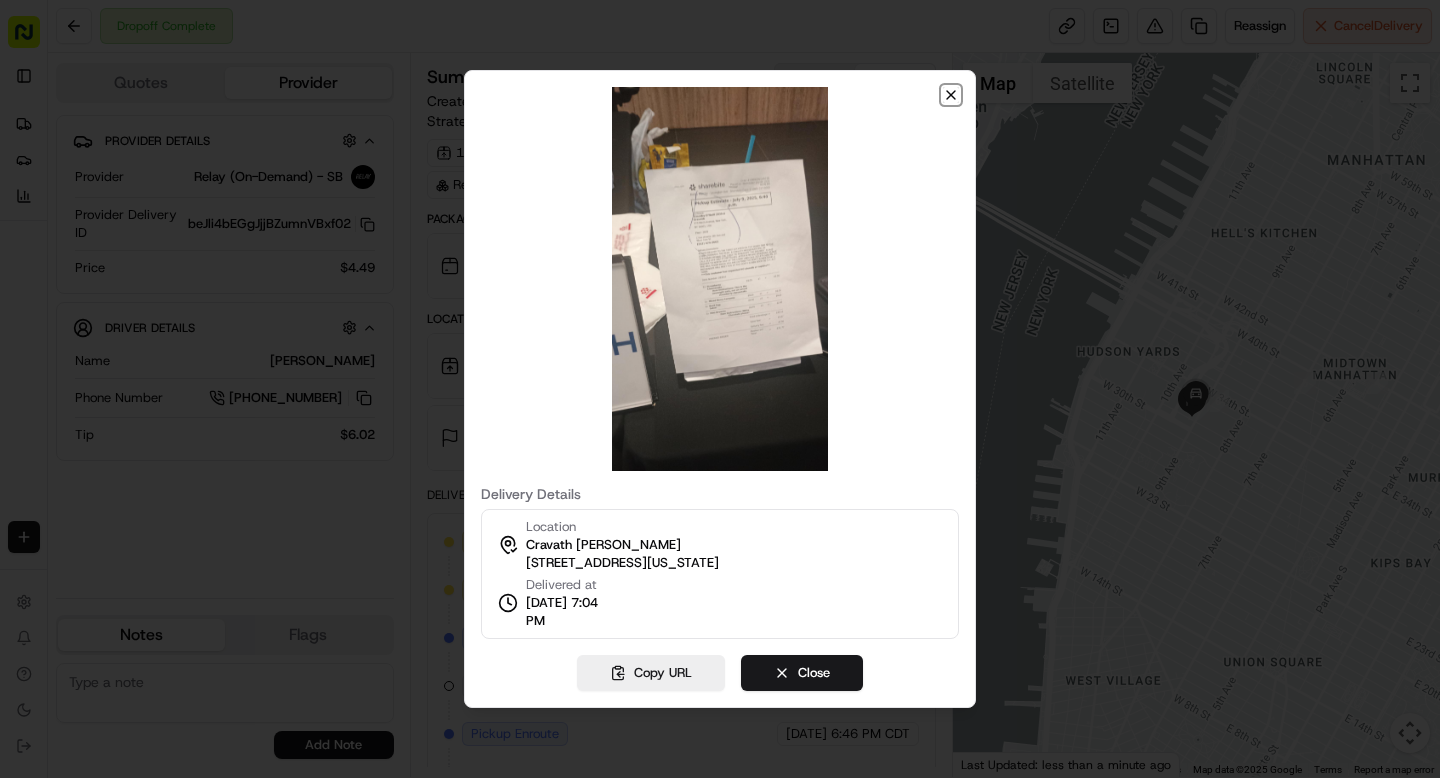 click 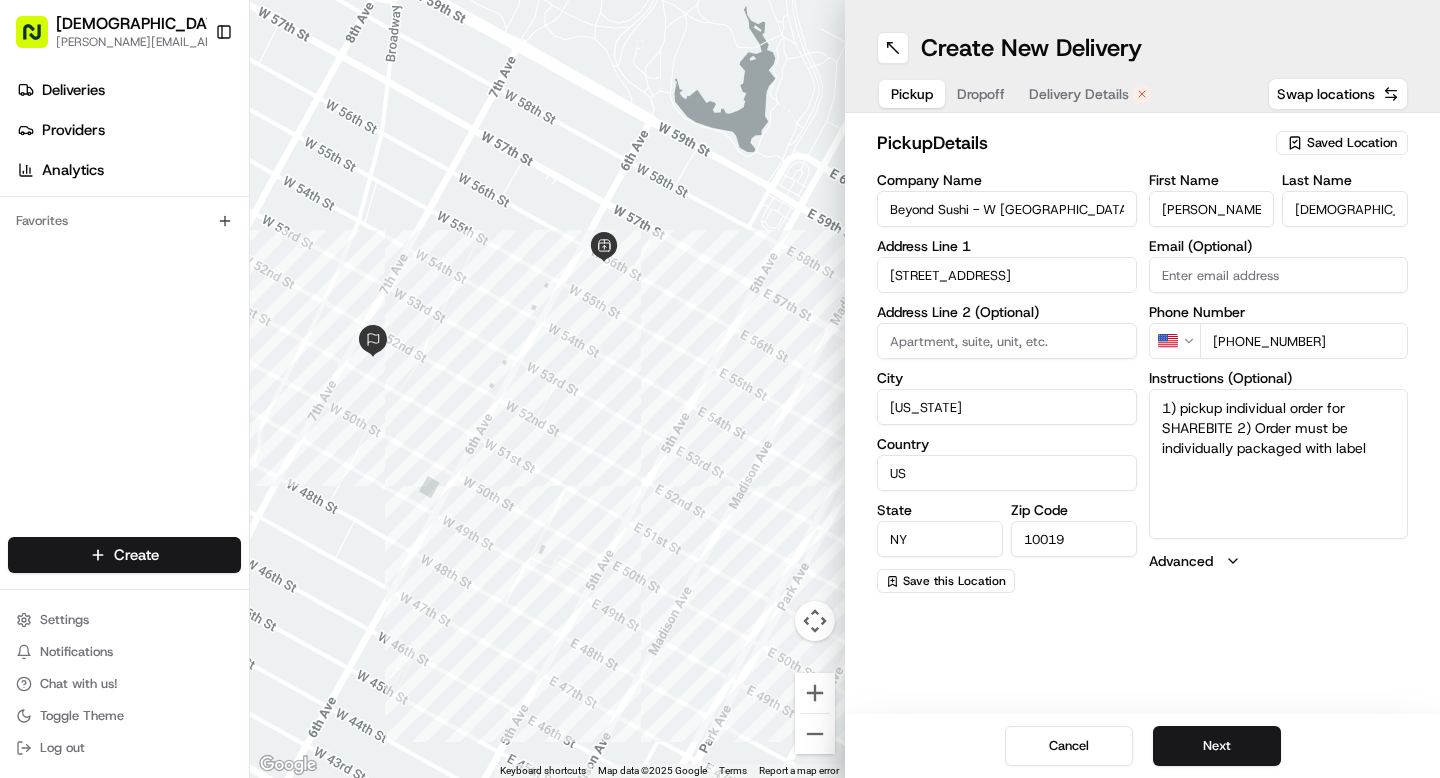 scroll, scrollTop: 0, scrollLeft: 0, axis: both 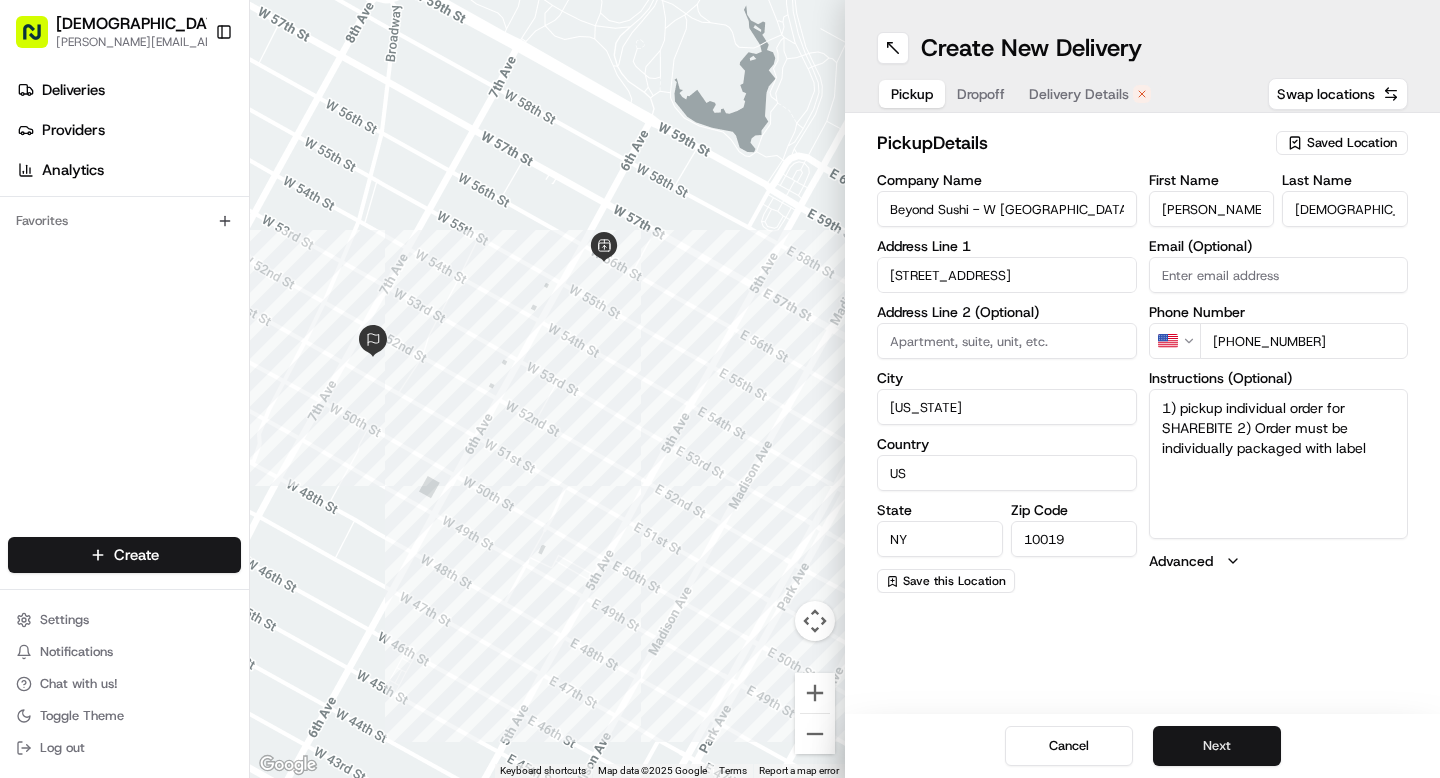 click on "Next" at bounding box center (1217, 746) 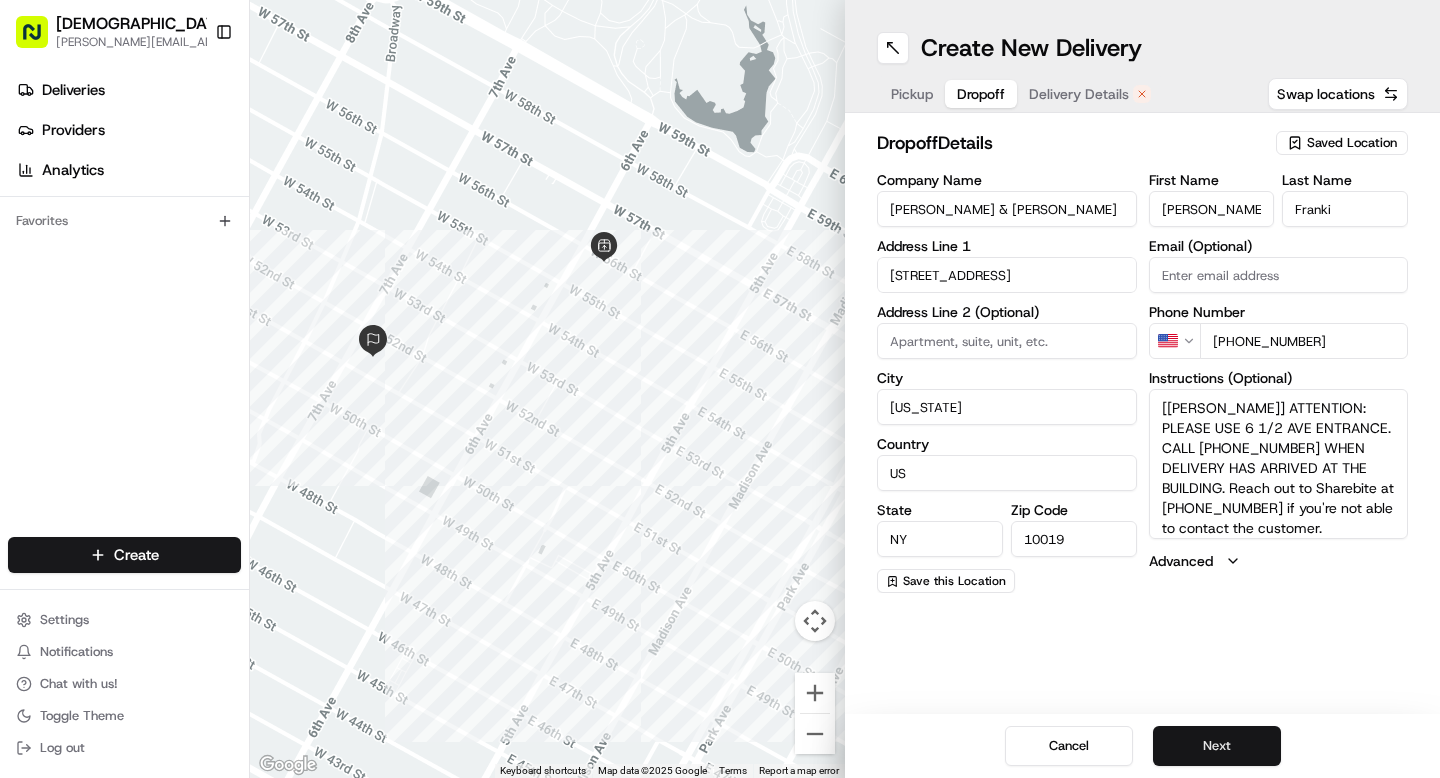 click on "Next" at bounding box center [1217, 746] 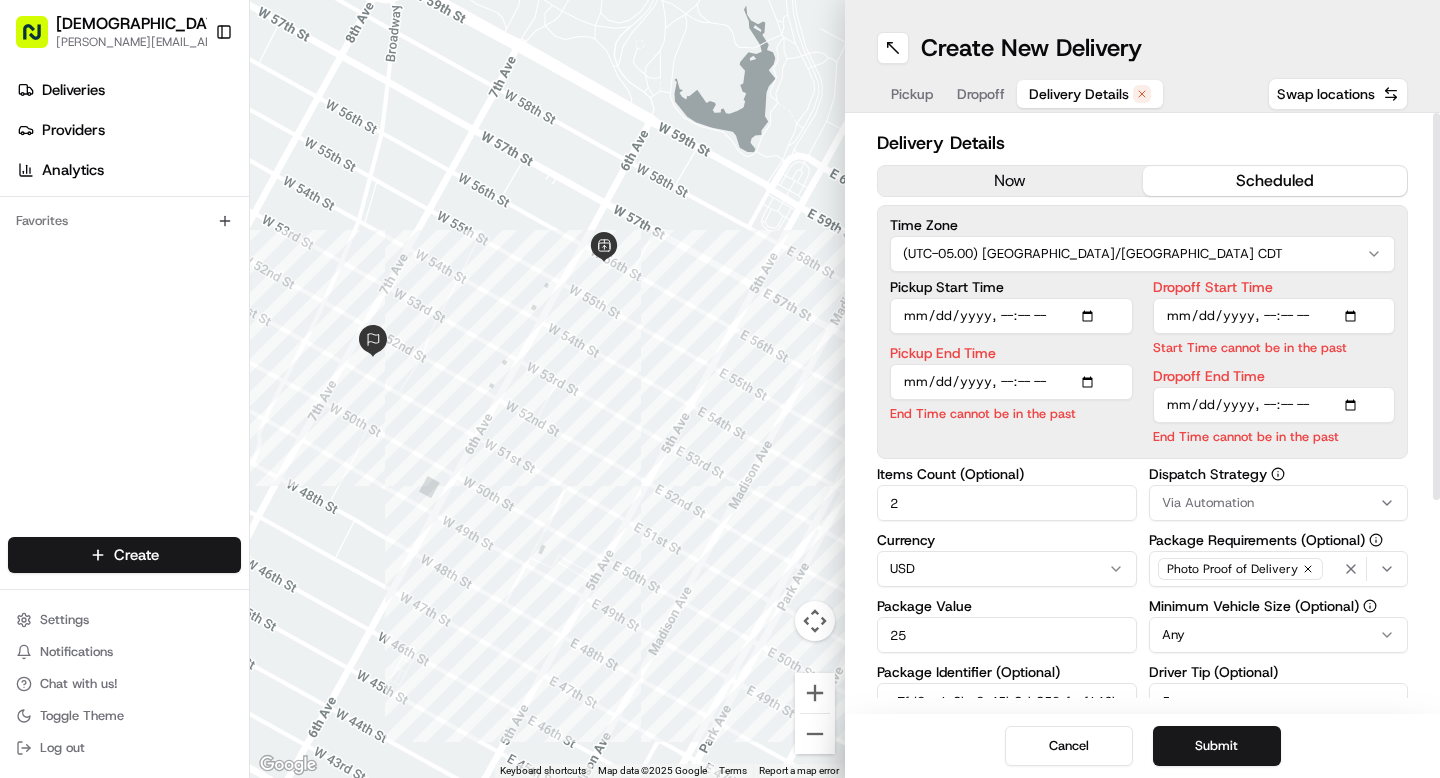 click on "now" at bounding box center [1010, 181] 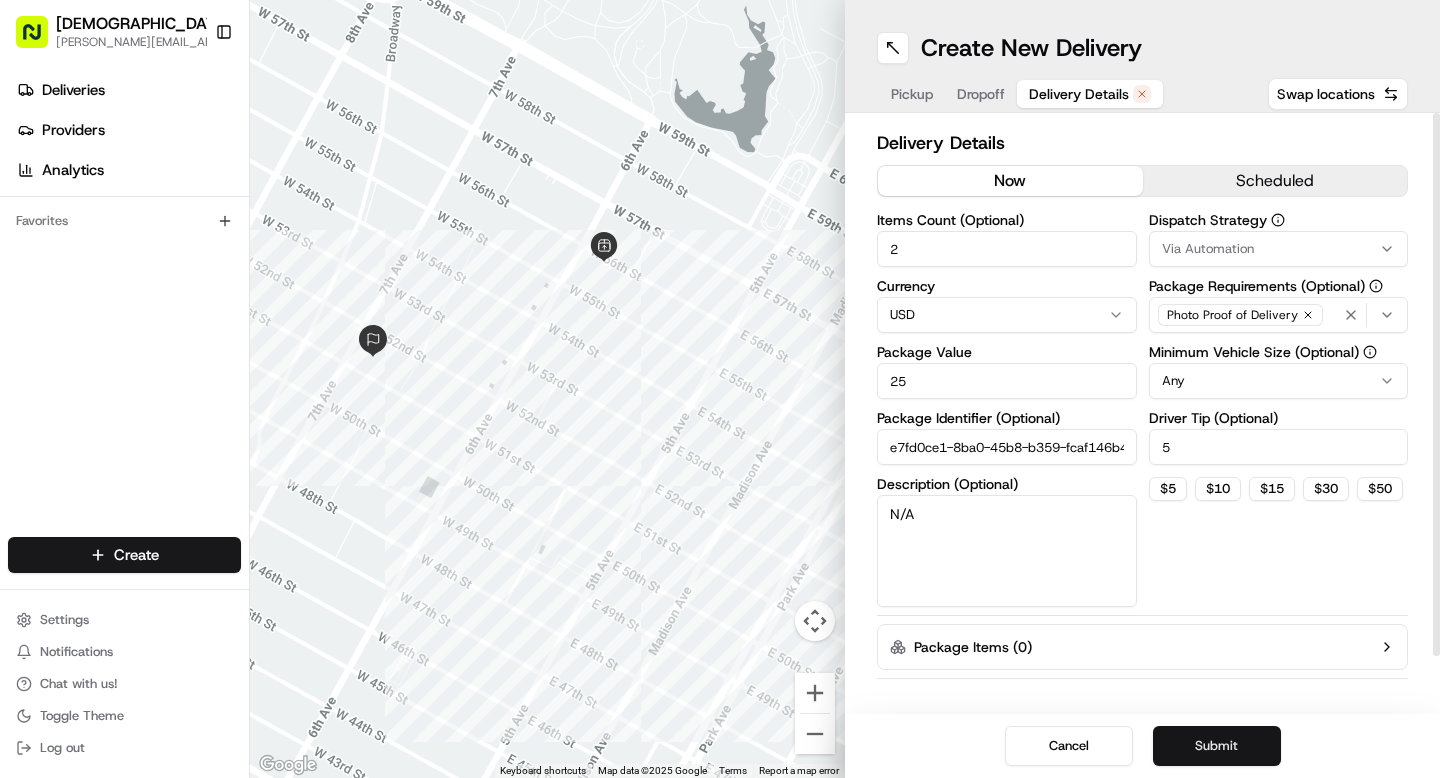 click on "Submit" at bounding box center (1217, 746) 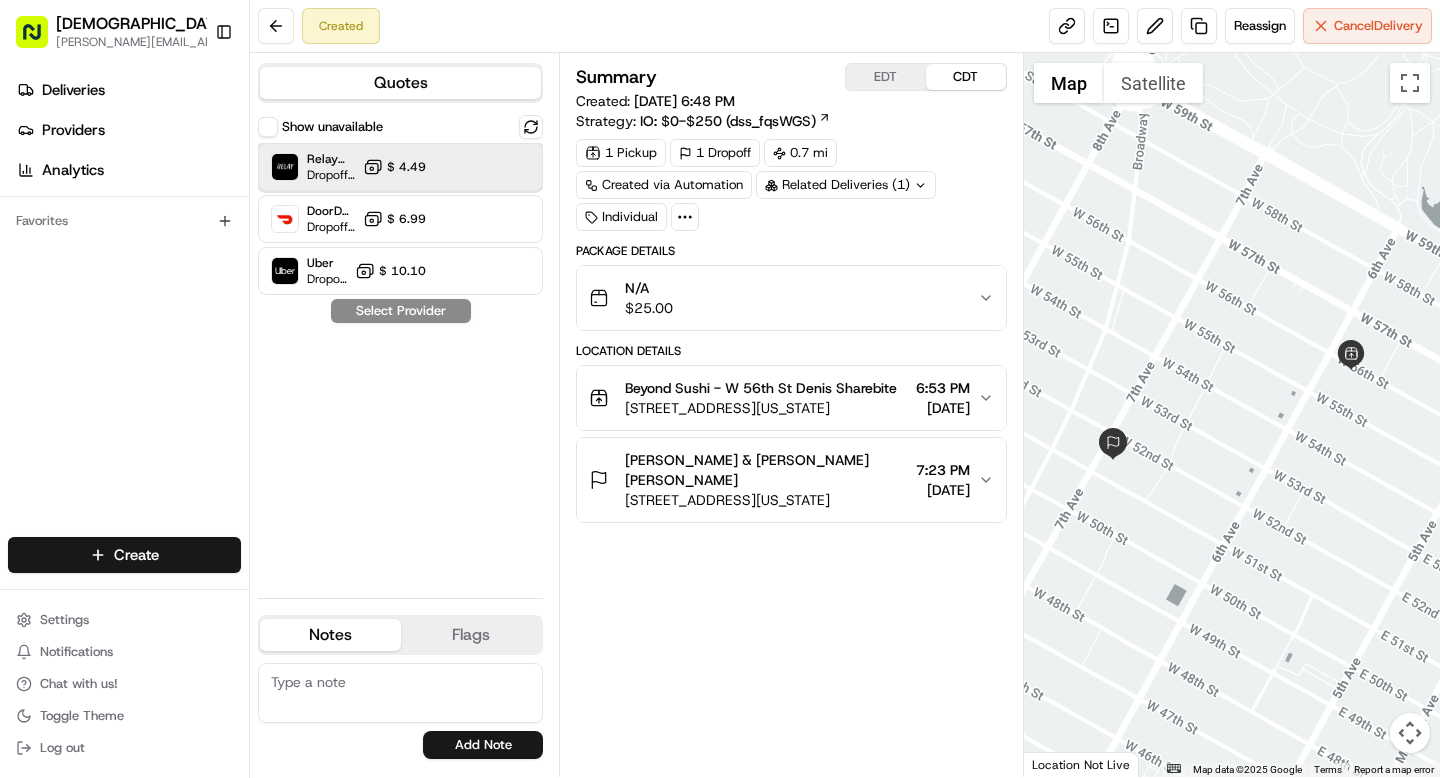 click on "Relay (On-Demand) - SB Dropoff ETA   - $   4.49" at bounding box center [400, 167] 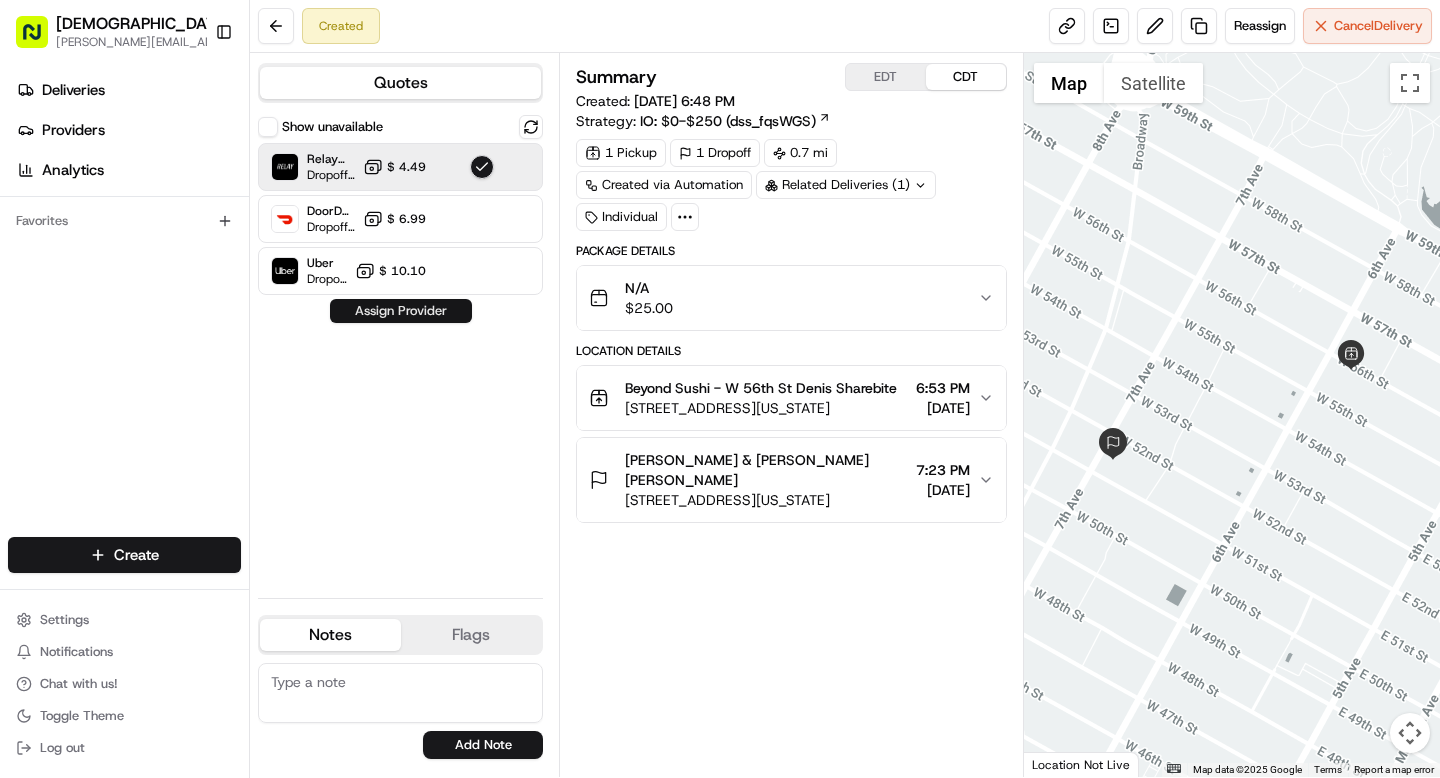 click on "Assign Provider" at bounding box center [401, 311] 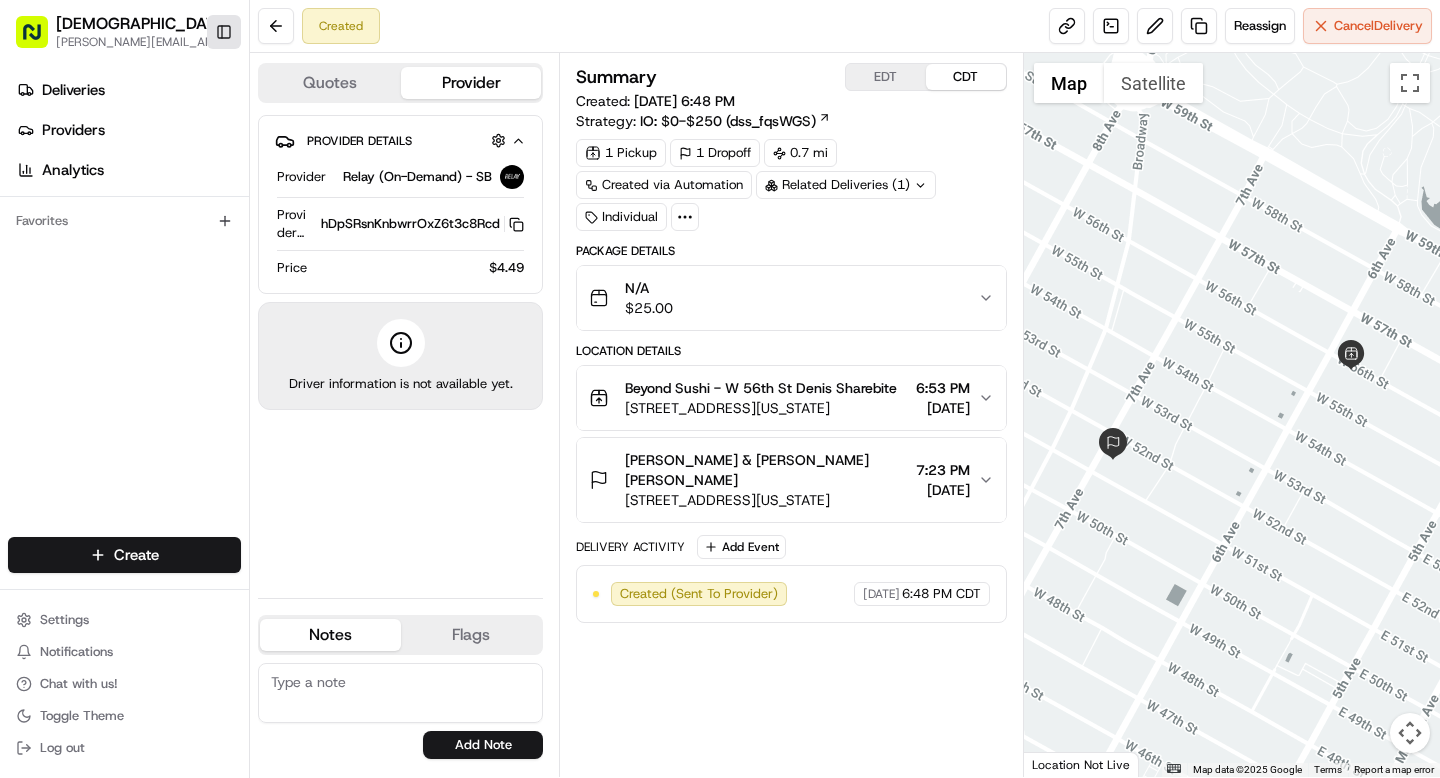 click on "Toggle Sidebar" at bounding box center (224, 32) 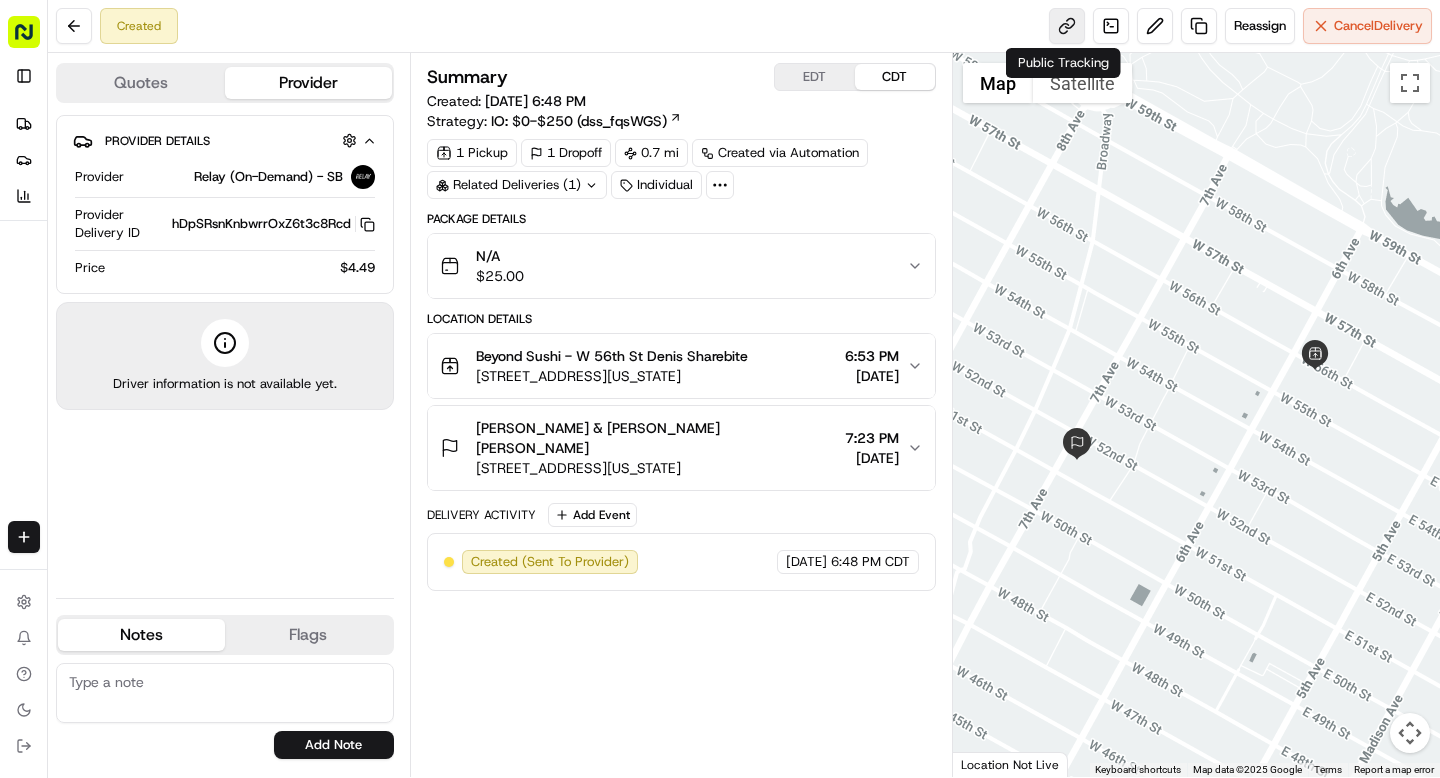 click at bounding box center (1067, 26) 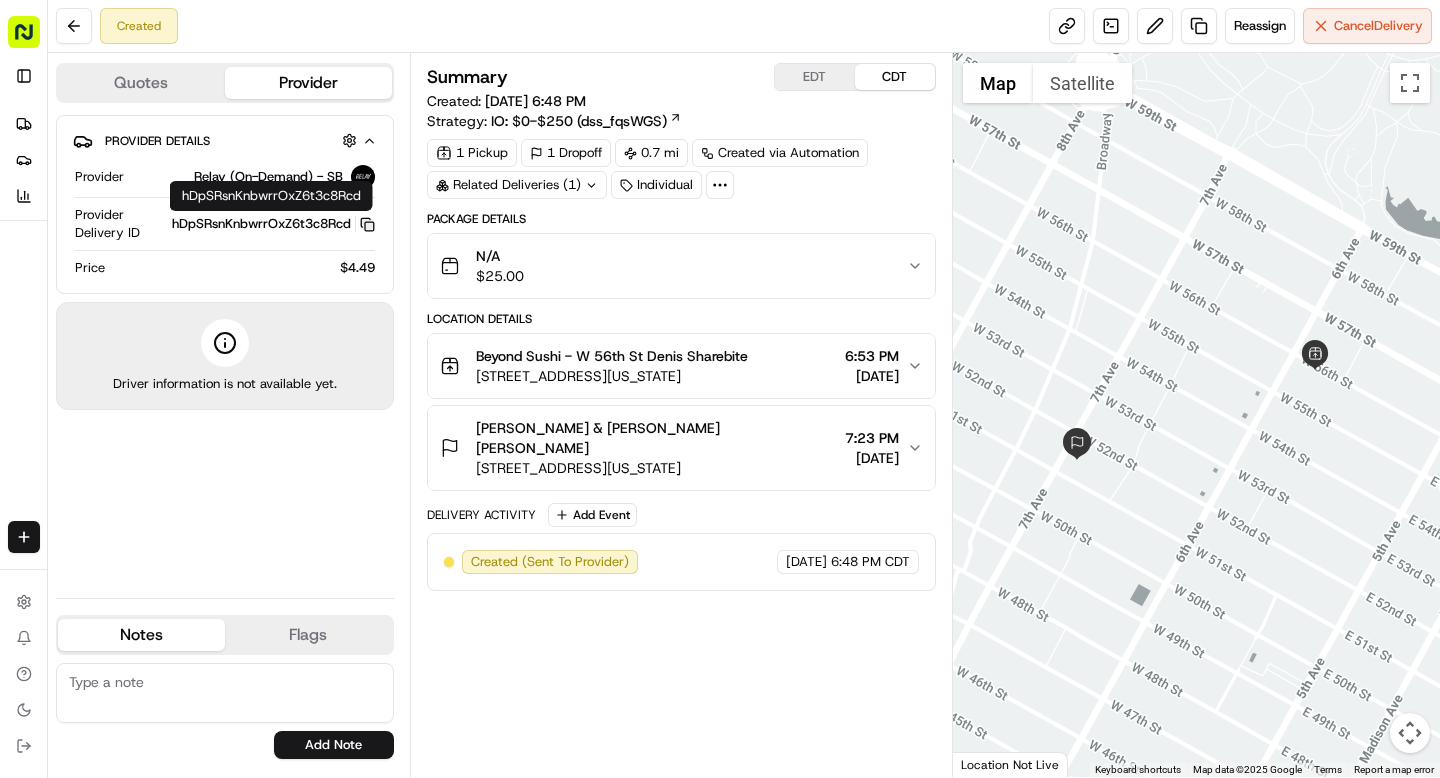 click 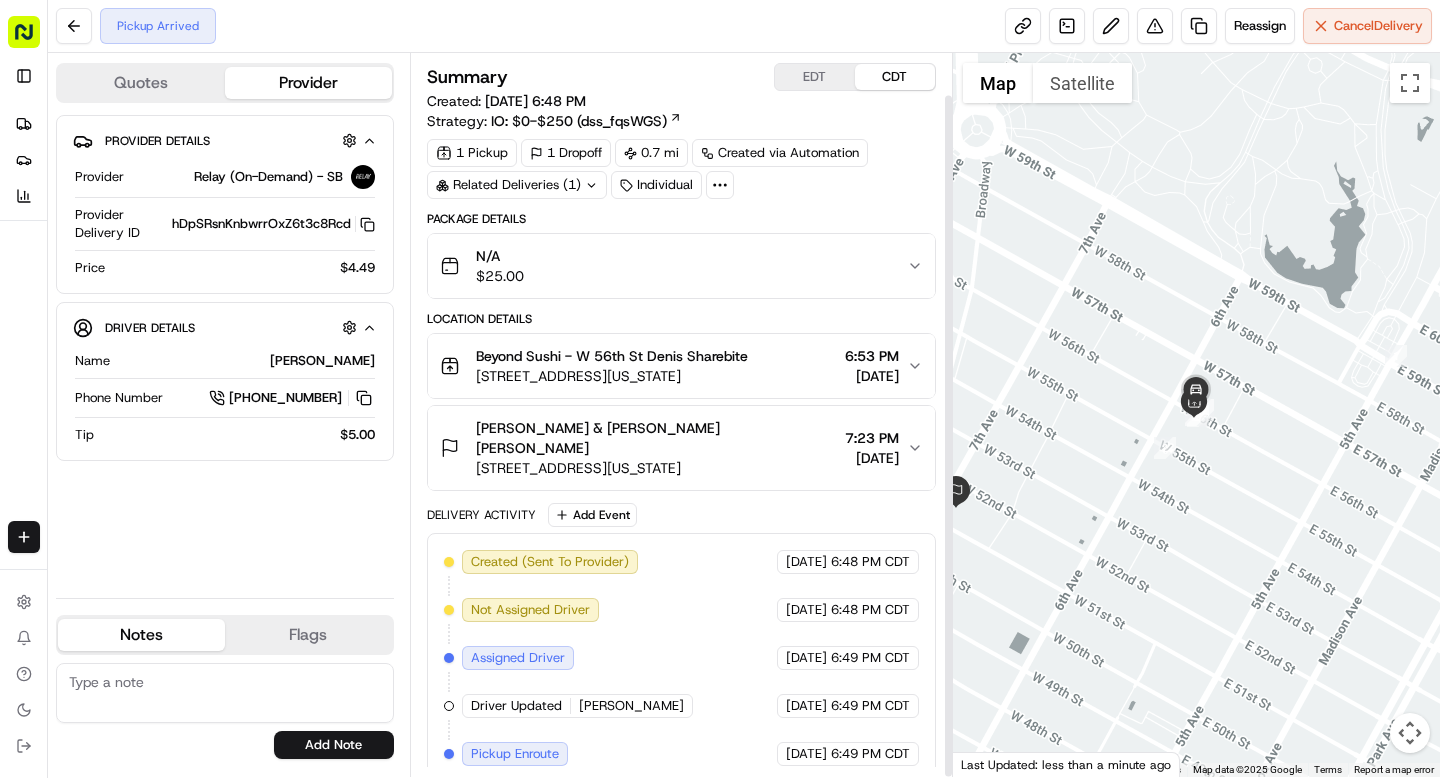 scroll, scrollTop: 44, scrollLeft: 0, axis: vertical 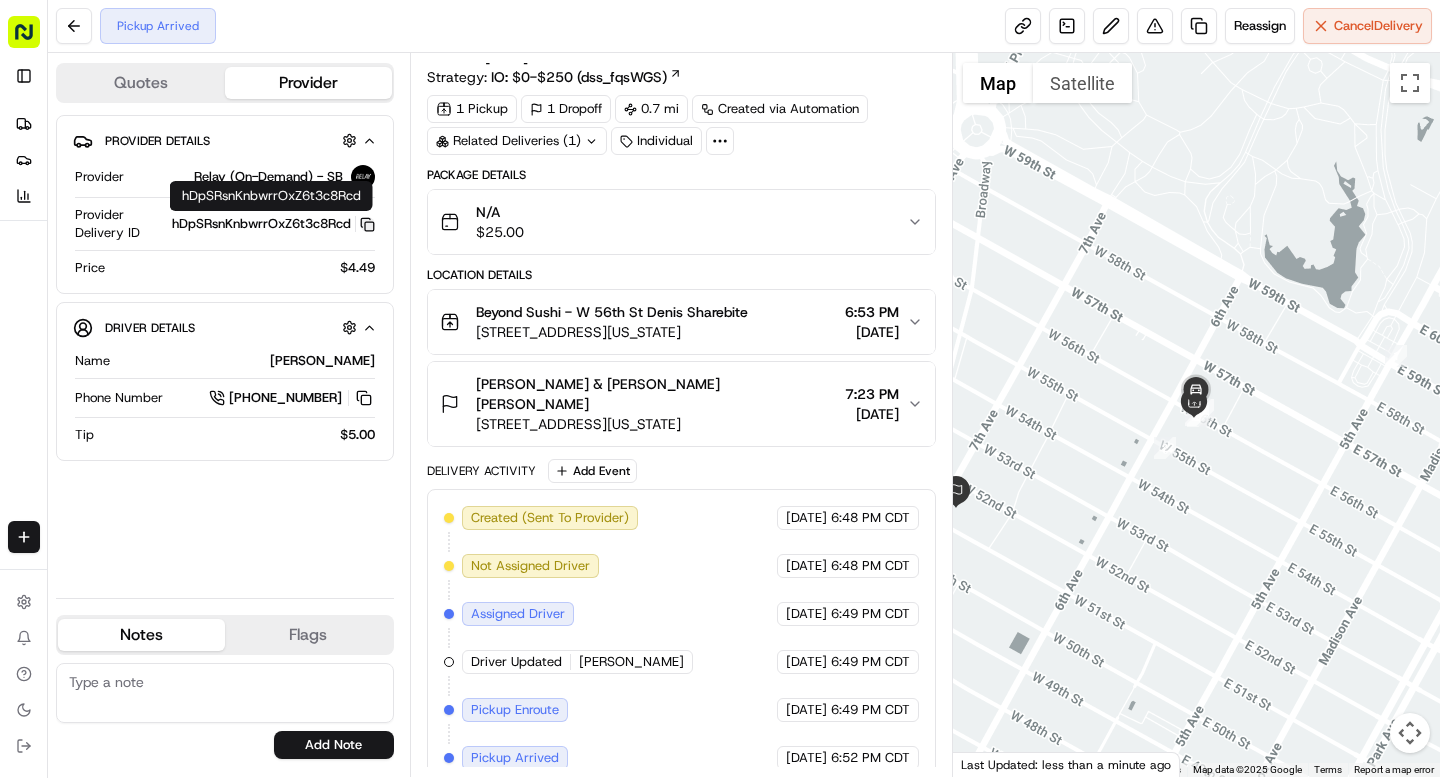 click 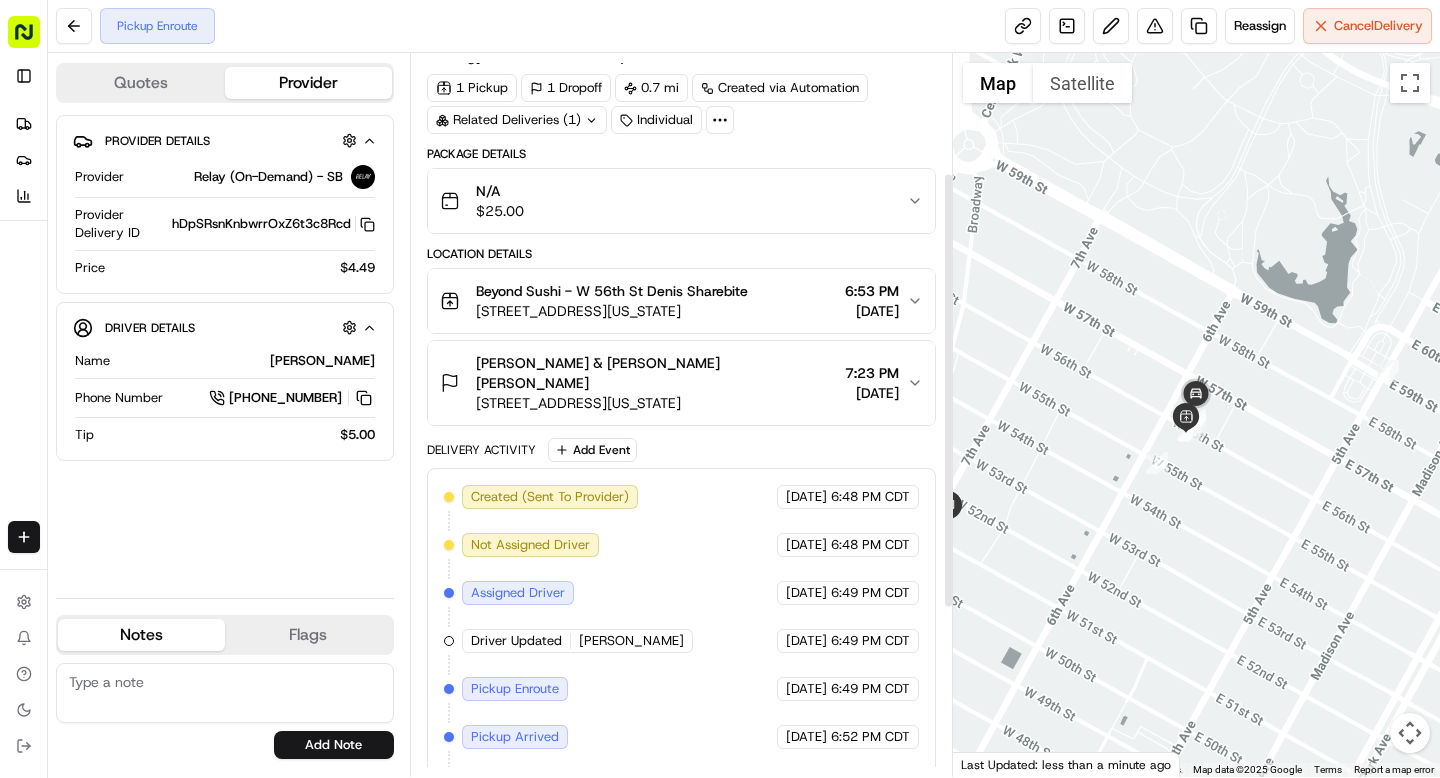 scroll, scrollTop: 0, scrollLeft: 0, axis: both 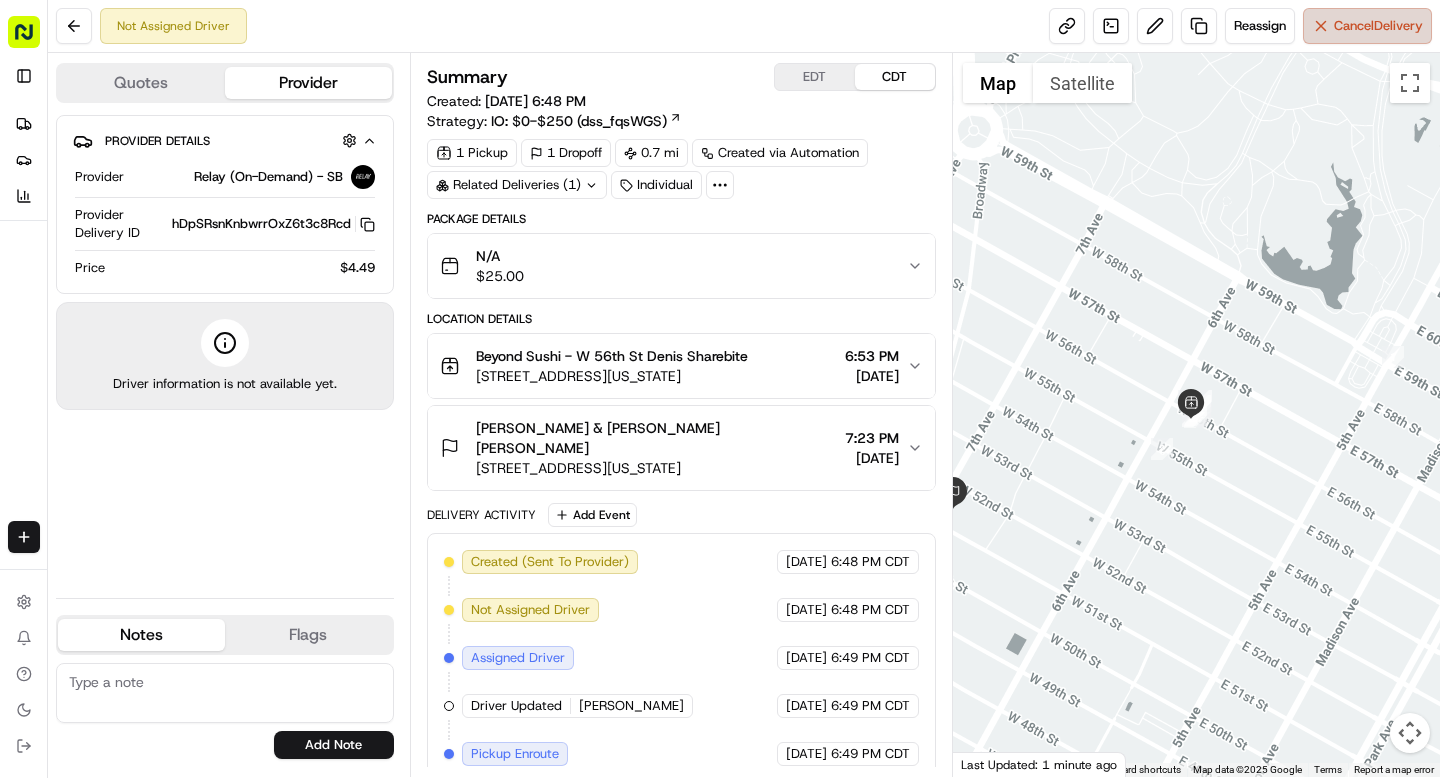 click on "Cancel  Delivery" at bounding box center [1367, 26] 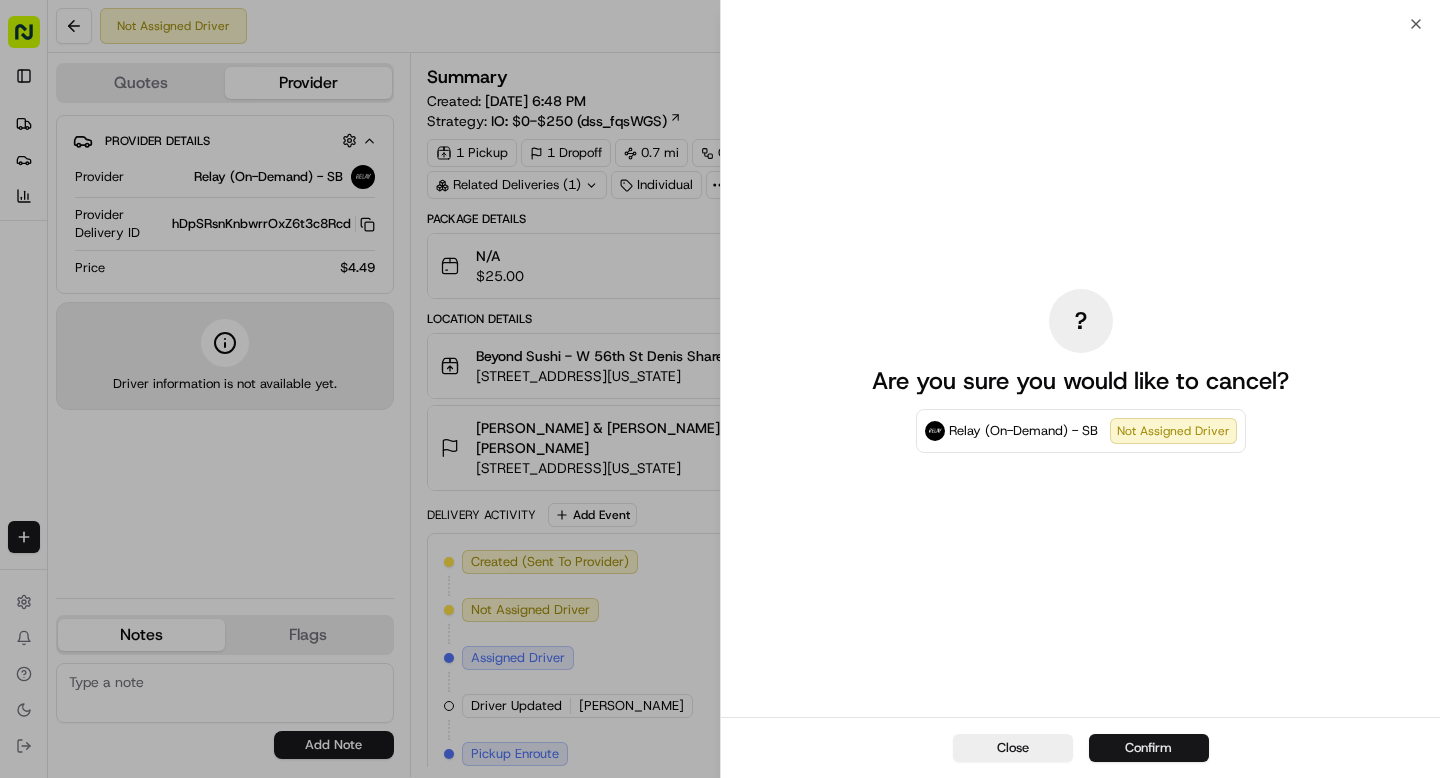 click on "Confirm" at bounding box center [1149, 748] 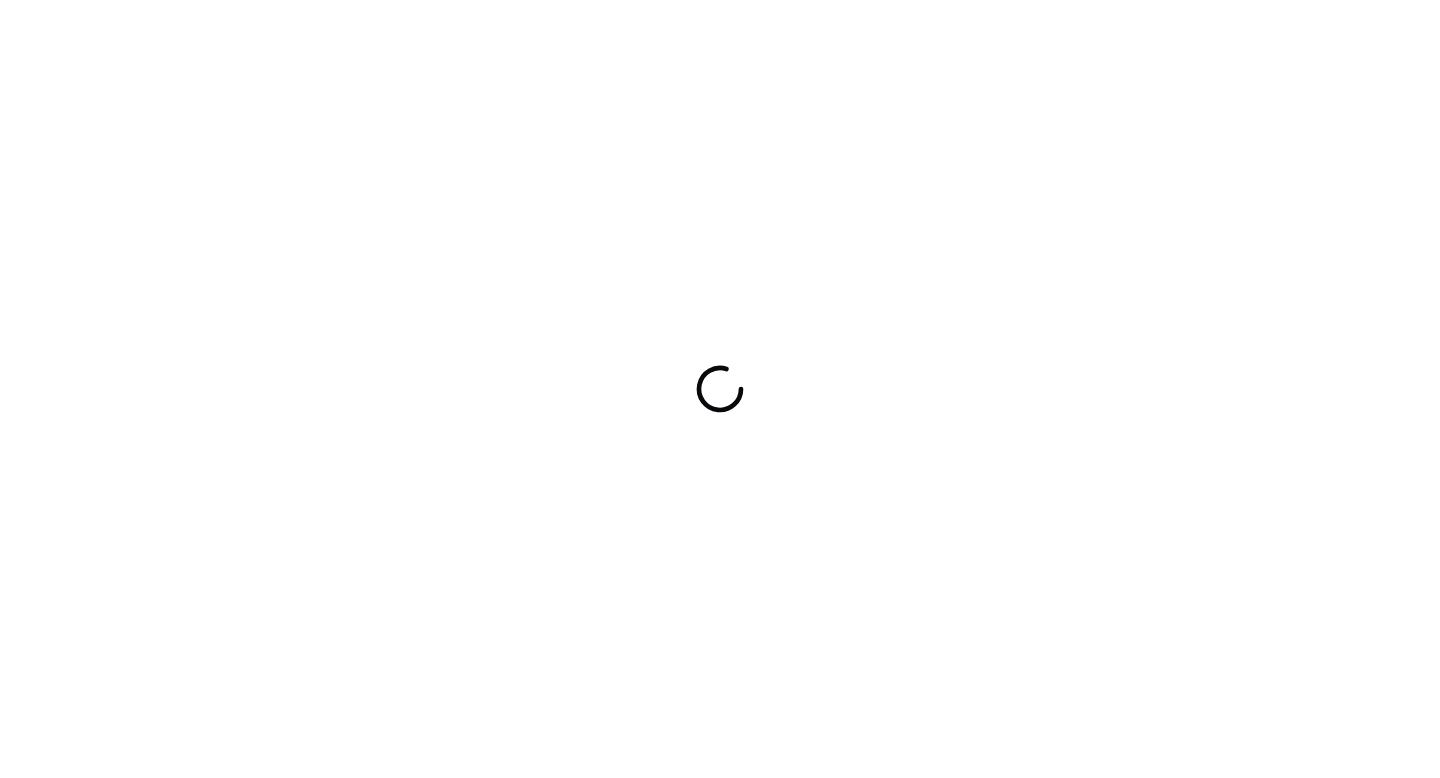 scroll, scrollTop: 0, scrollLeft: 0, axis: both 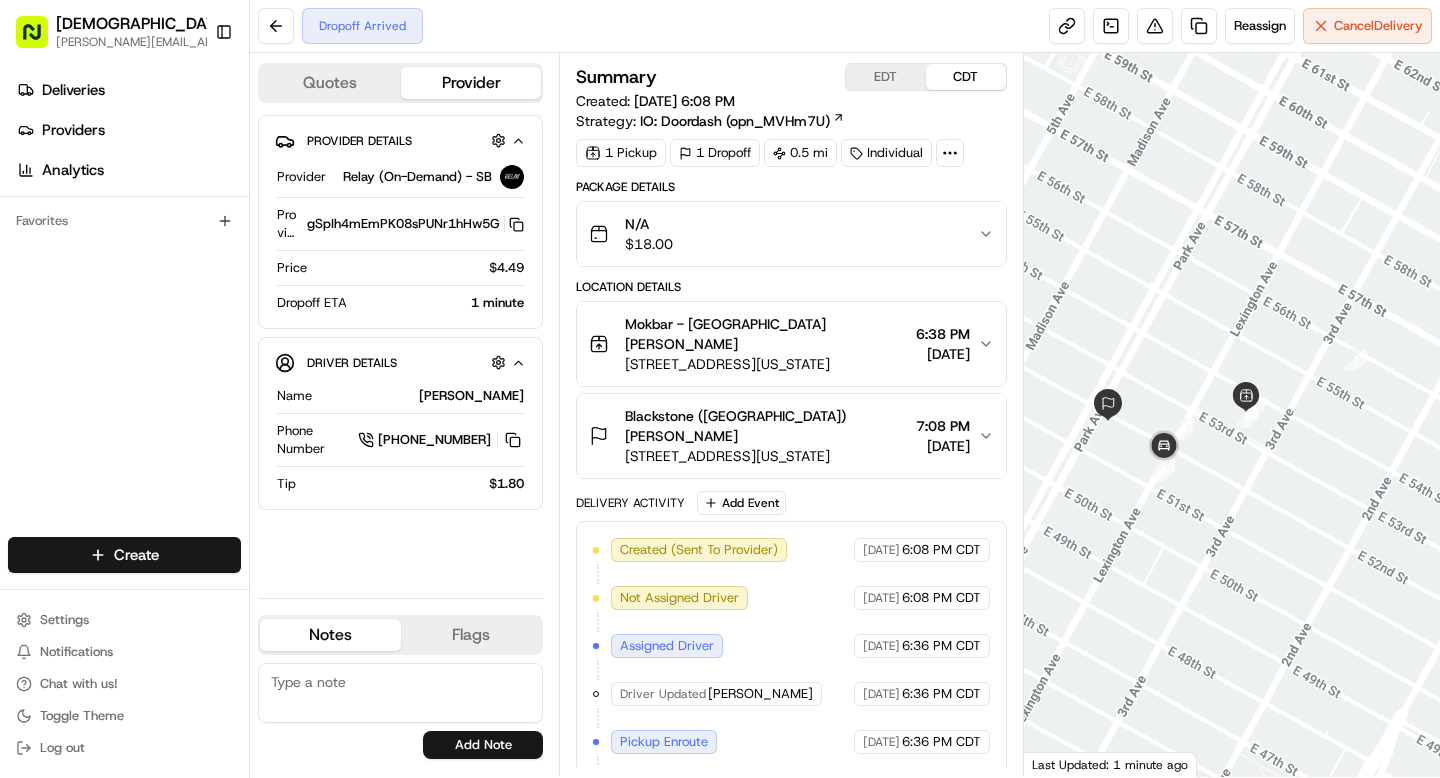 click on "Blackstone ([GEOGRAPHIC_DATA]) [PERSON_NAME][GEOGRAPHIC_DATA][STREET_ADDRESS][US_STATE] 7:08 PM [DATE]" at bounding box center (783, 436) 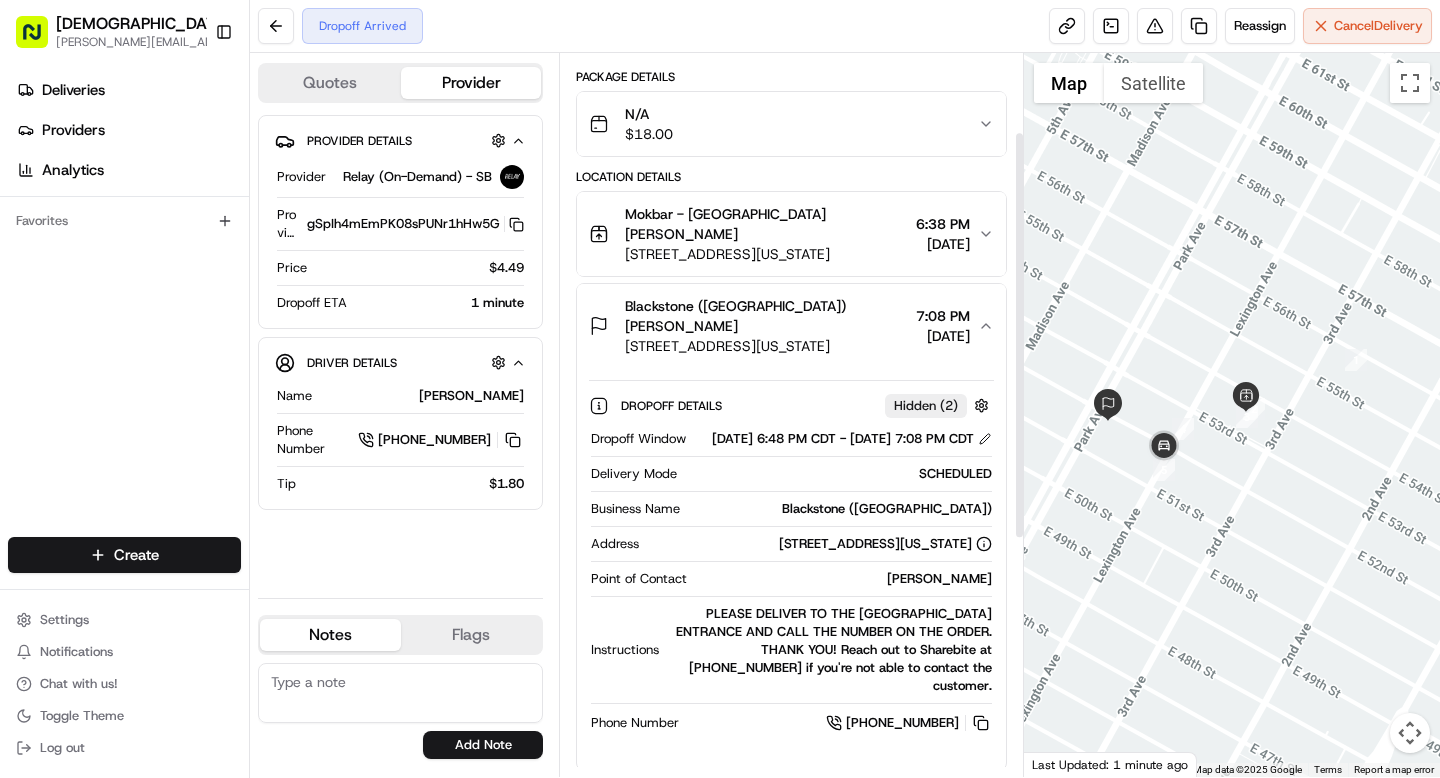 scroll, scrollTop: 141, scrollLeft: 0, axis: vertical 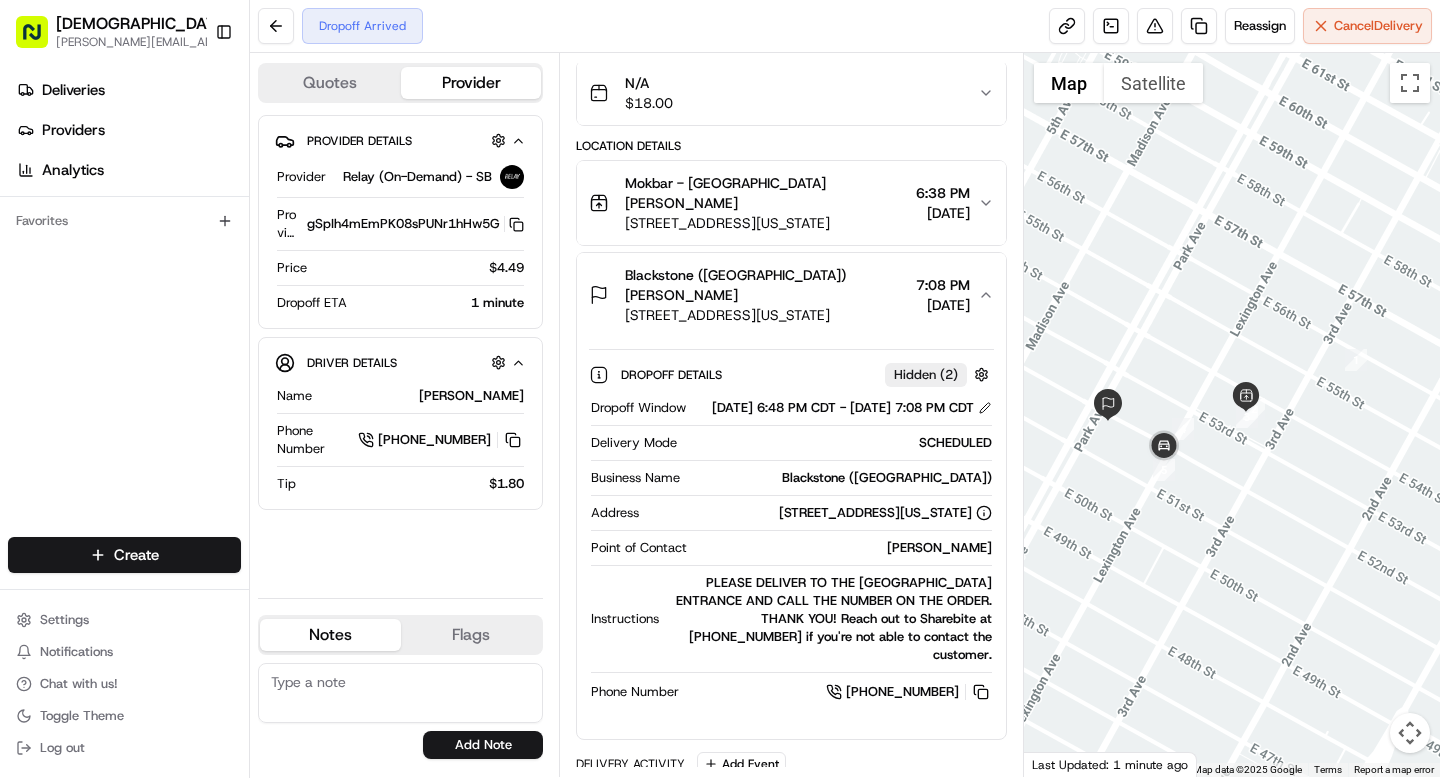 click on "[PERSON_NAME]" at bounding box center [843, 548] 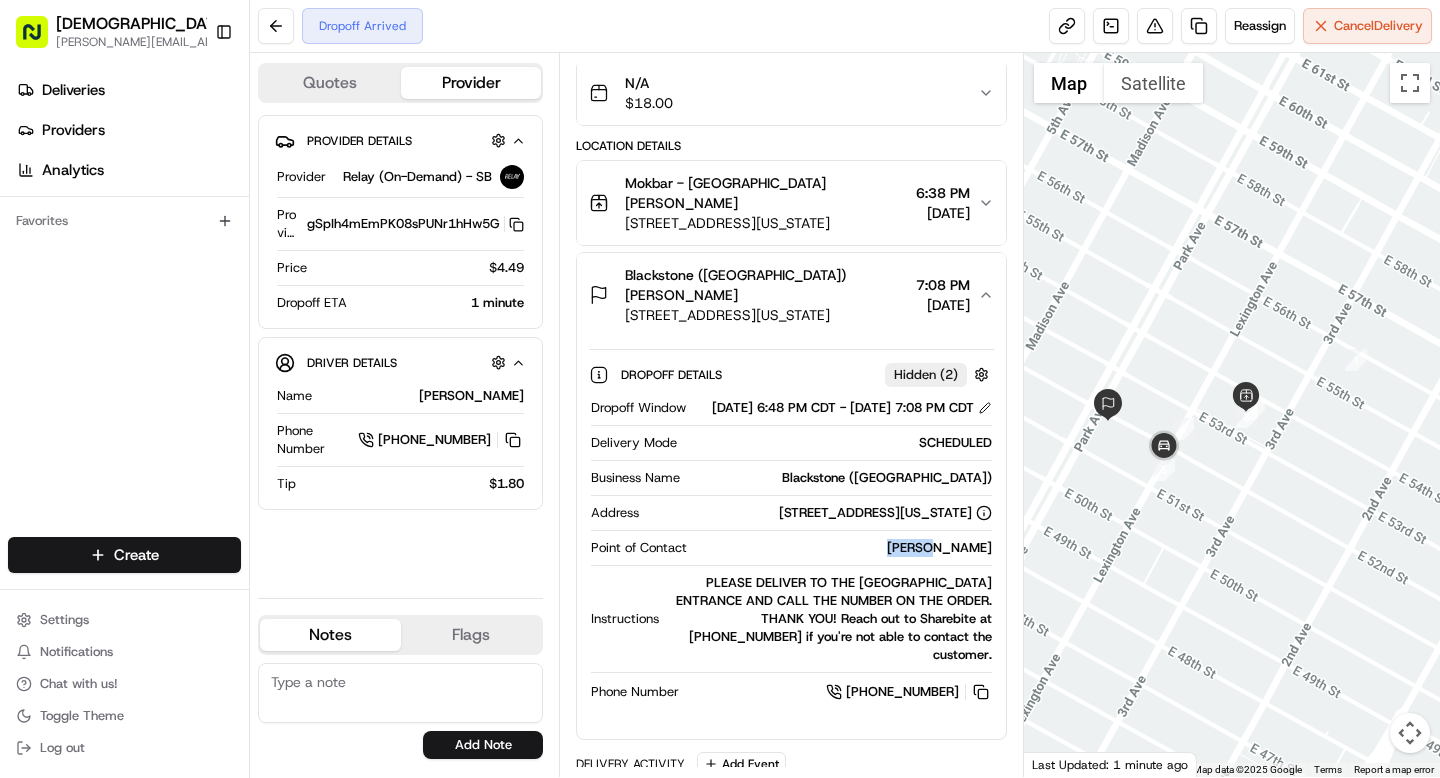 click on "[PERSON_NAME]" at bounding box center [843, 548] 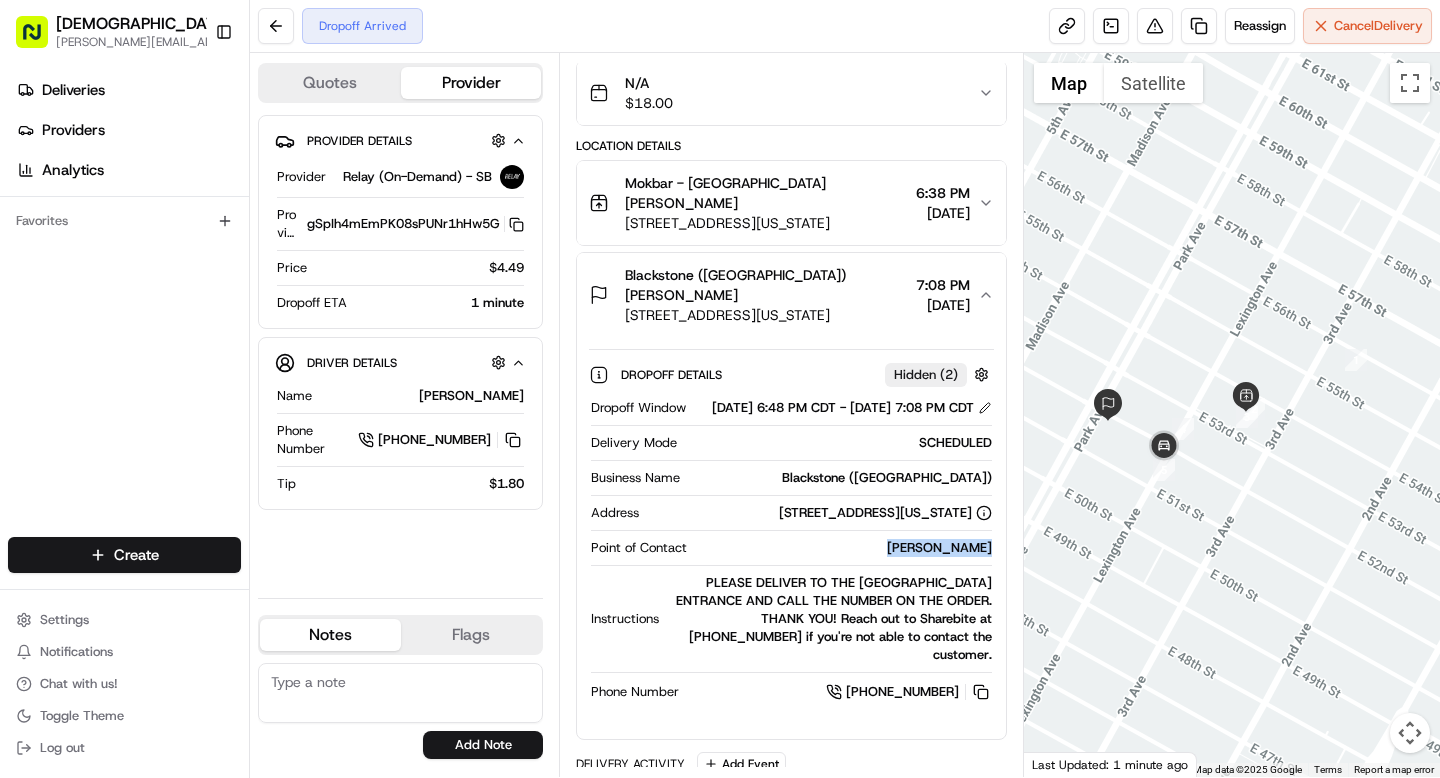 click on "[PERSON_NAME]" at bounding box center [843, 548] 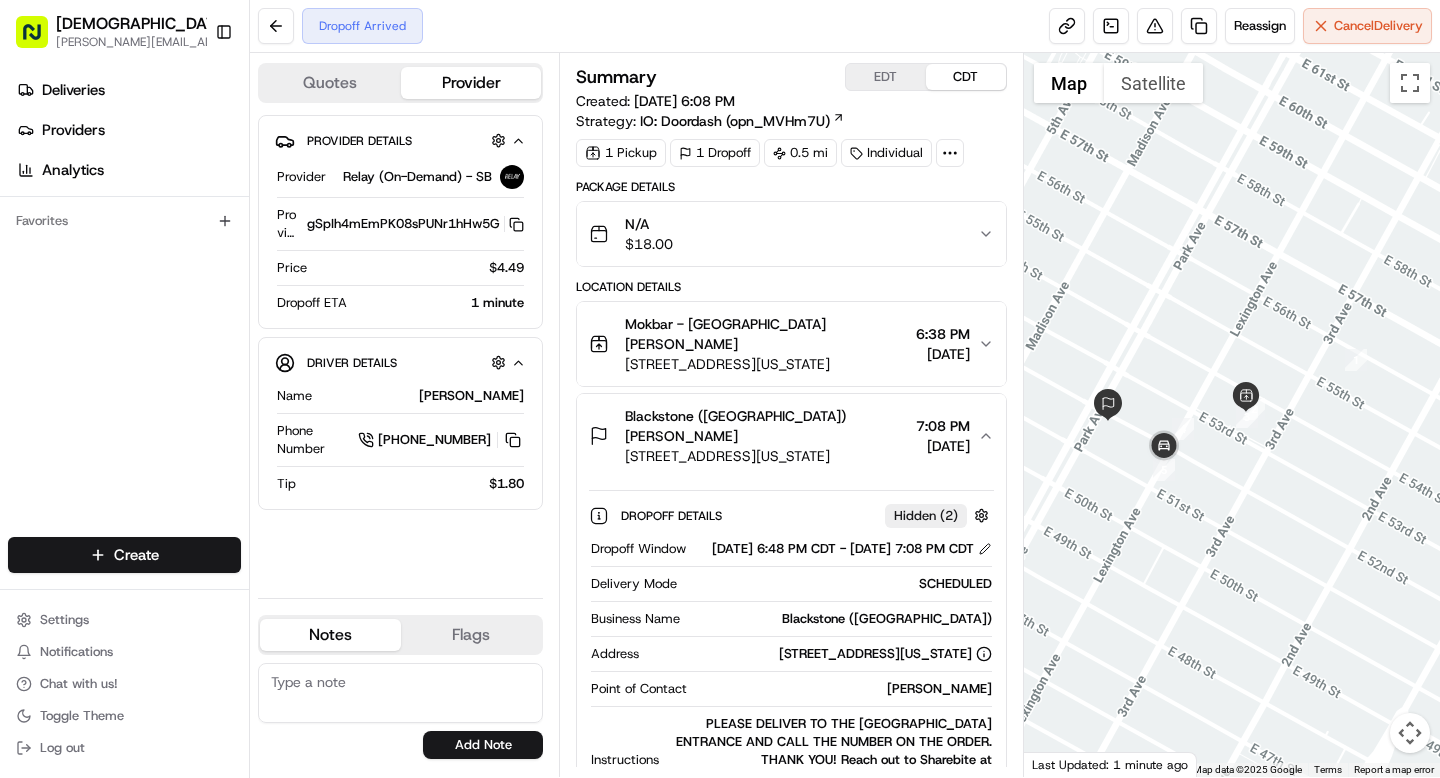 click 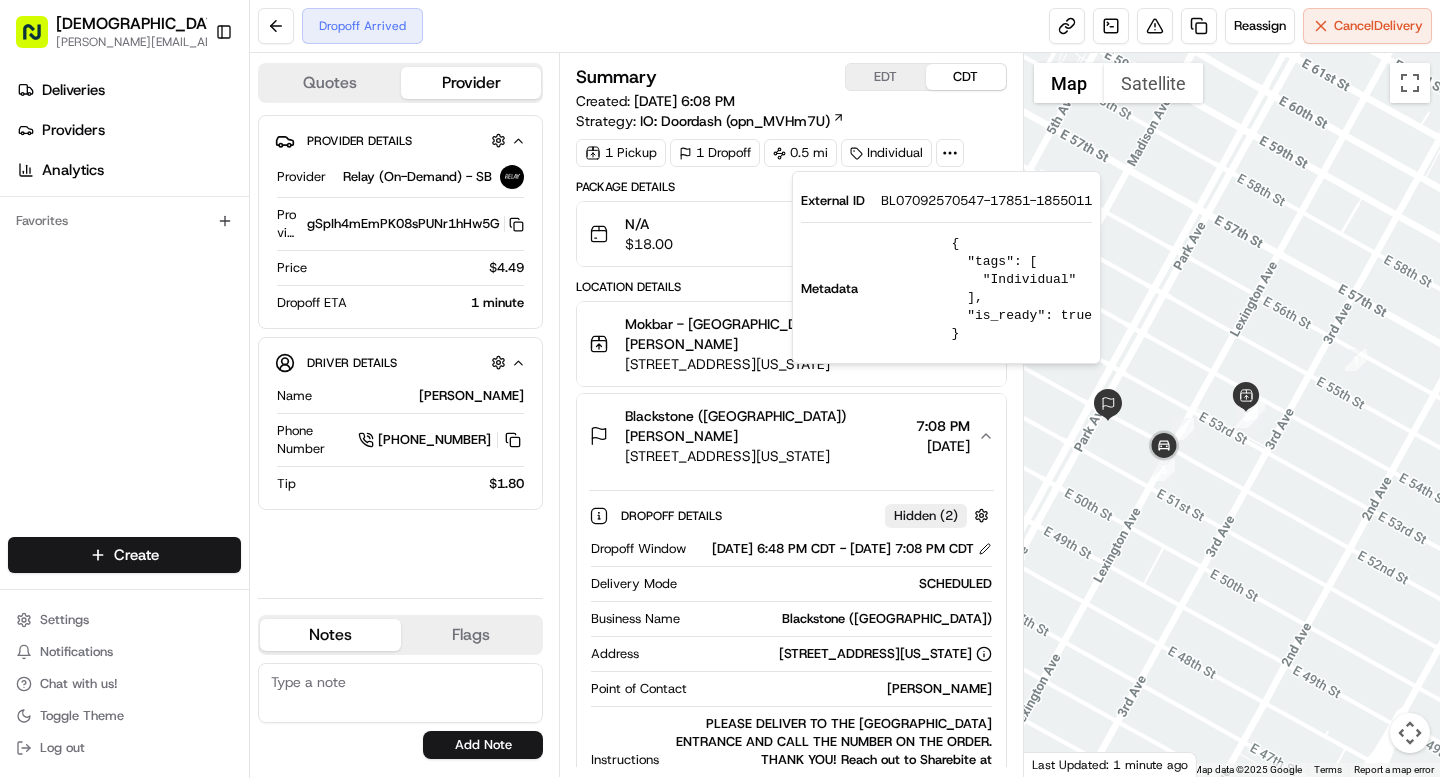 click on "BL07092570547-17851-1855011" at bounding box center (986, 201) 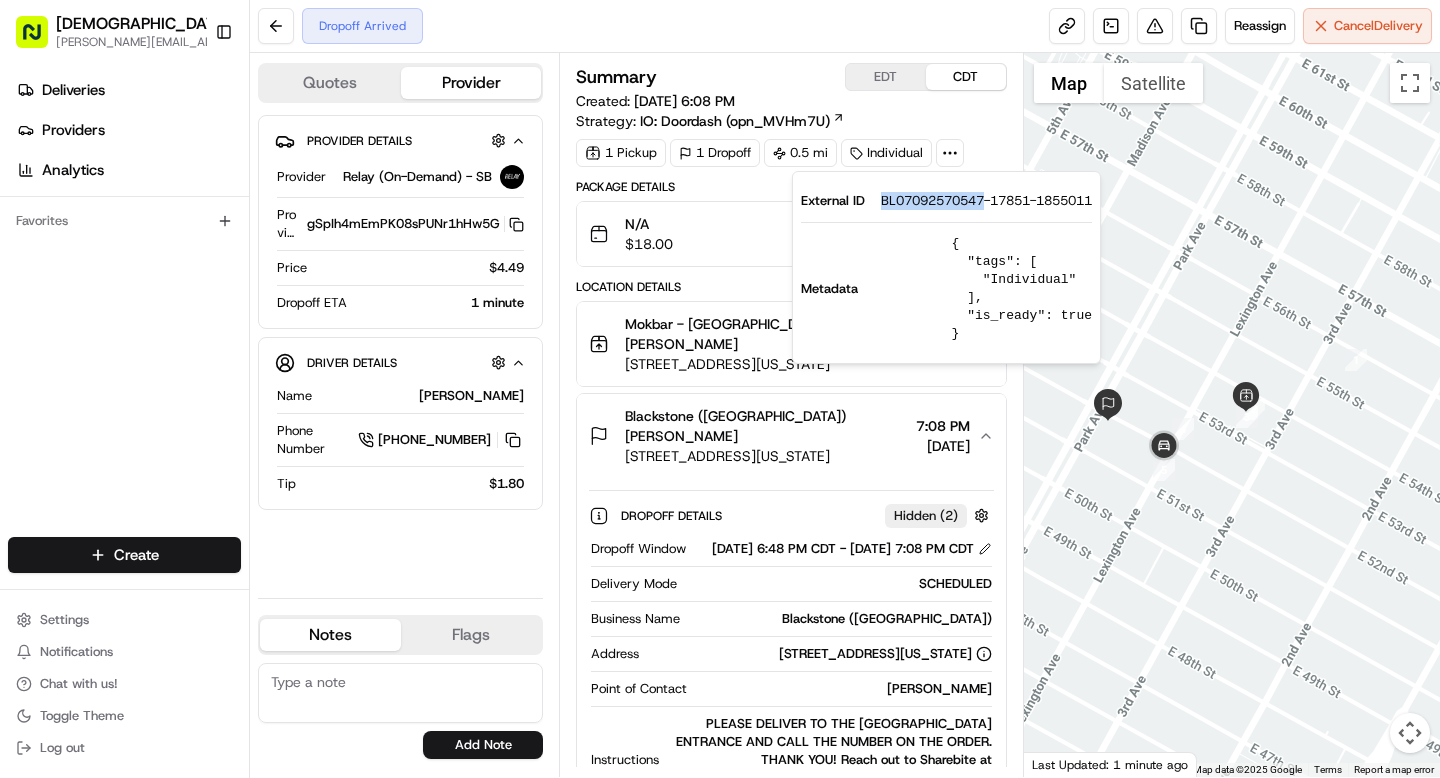 click on "BL07092570547-17851-1855011" at bounding box center (986, 201) 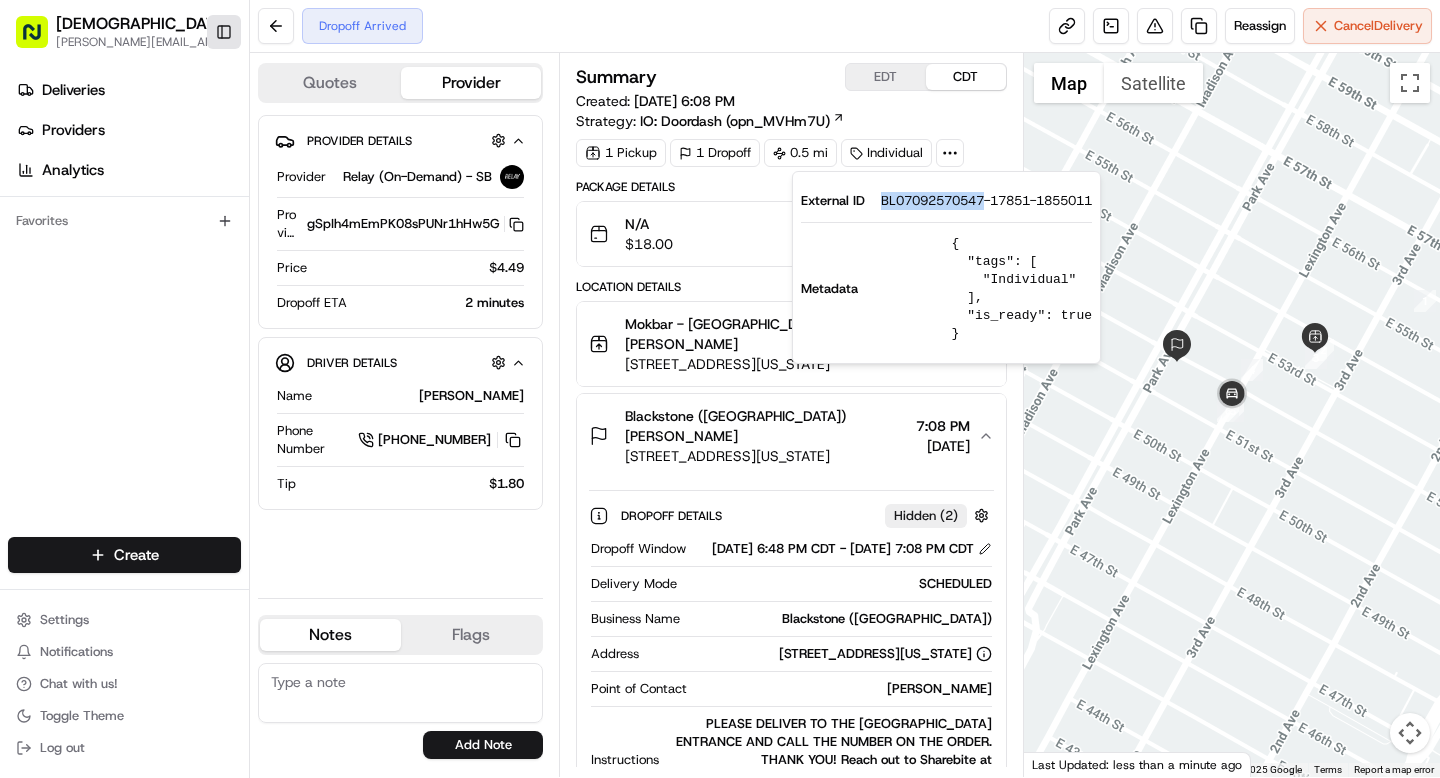 click on "Toggle Sidebar" at bounding box center [224, 32] 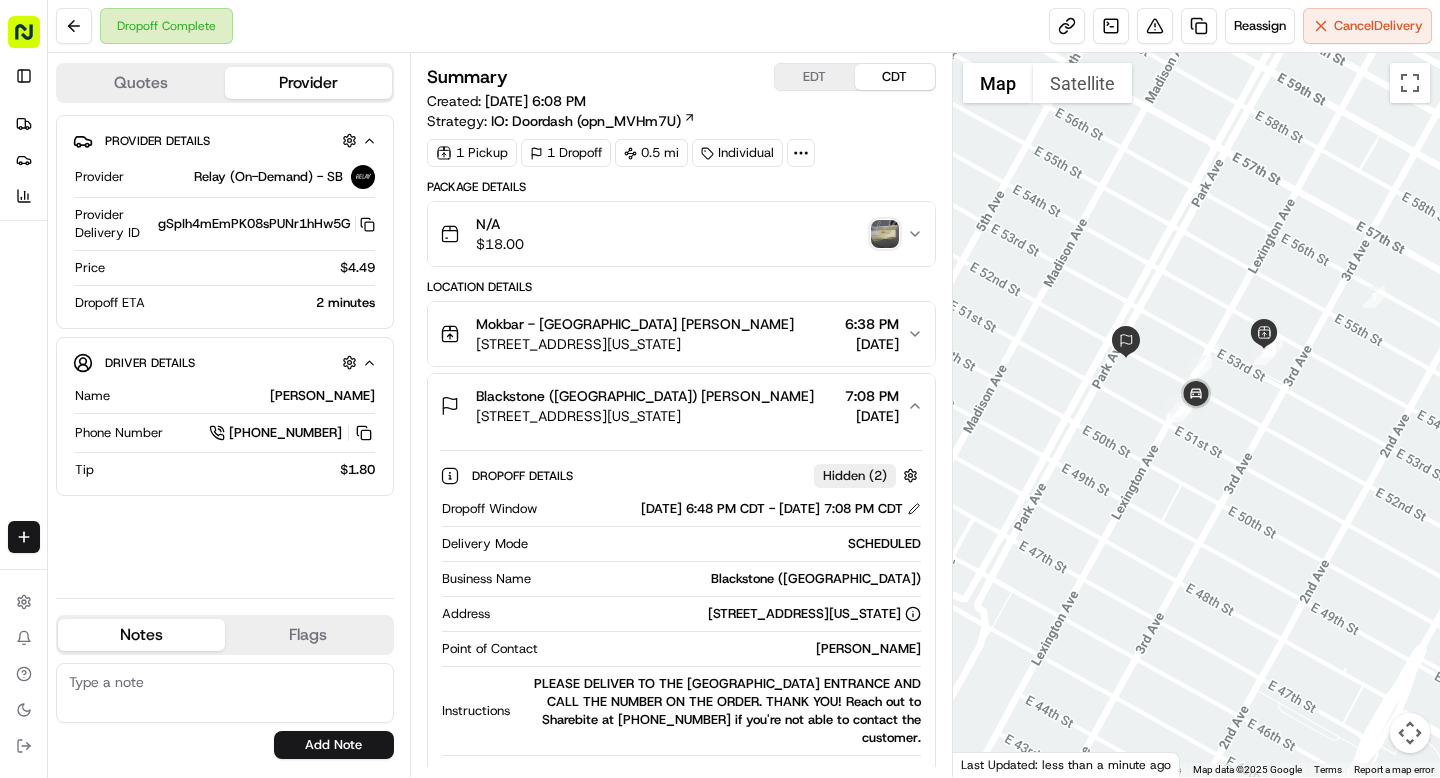 click at bounding box center [885, 234] 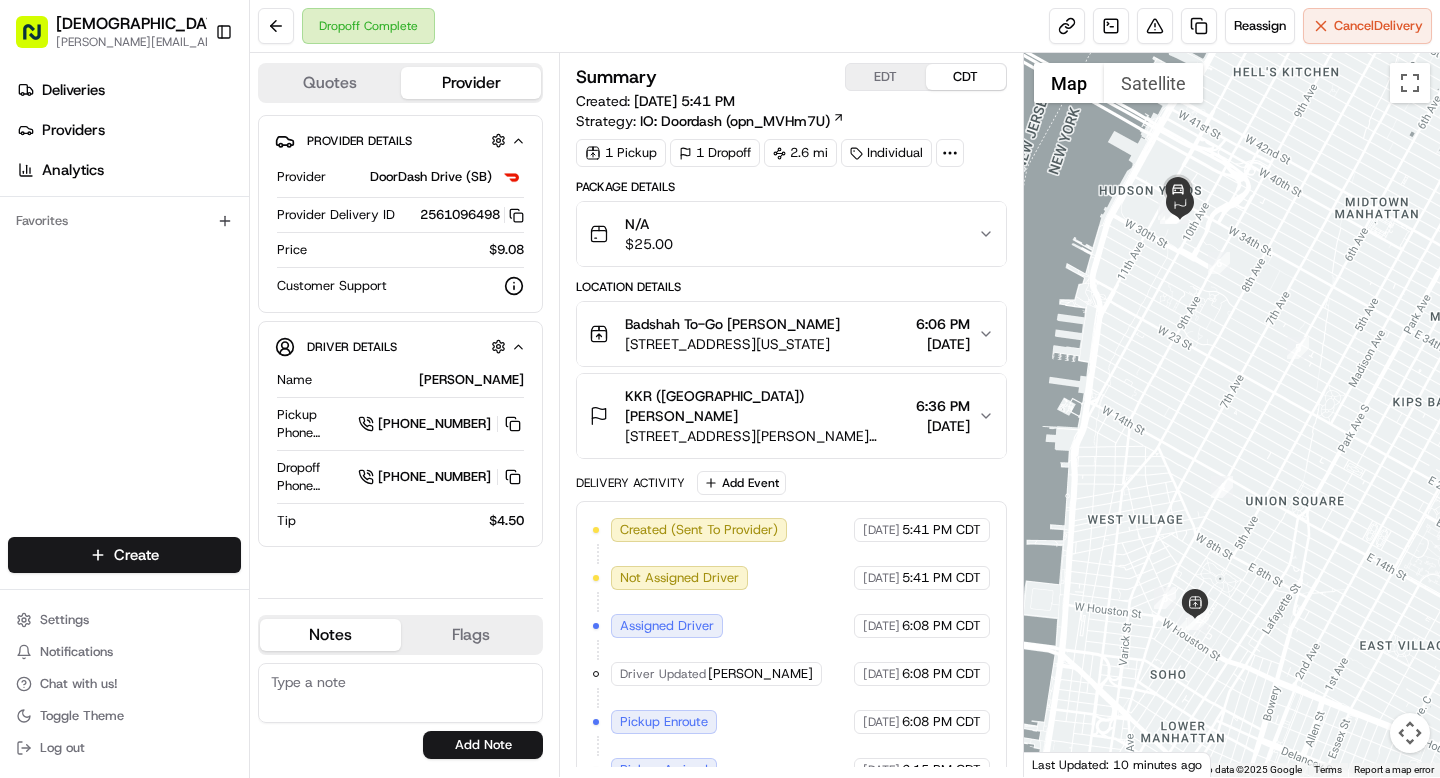 scroll, scrollTop: 0, scrollLeft: 0, axis: both 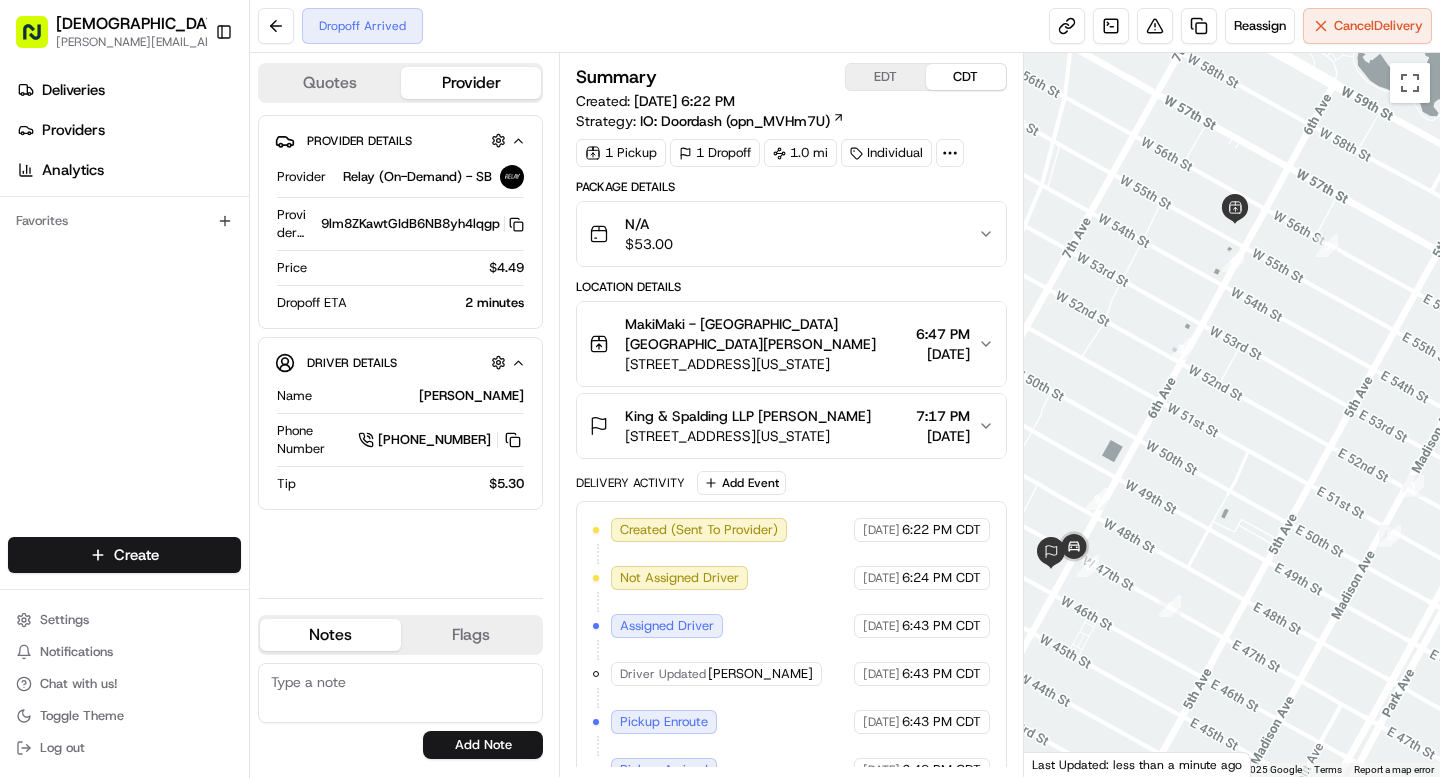 click on "King & Spalding LLP [PERSON_NAME]" at bounding box center (748, 416) 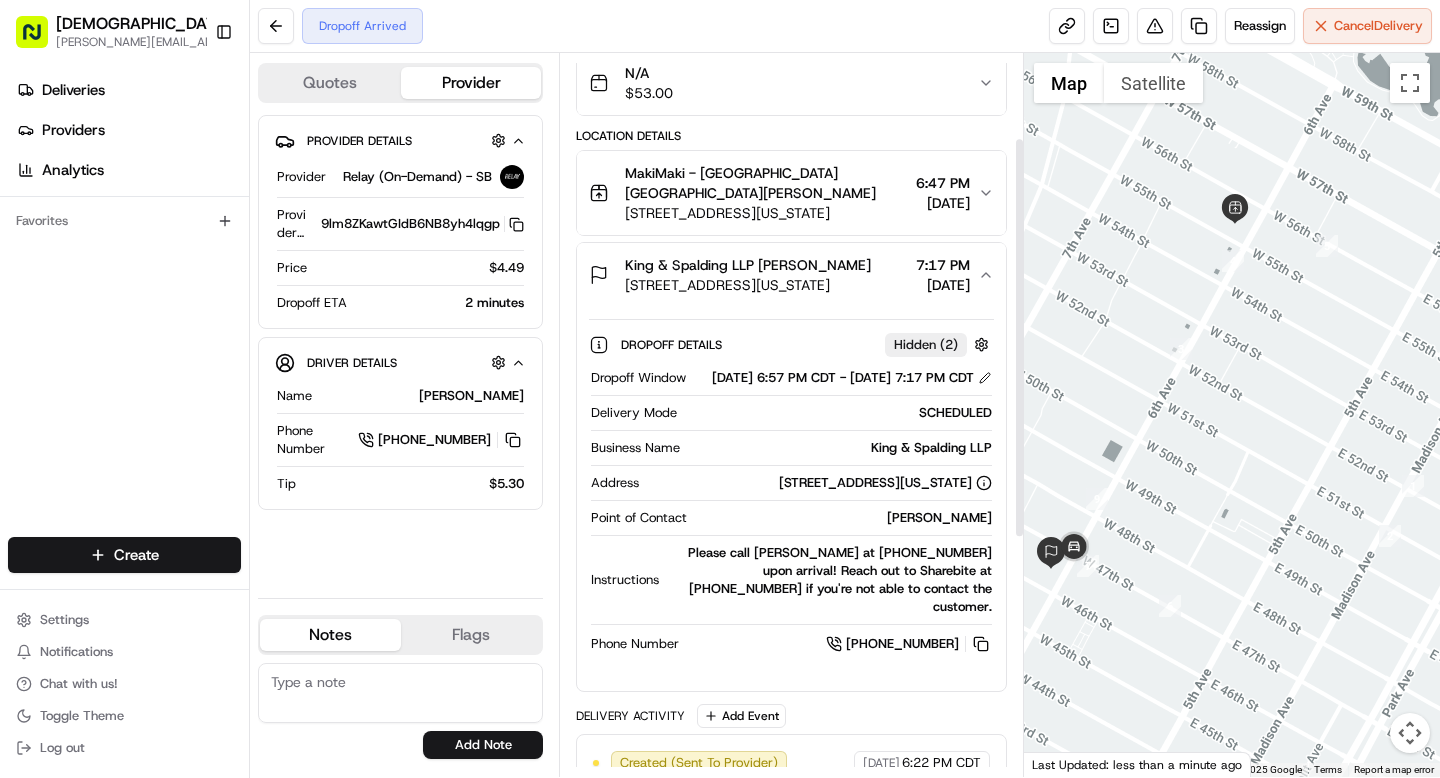 scroll, scrollTop: 154, scrollLeft: 0, axis: vertical 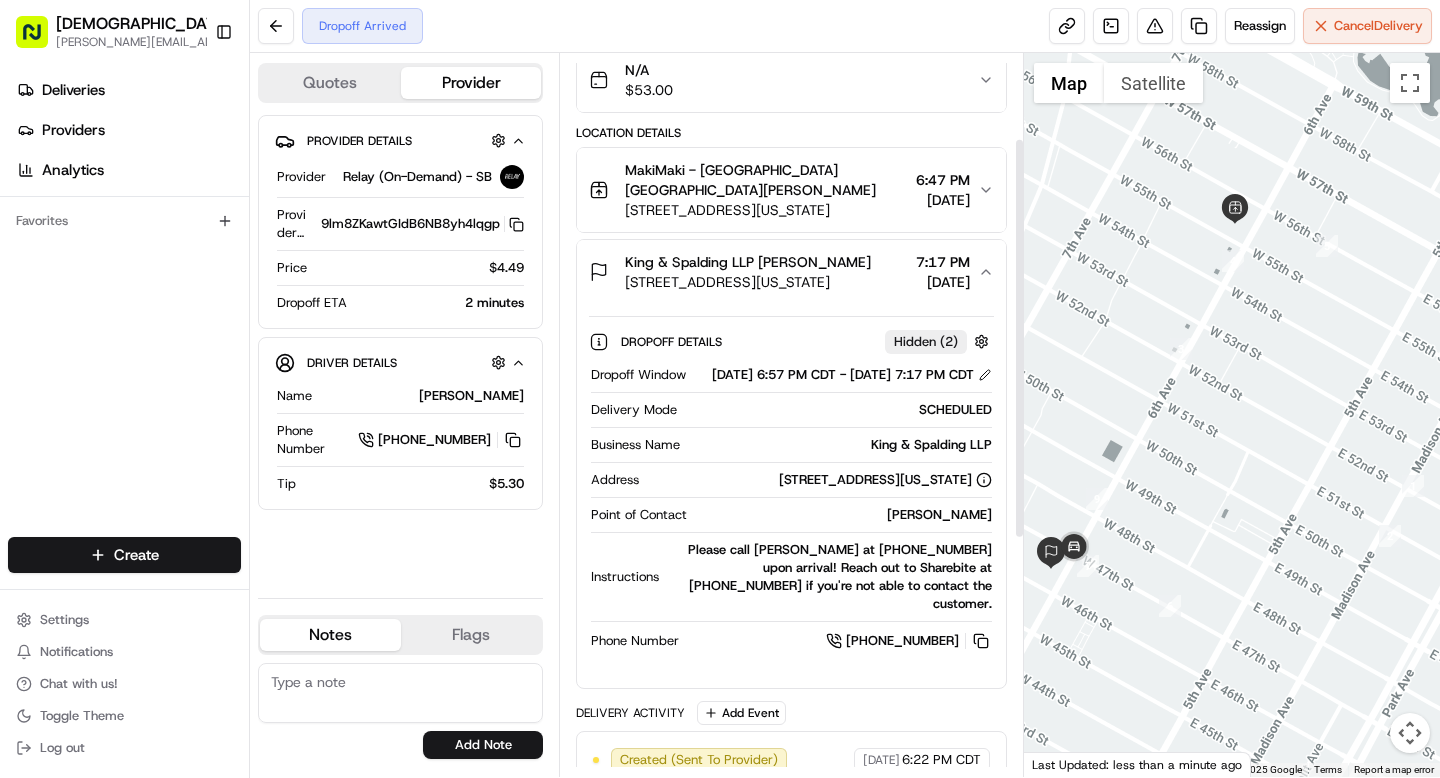 click on "[PERSON_NAME]" at bounding box center [843, 515] 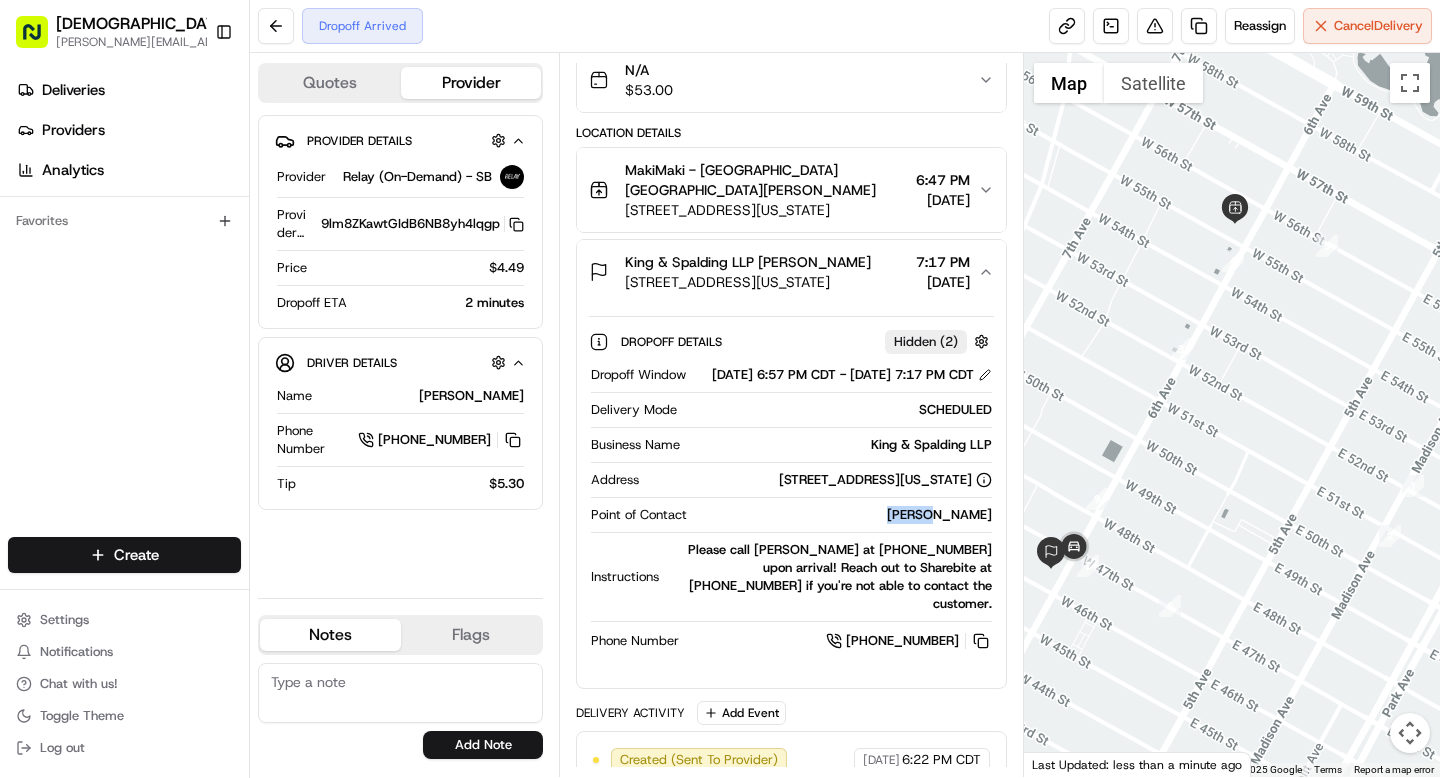 click on "[PERSON_NAME]" at bounding box center [843, 515] 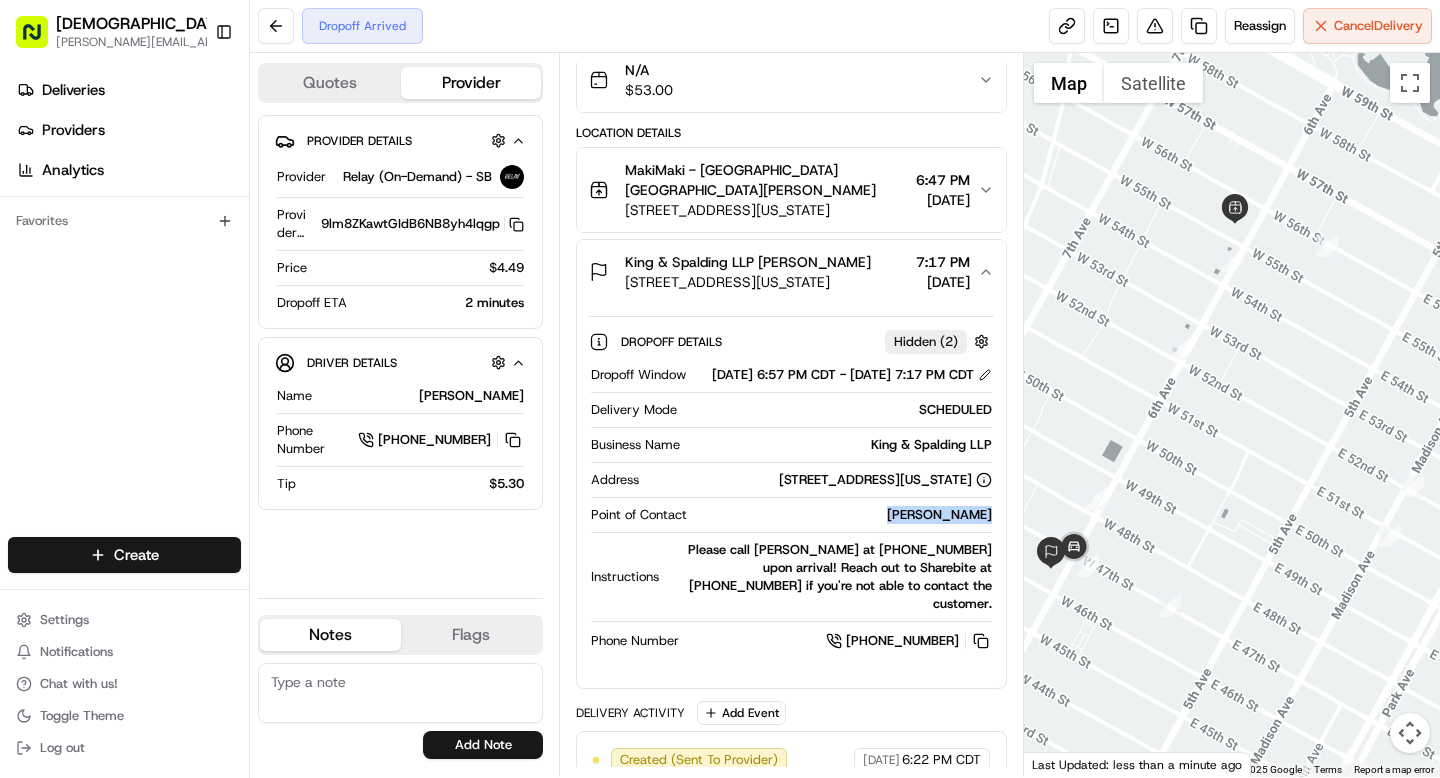 click on "[PERSON_NAME]" at bounding box center (843, 515) 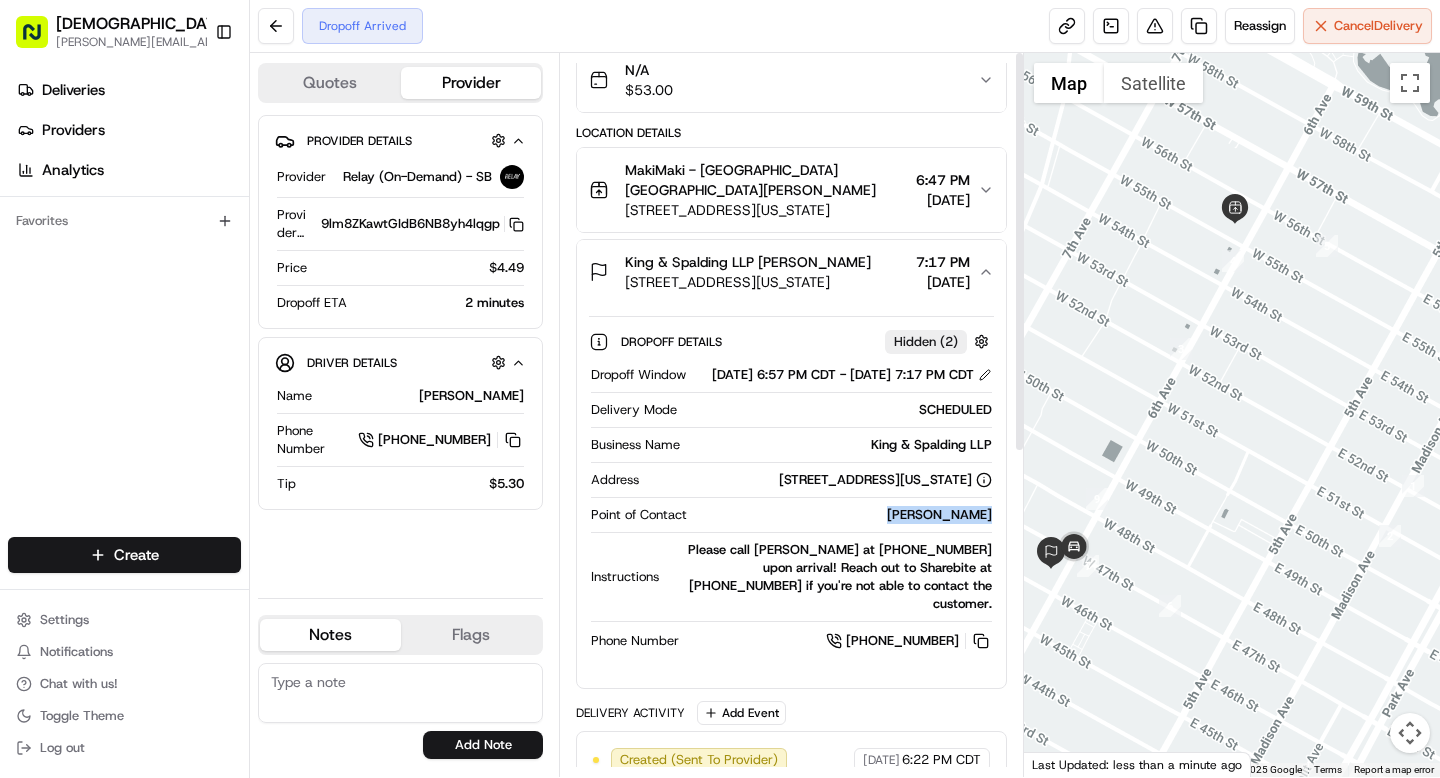 scroll, scrollTop: 0, scrollLeft: 0, axis: both 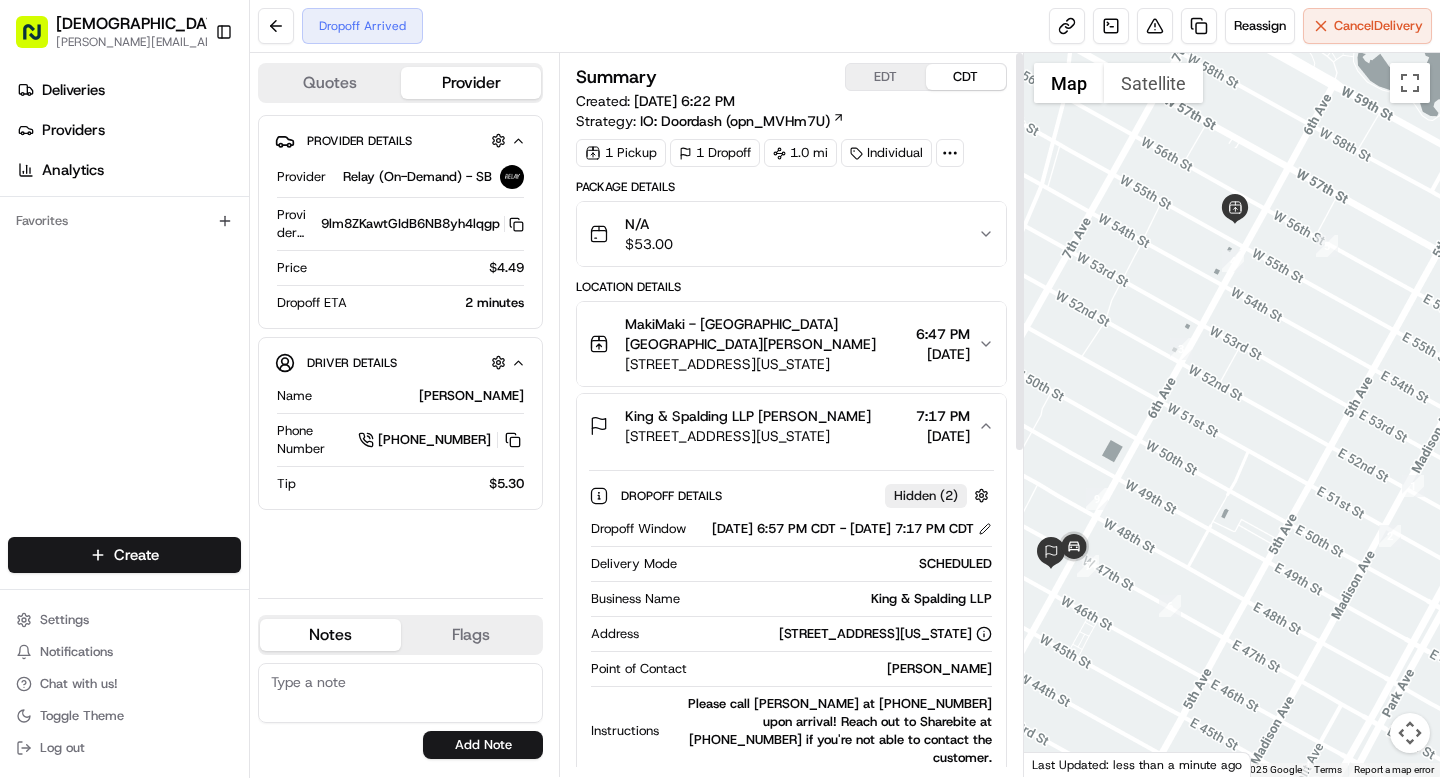 click 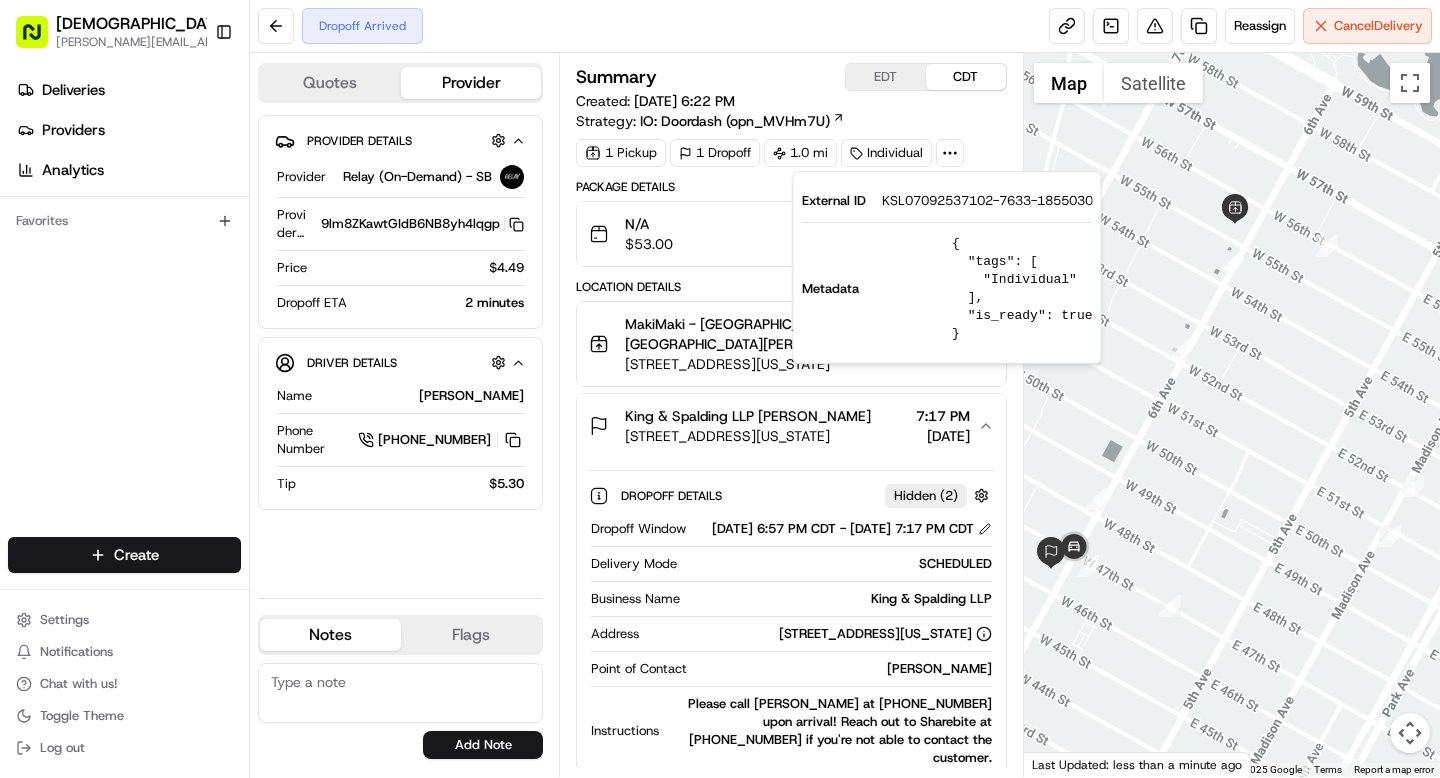 click on "KSL07092537102-7633-1855030" at bounding box center [987, 201] 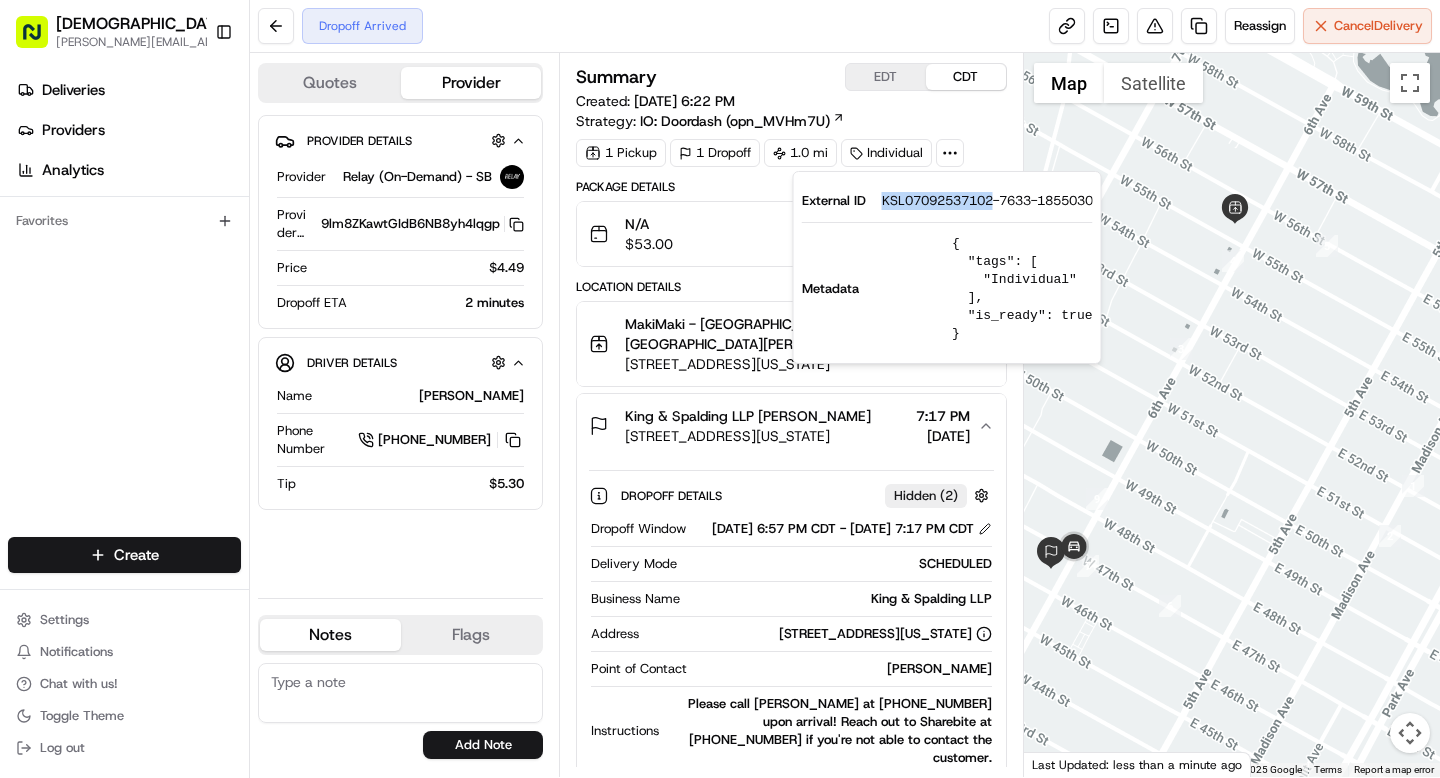 click on "KSL07092537102-7633-1855030" at bounding box center (987, 201) 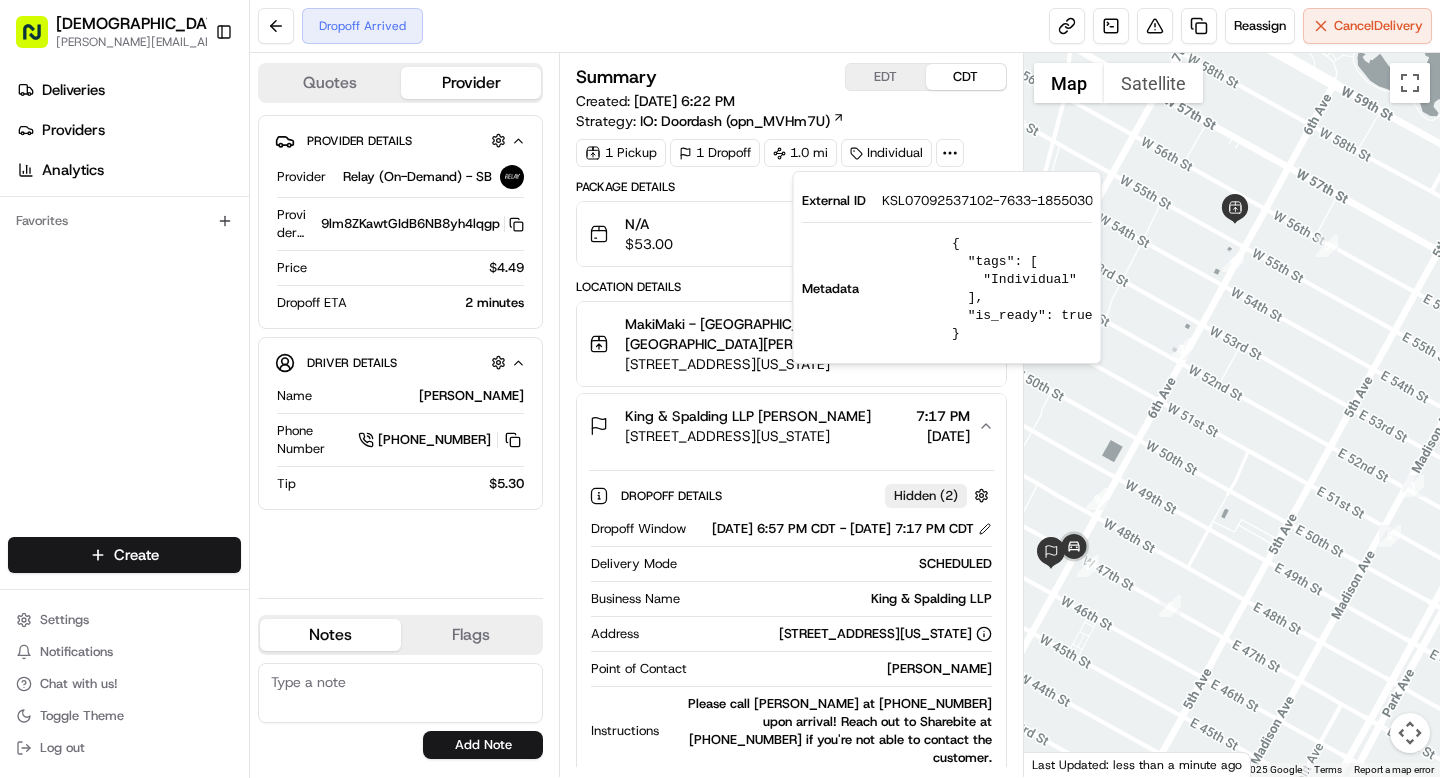 click on "Dropoff Arrived Reassign Cancel  Delivery" at bounding box center [845, 26] 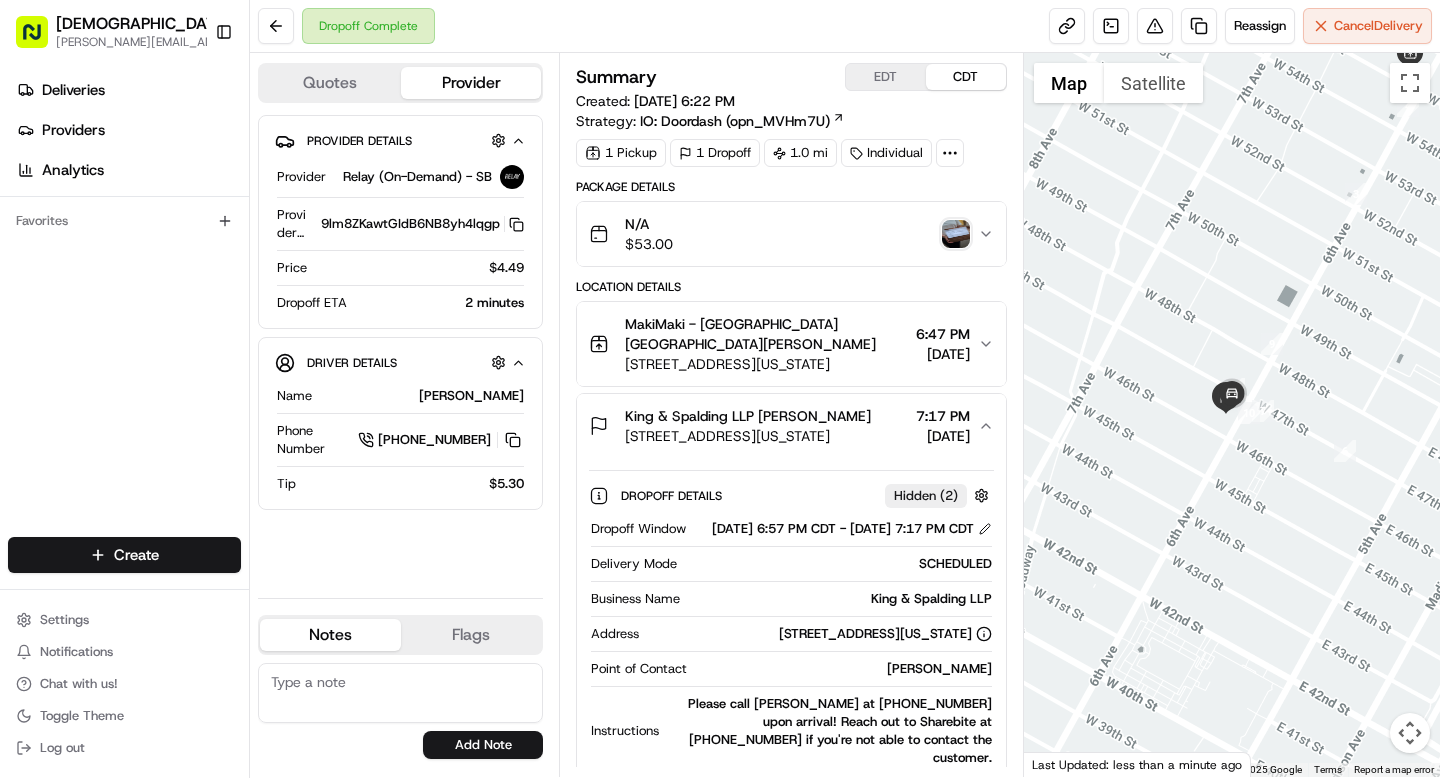 click at bounding box center (956, 234) 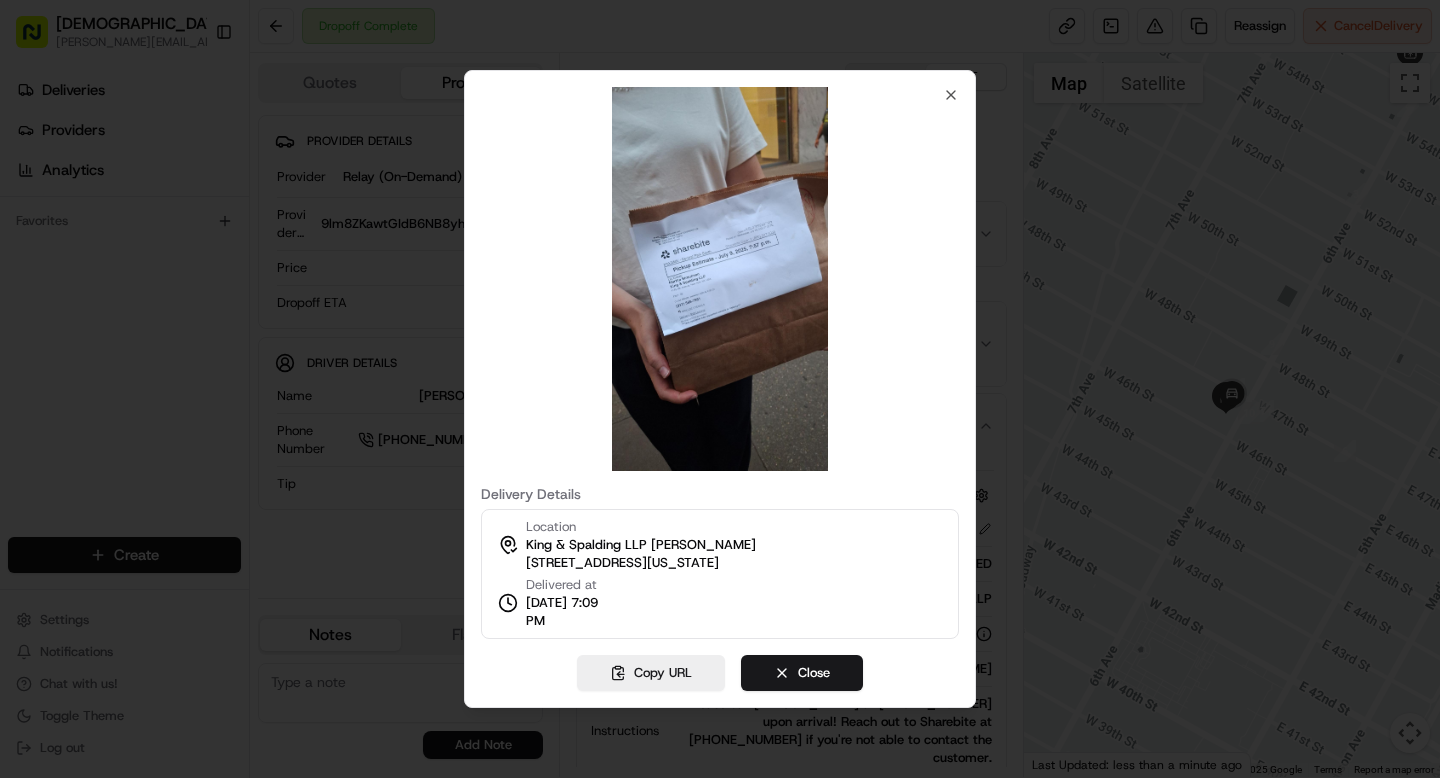 type 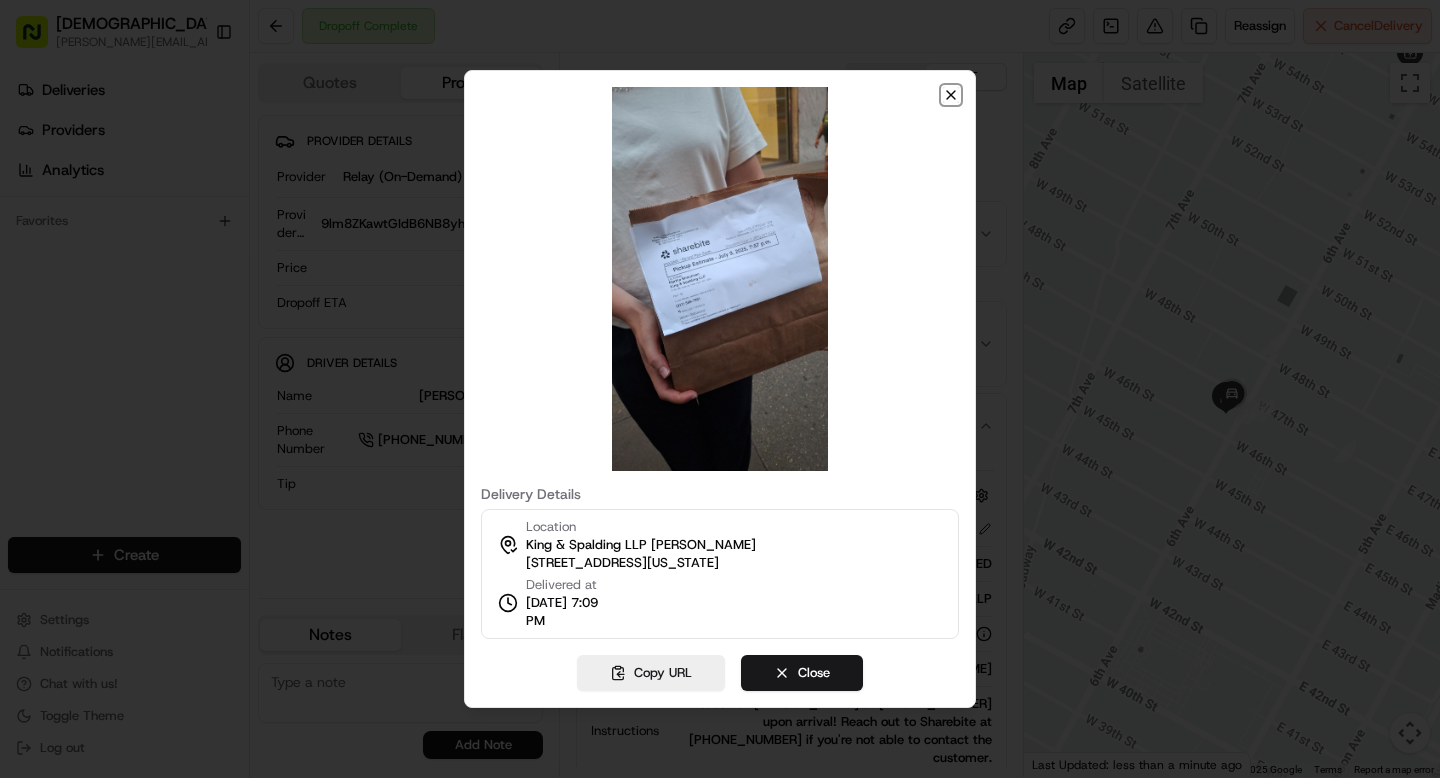 click 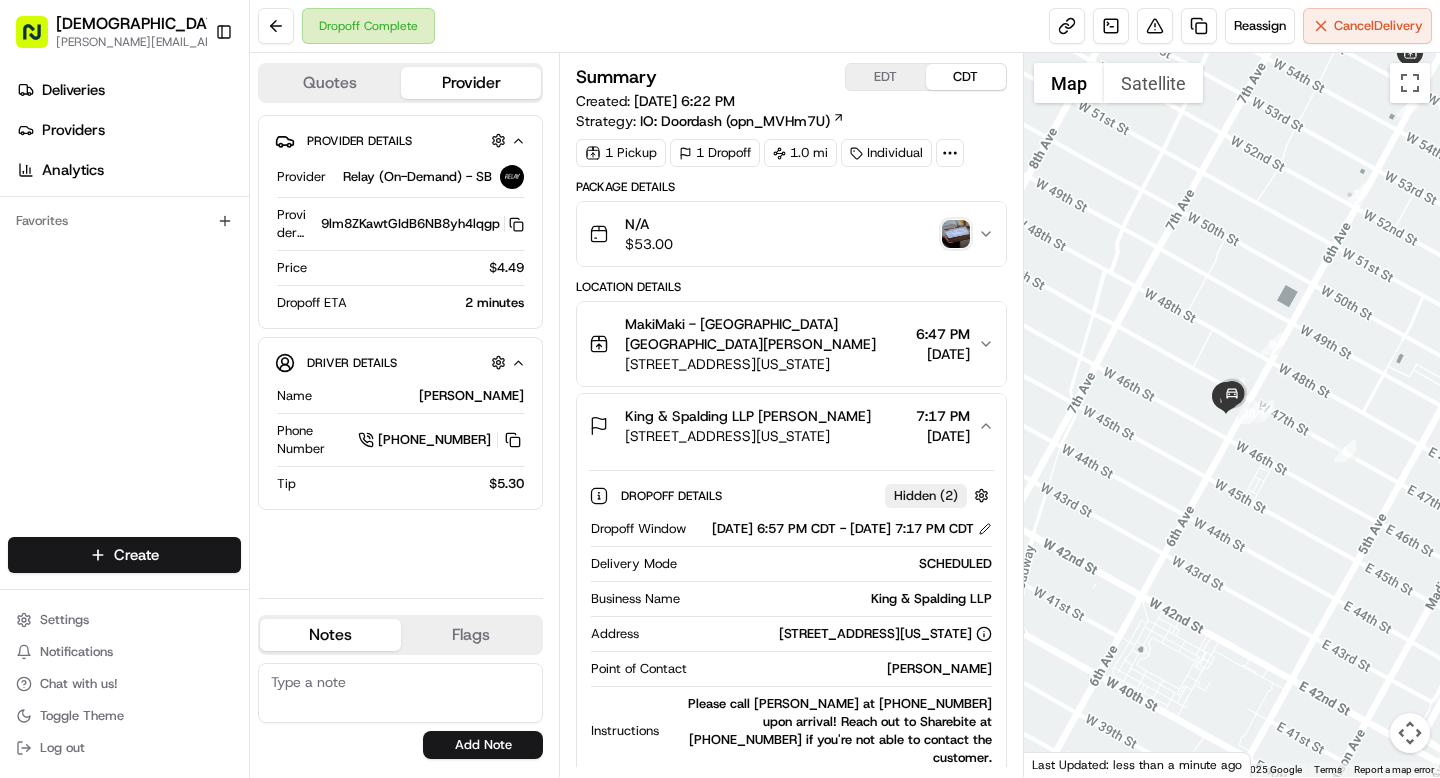 click at bounding box center [956, 234] 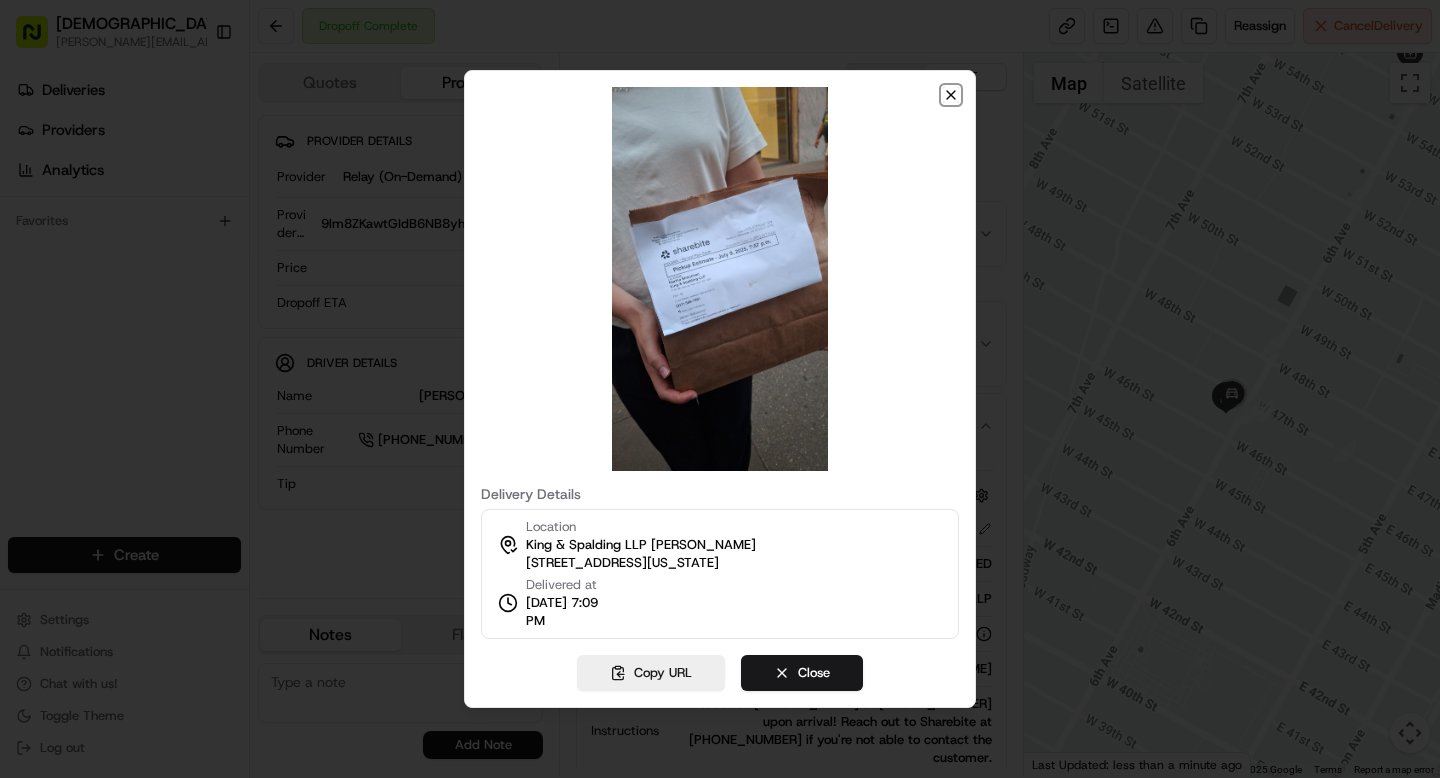 click 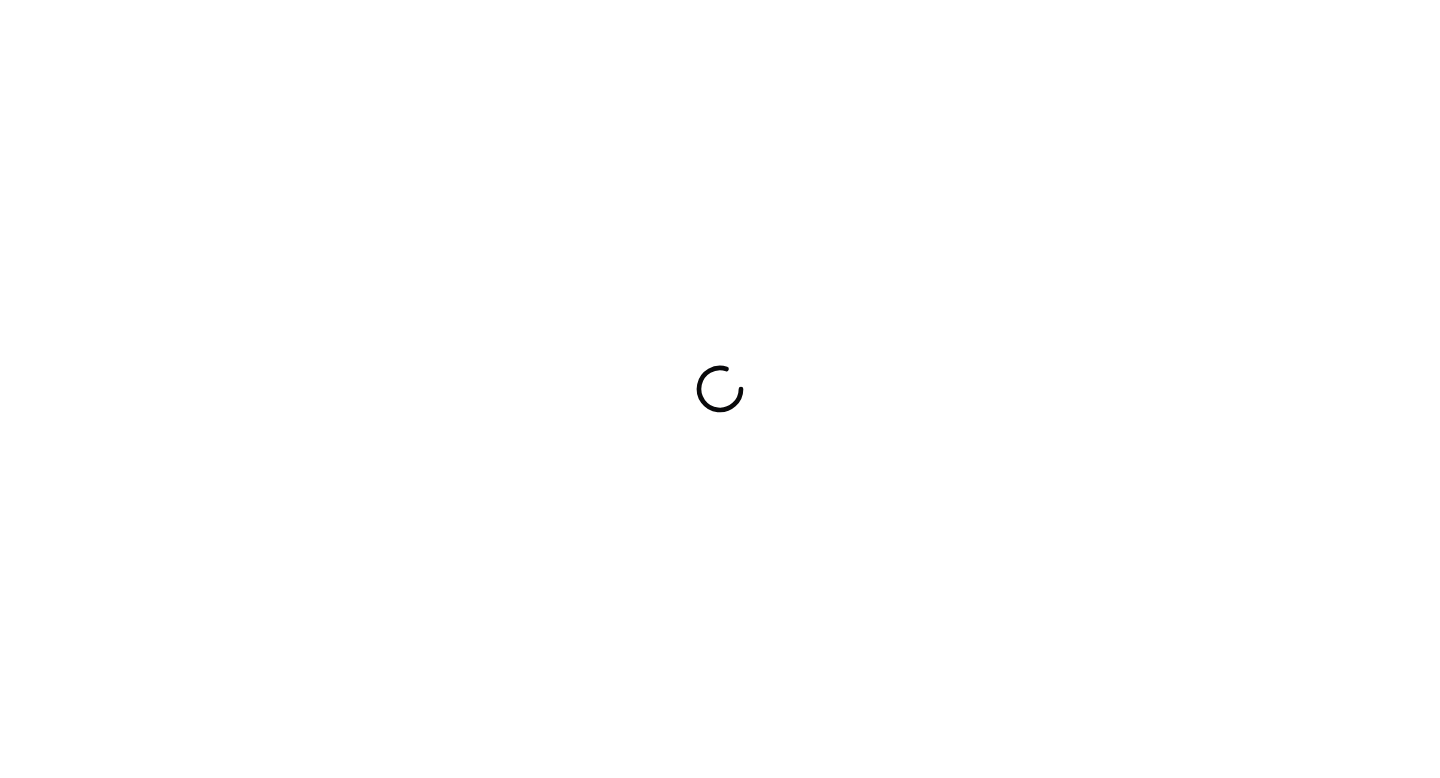 scroll, scrollTop: 0, scrollLeft: 0, axis: both 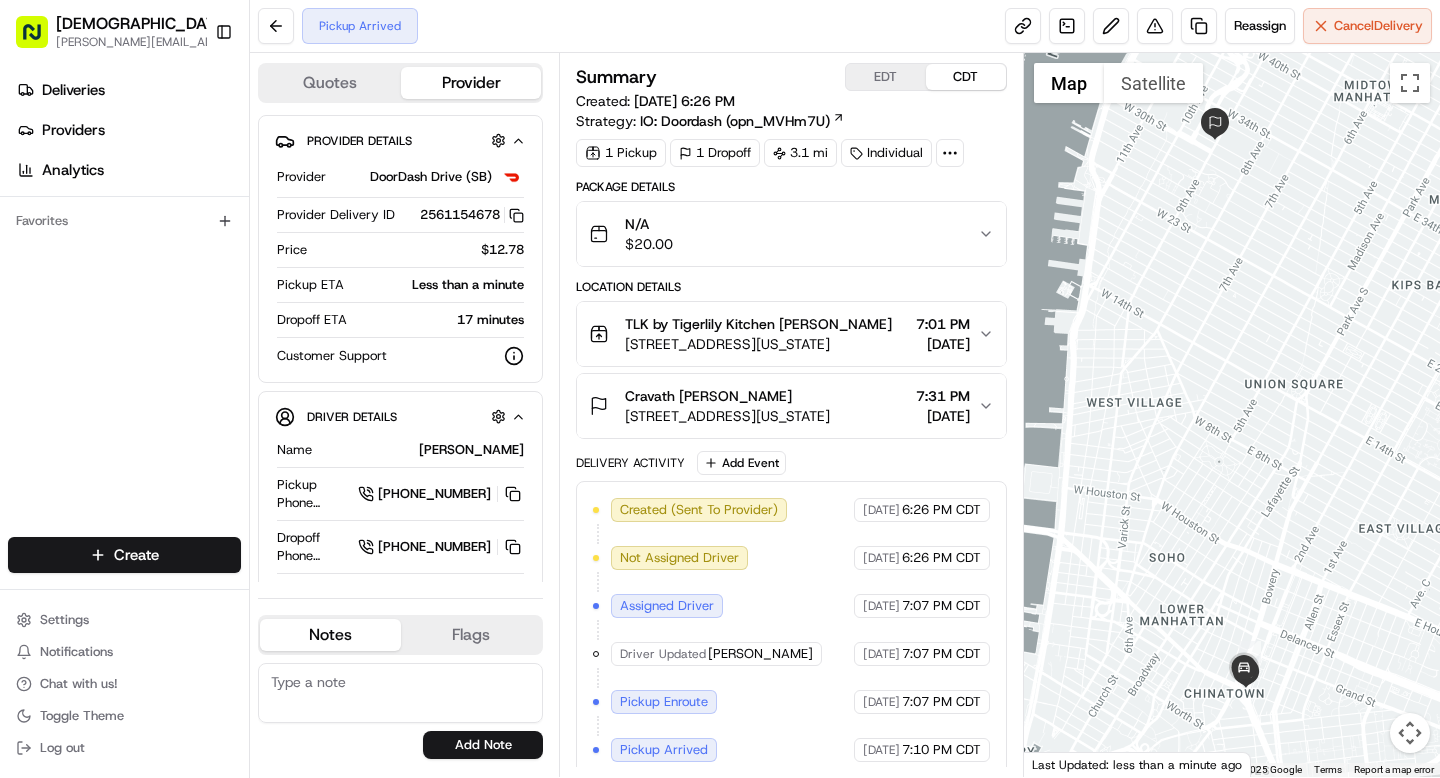 click on "Cravath [PERSON_NAME]" at bounding box center [708, 396] 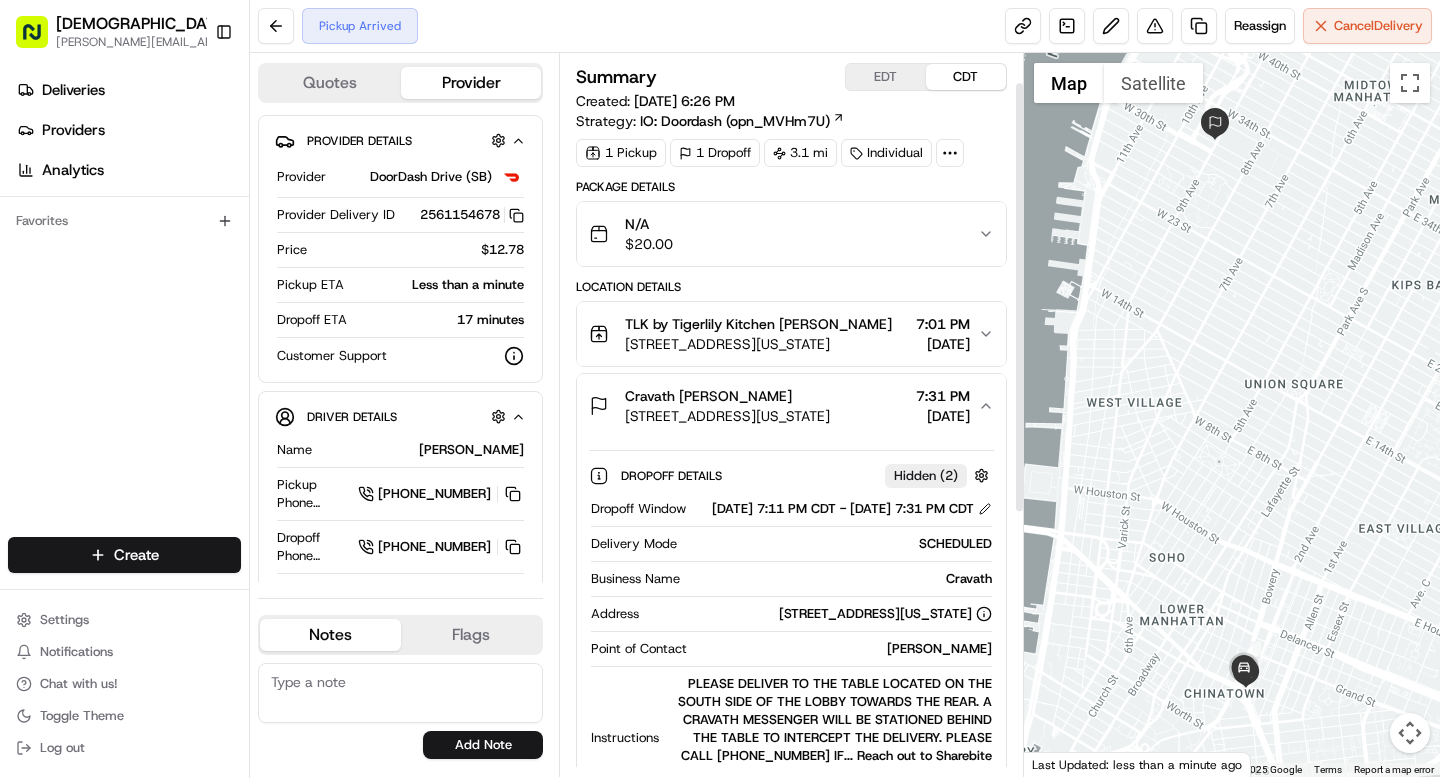 scroll, scrollTop: 84, scrollLeft: 0, axis: vertical 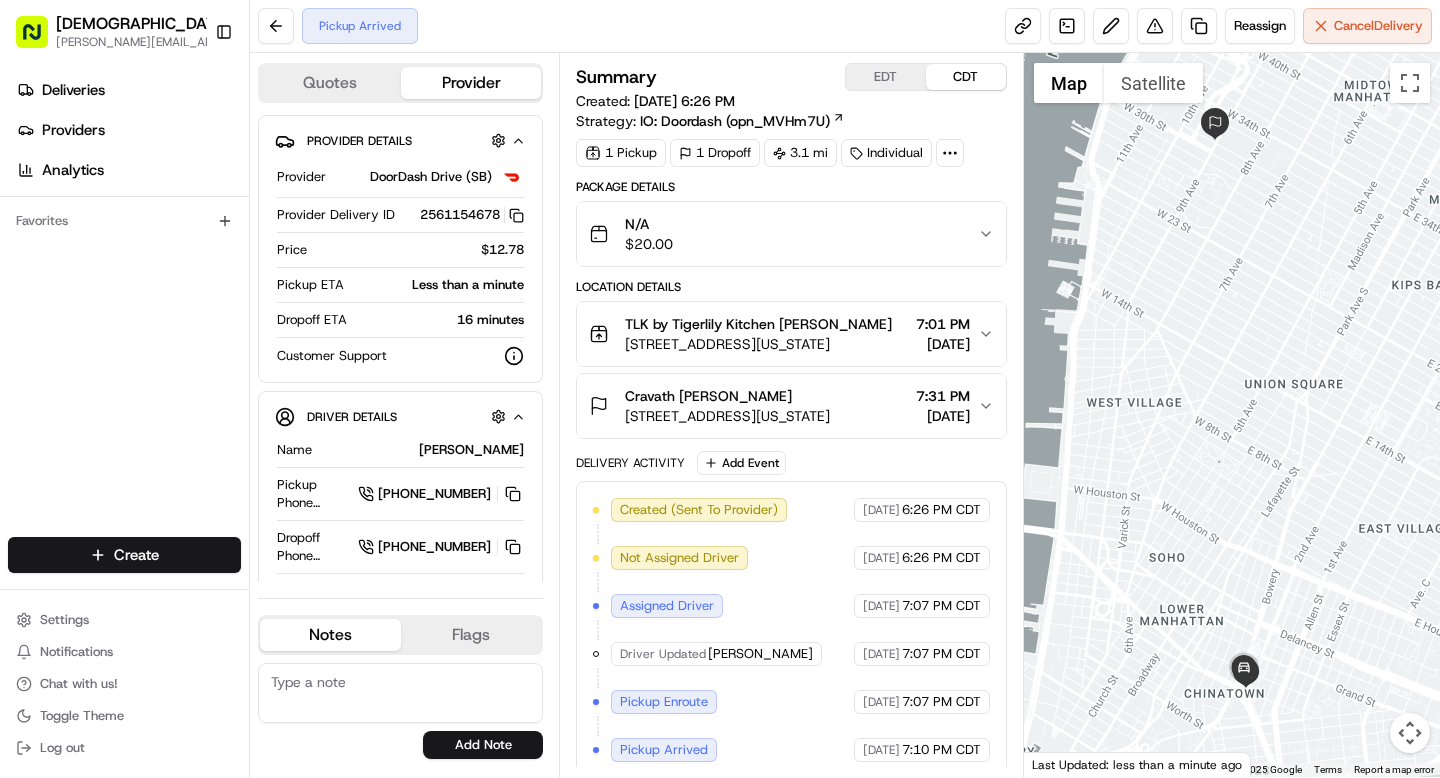click on "[STREET_ADDRESS][US_STATE]" at bounding box center [727, 416] 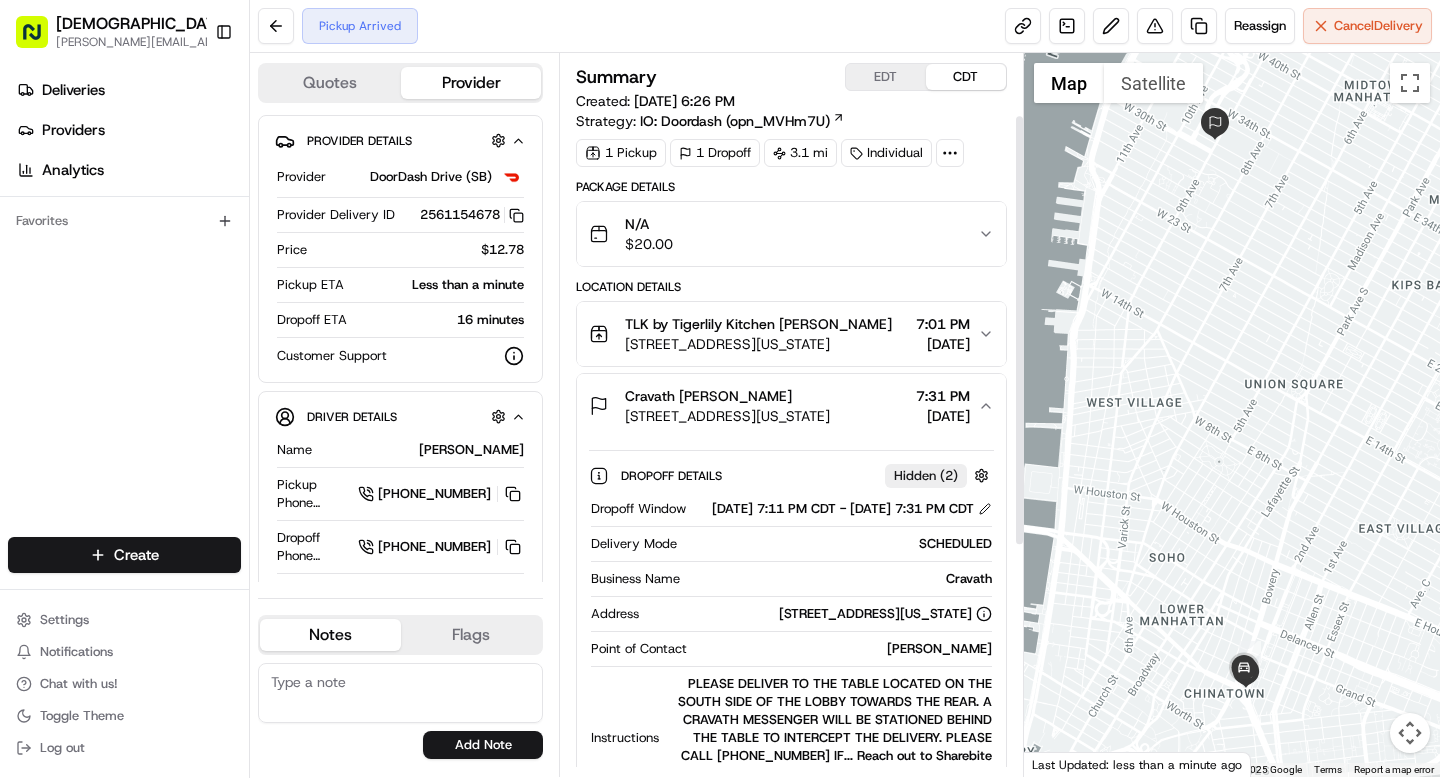 scroll, scrollTop: 129, scrollLeft: 0, axis: vertical 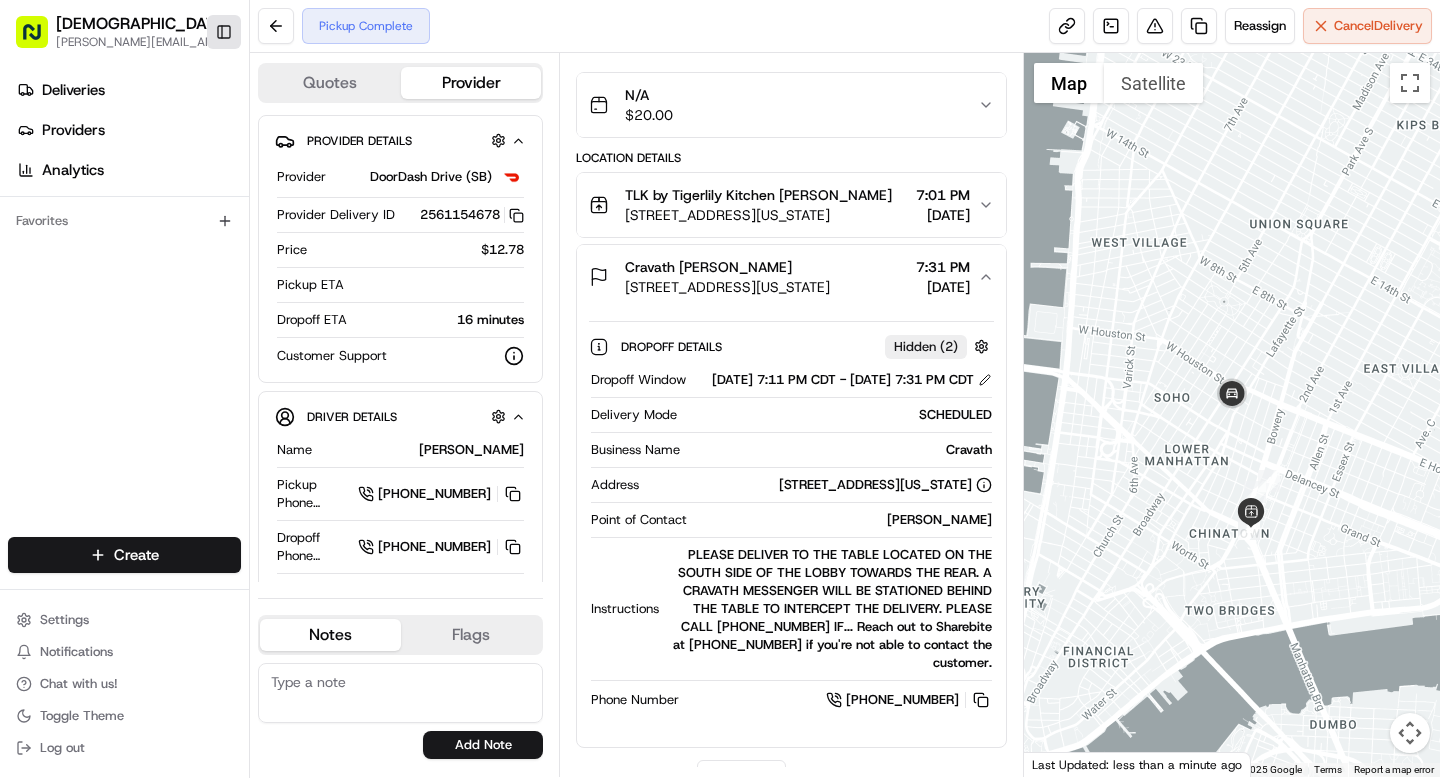 click on "Toggle Sidebar" at bounding box center [224, 32] 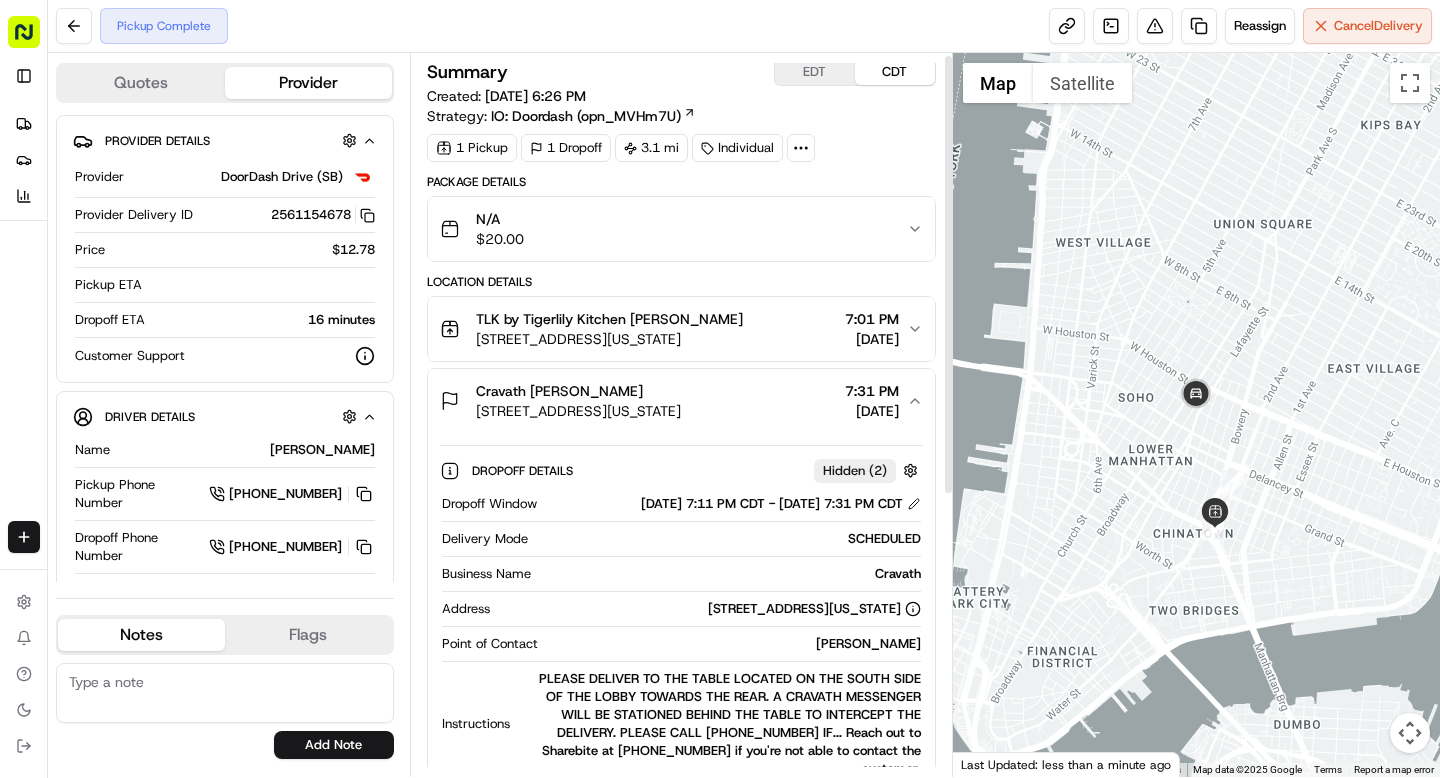 scroll, scrollTop: 0, scrollLeft: 0, axis: both 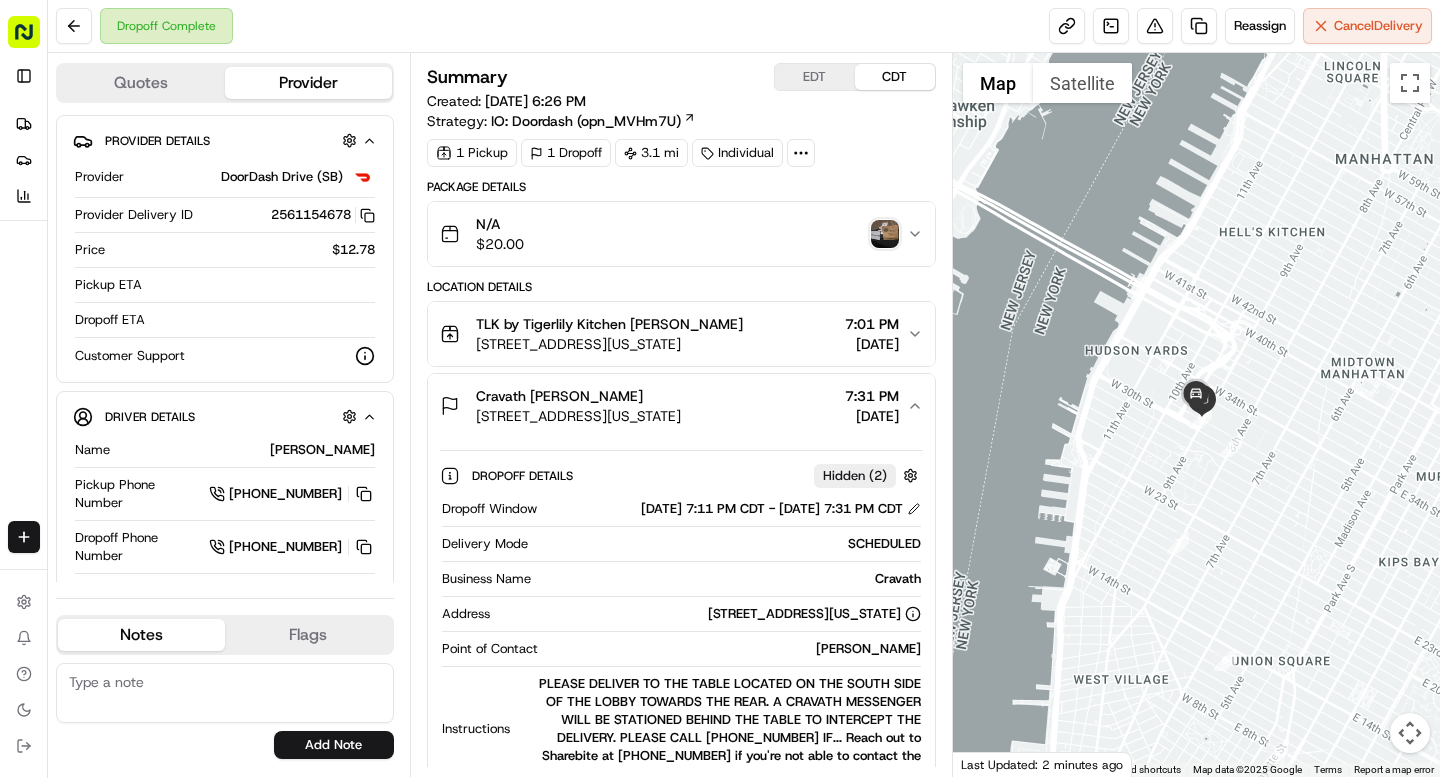 click at bounding box center [885, 234] 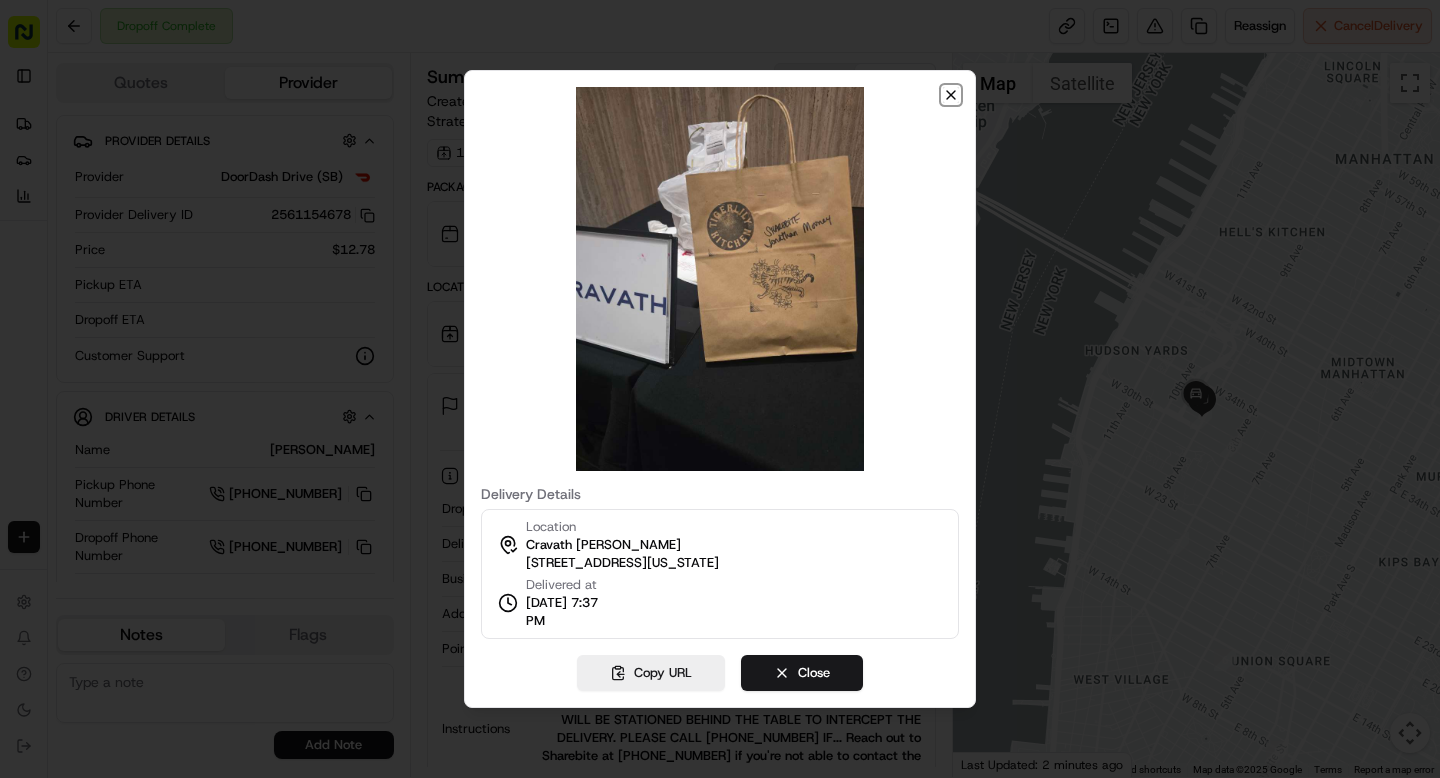 click 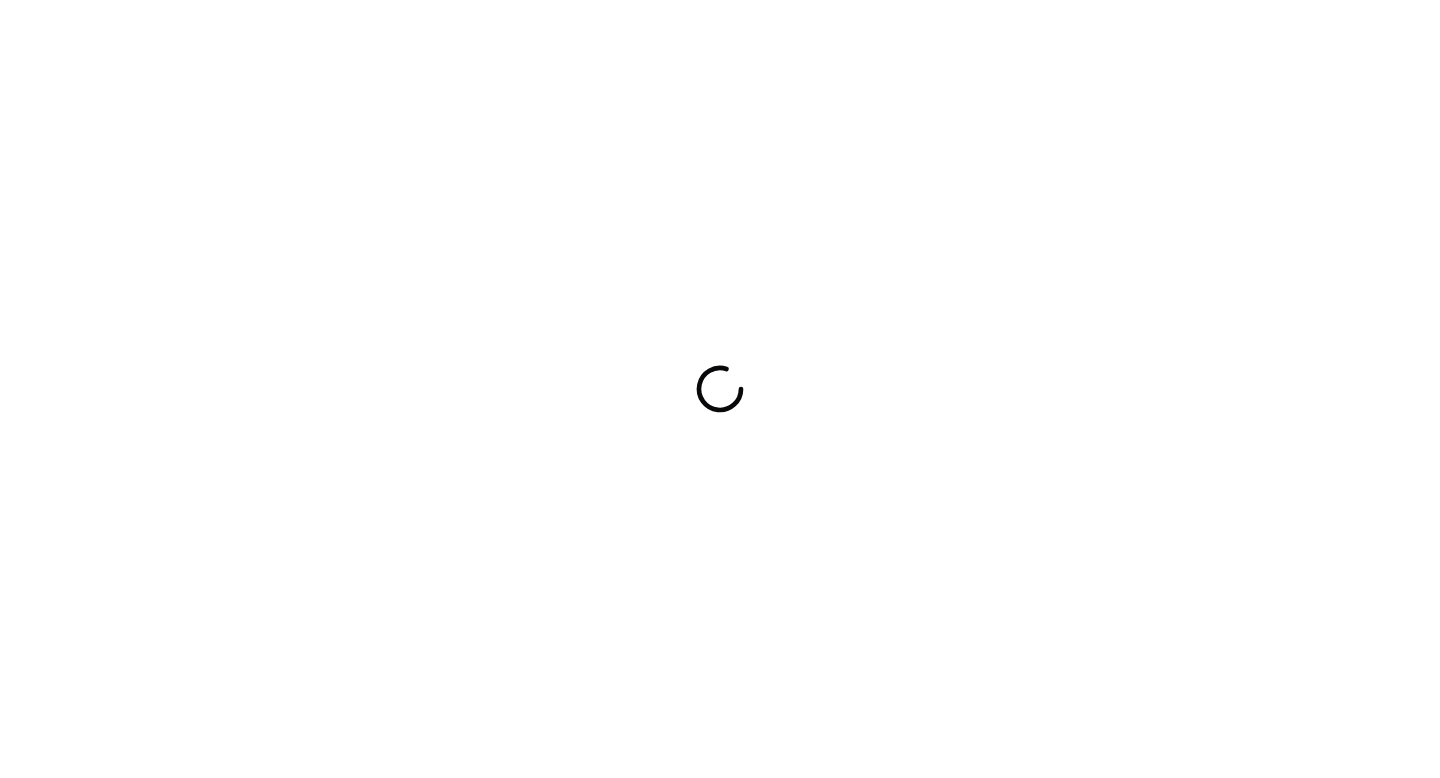 scroll, scrollTop: 0, scrollLeft: 0, axis: both 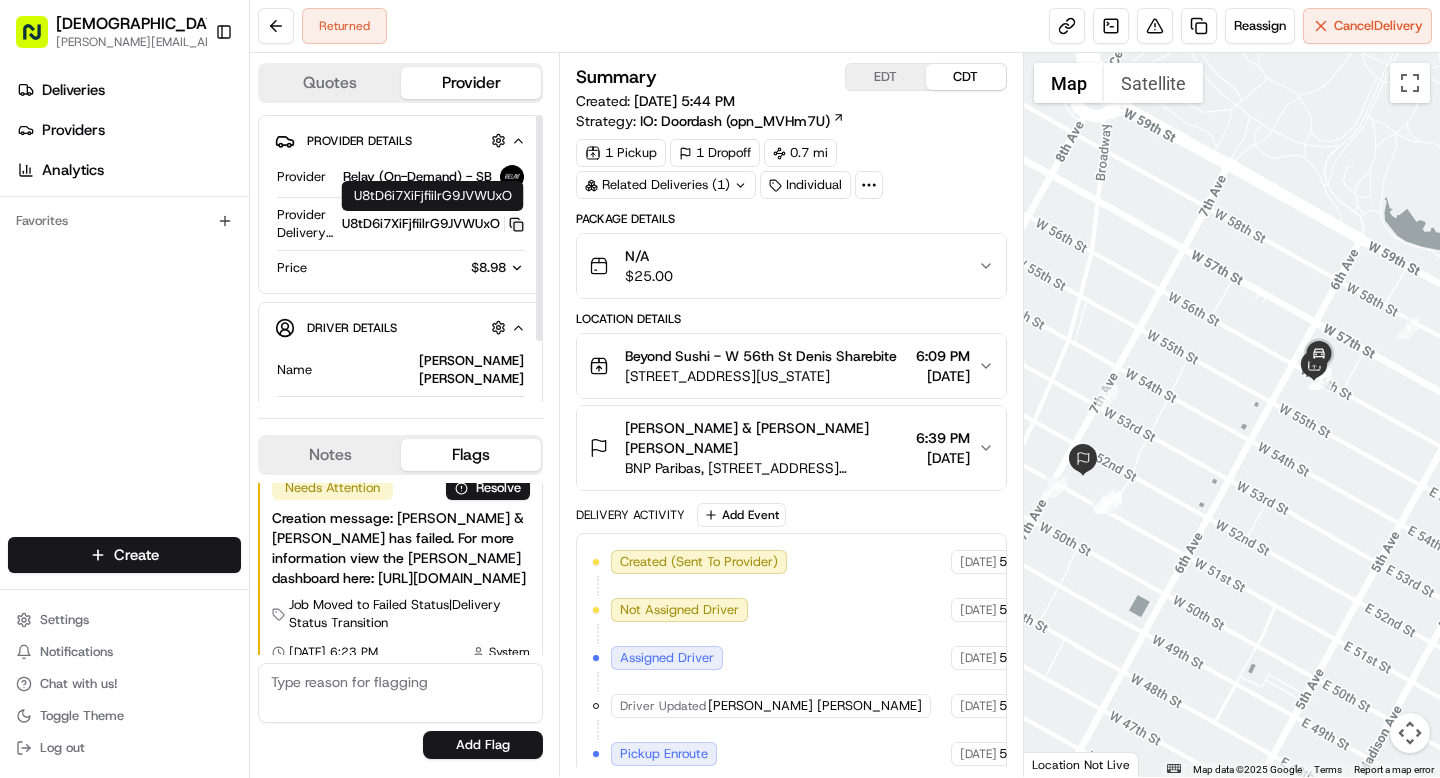 click 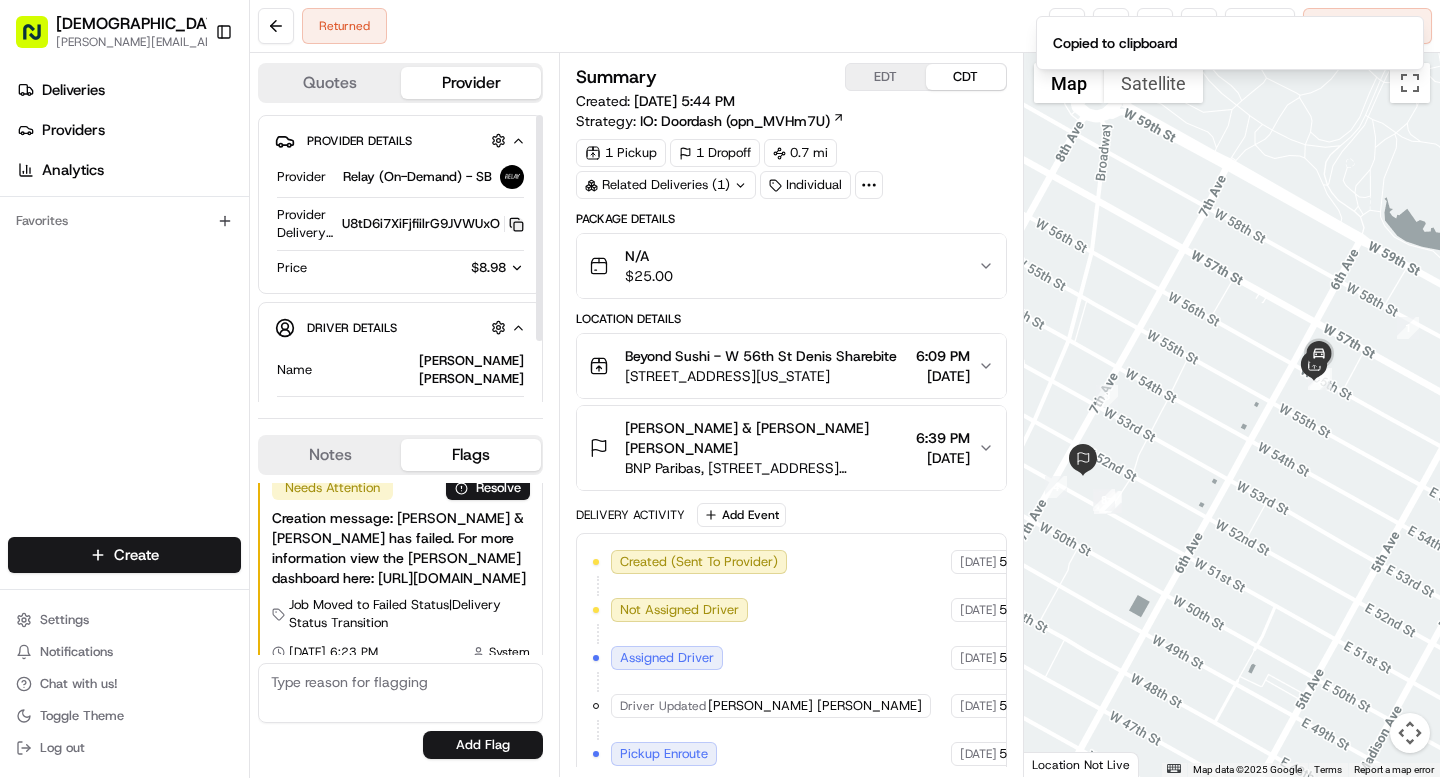 scroll, scrollTop: 0, scrollLeft: 0, axis: both 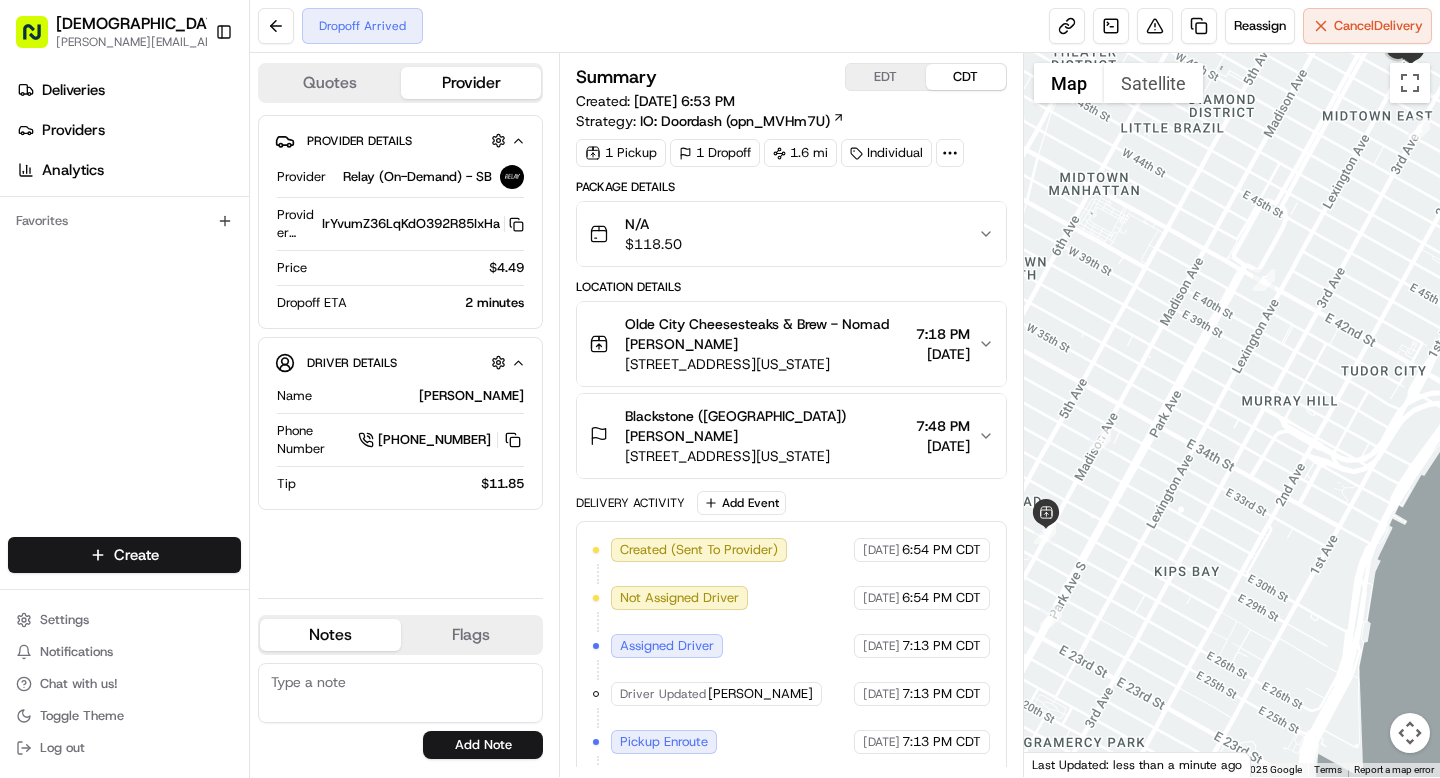 click on "Blackstone (US) Kem Abayhan" at bounding box center [766, 426] 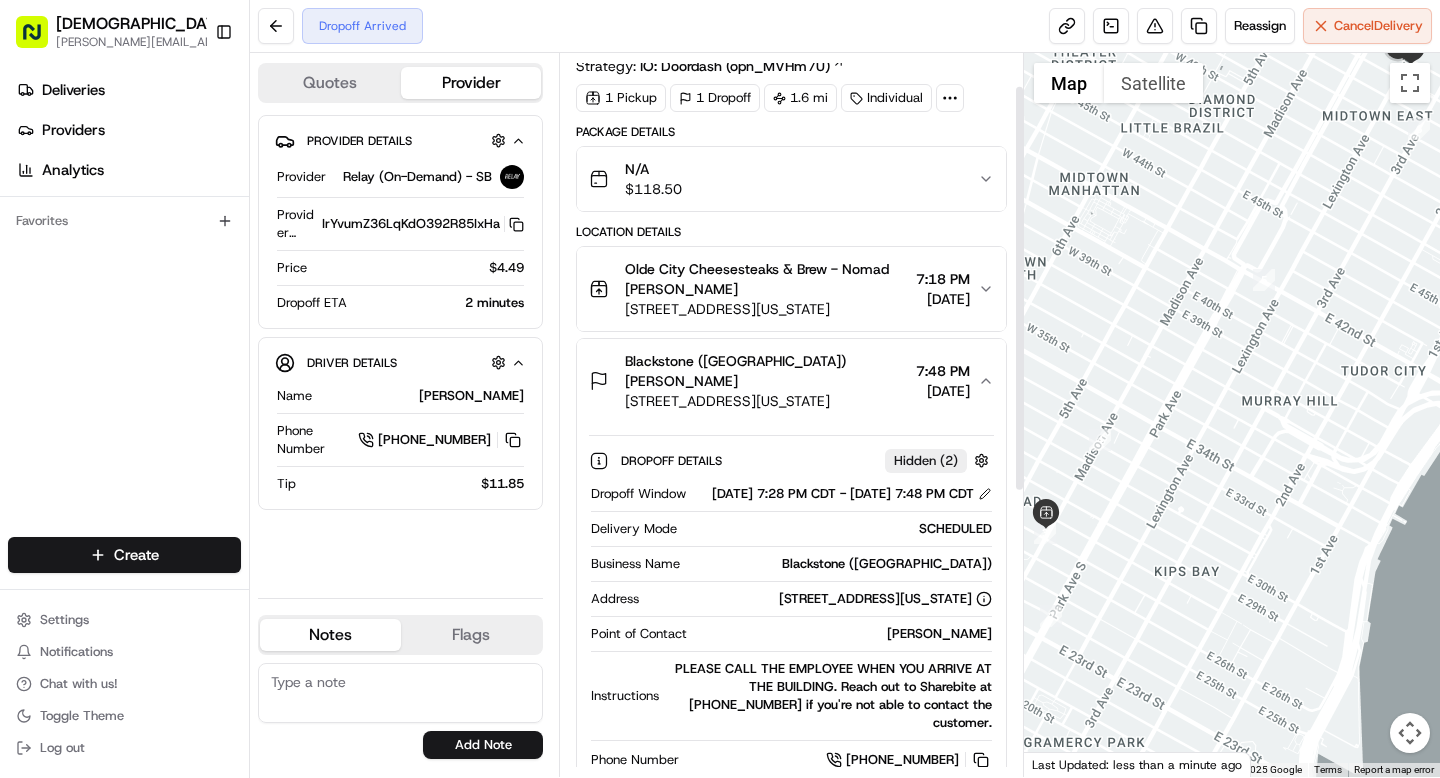 scroll, scrollTop: 59, scrollLeft: 0, axis: vertical 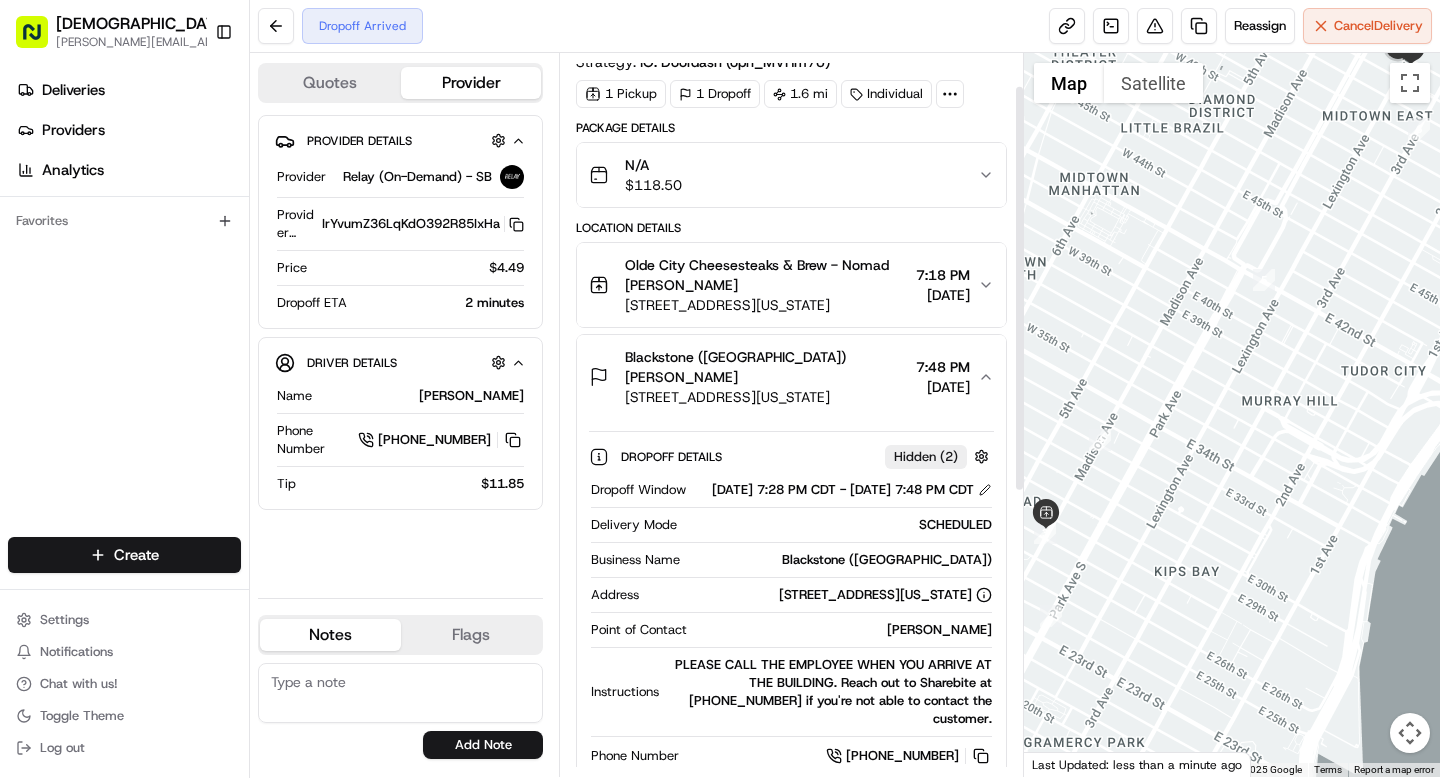 click on "Kem Abayhan" 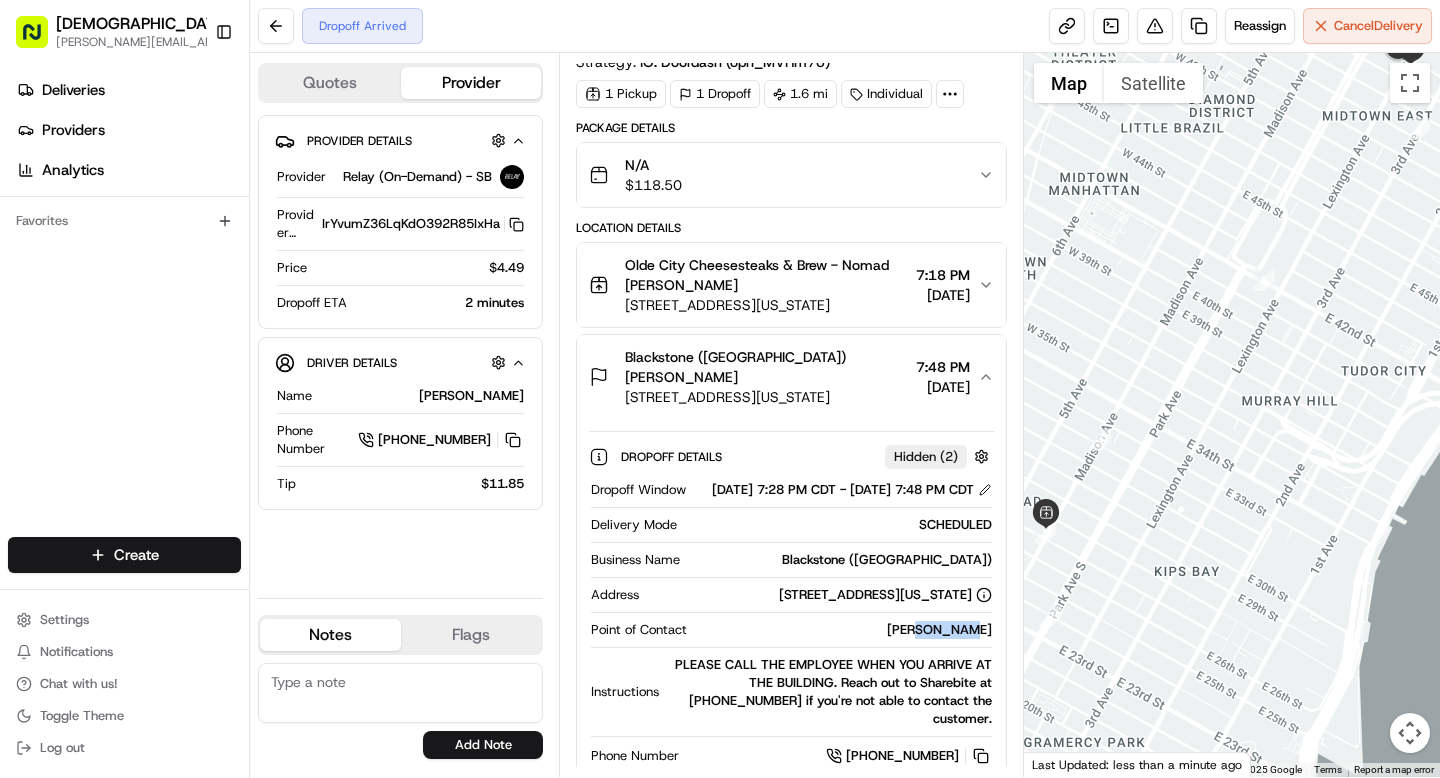 click on "Kem Abayhan" 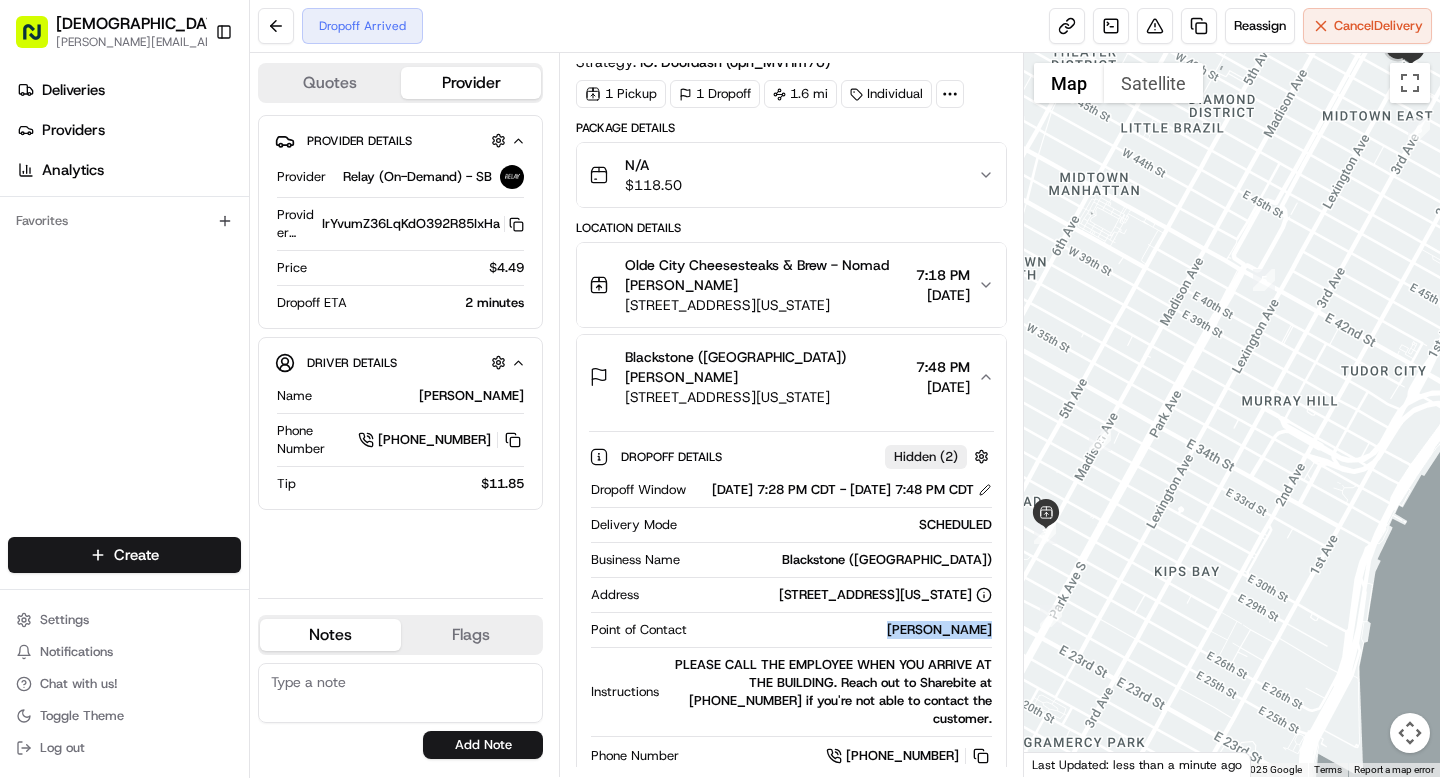click on "Kem Abayhan" 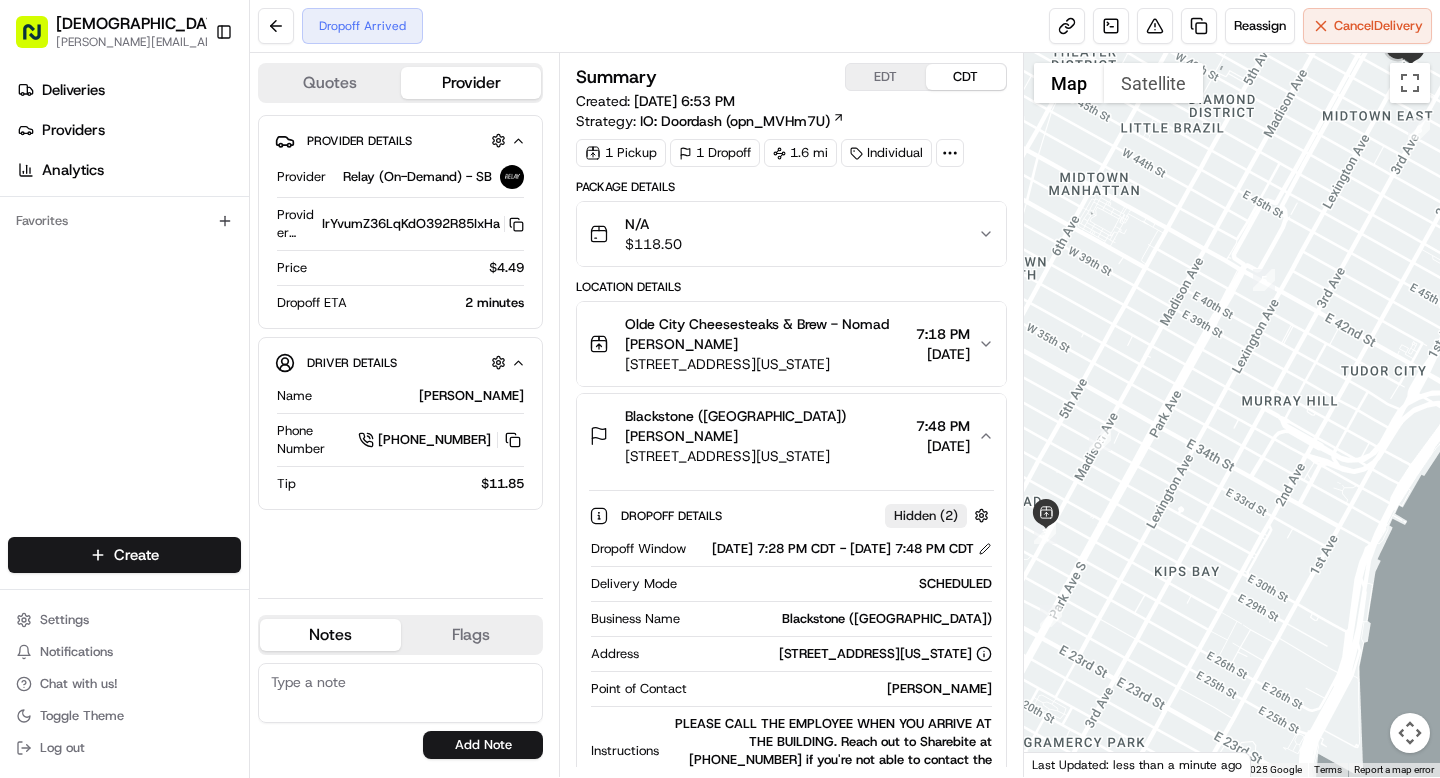 click 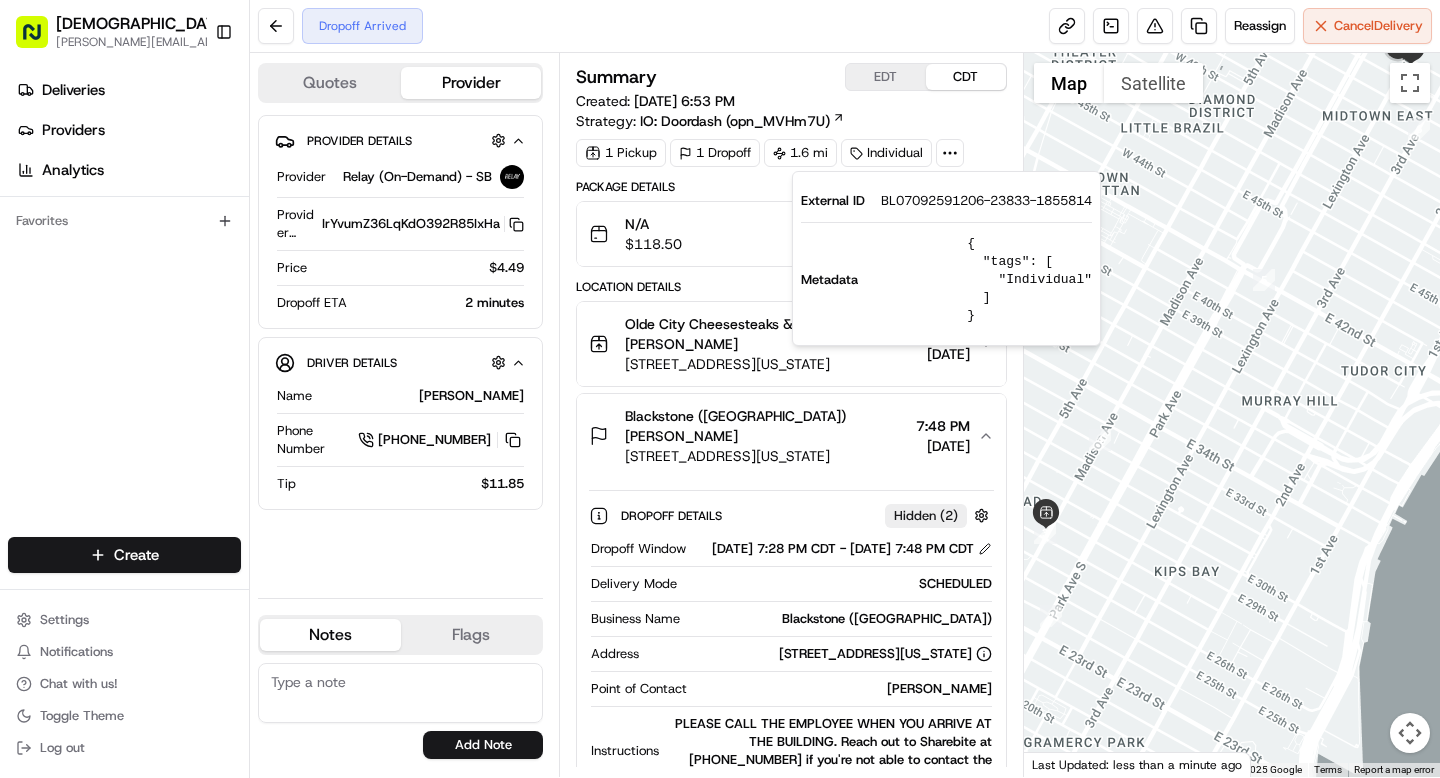 click on "BL07092591206-23833-1855814" 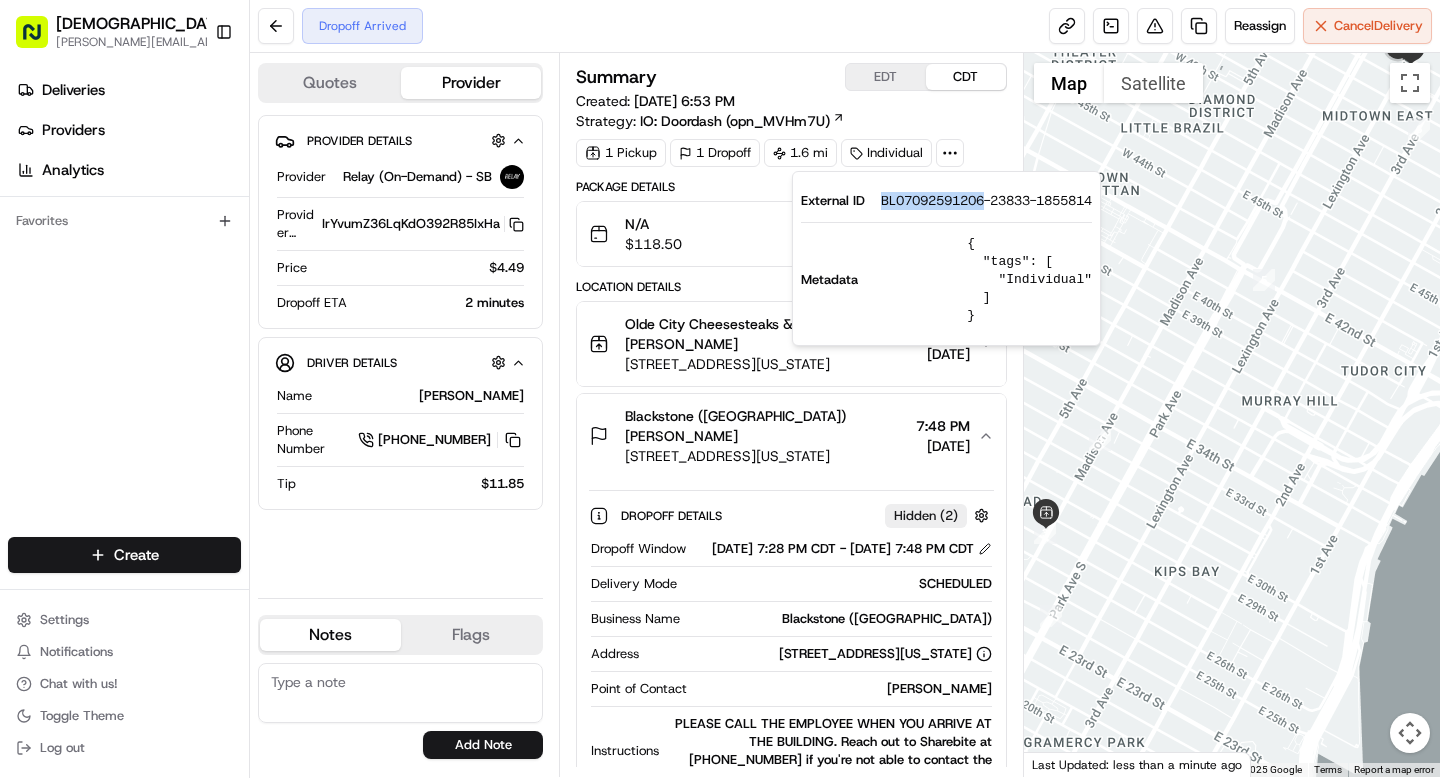 click on "BL07092591206-23833-1855814" 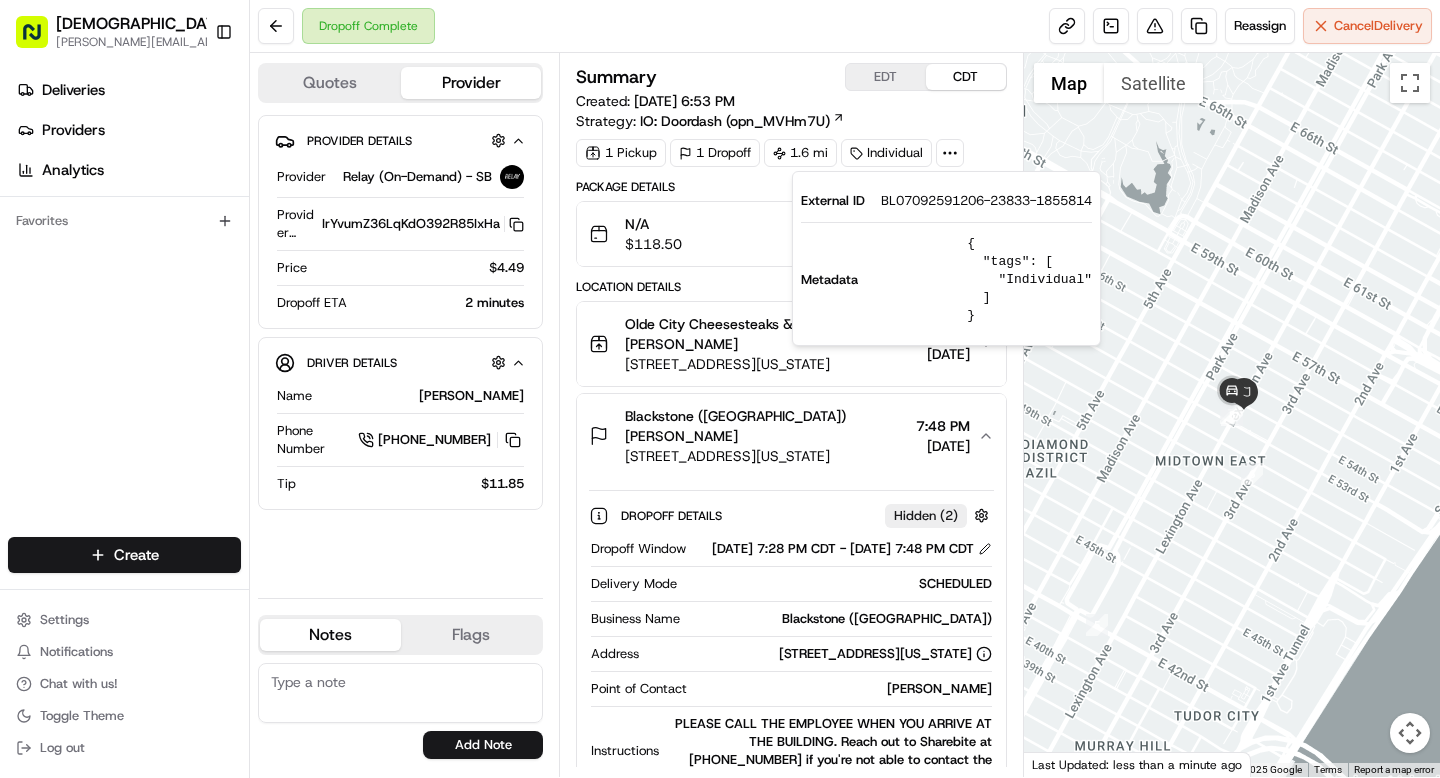 click on "Dropoff Complete Reassign Cancel  Delivery" 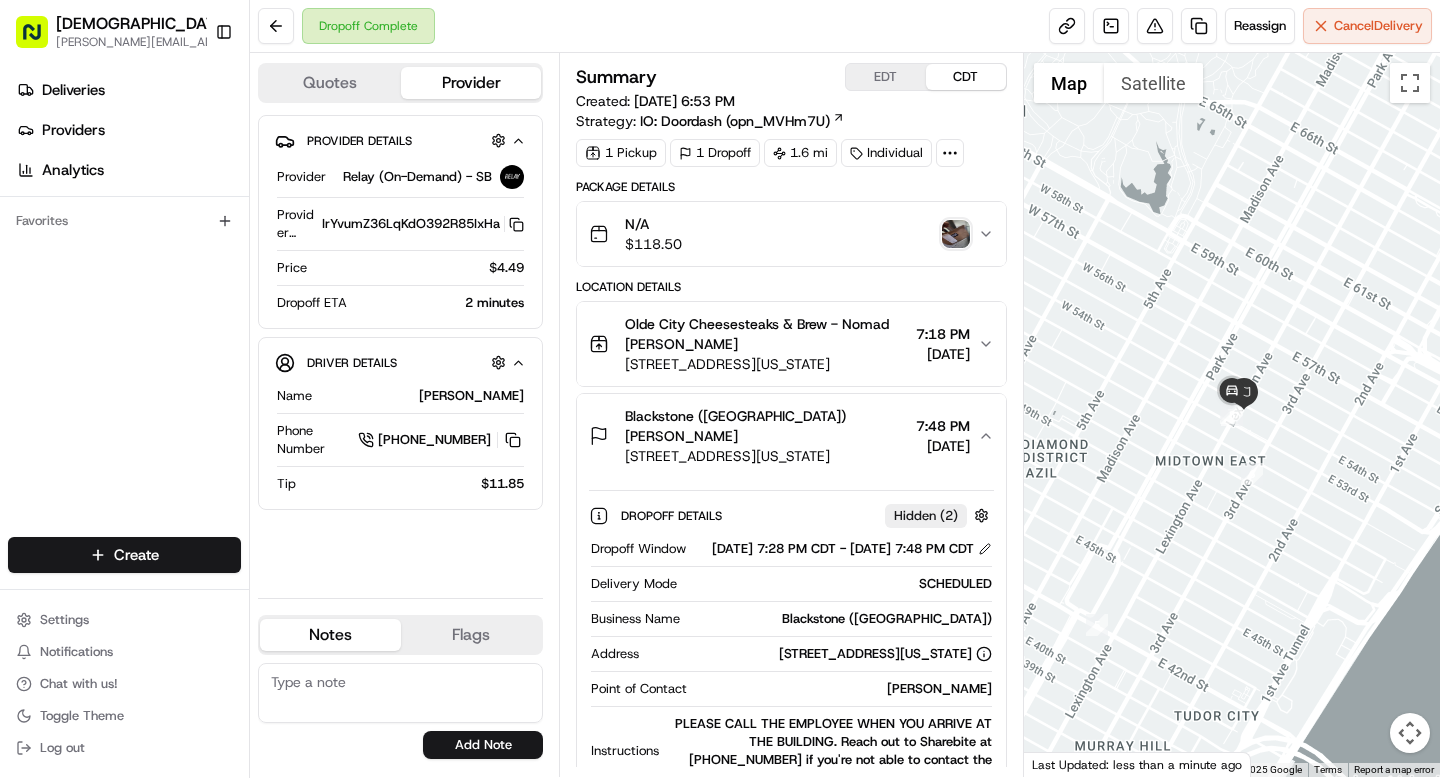 click 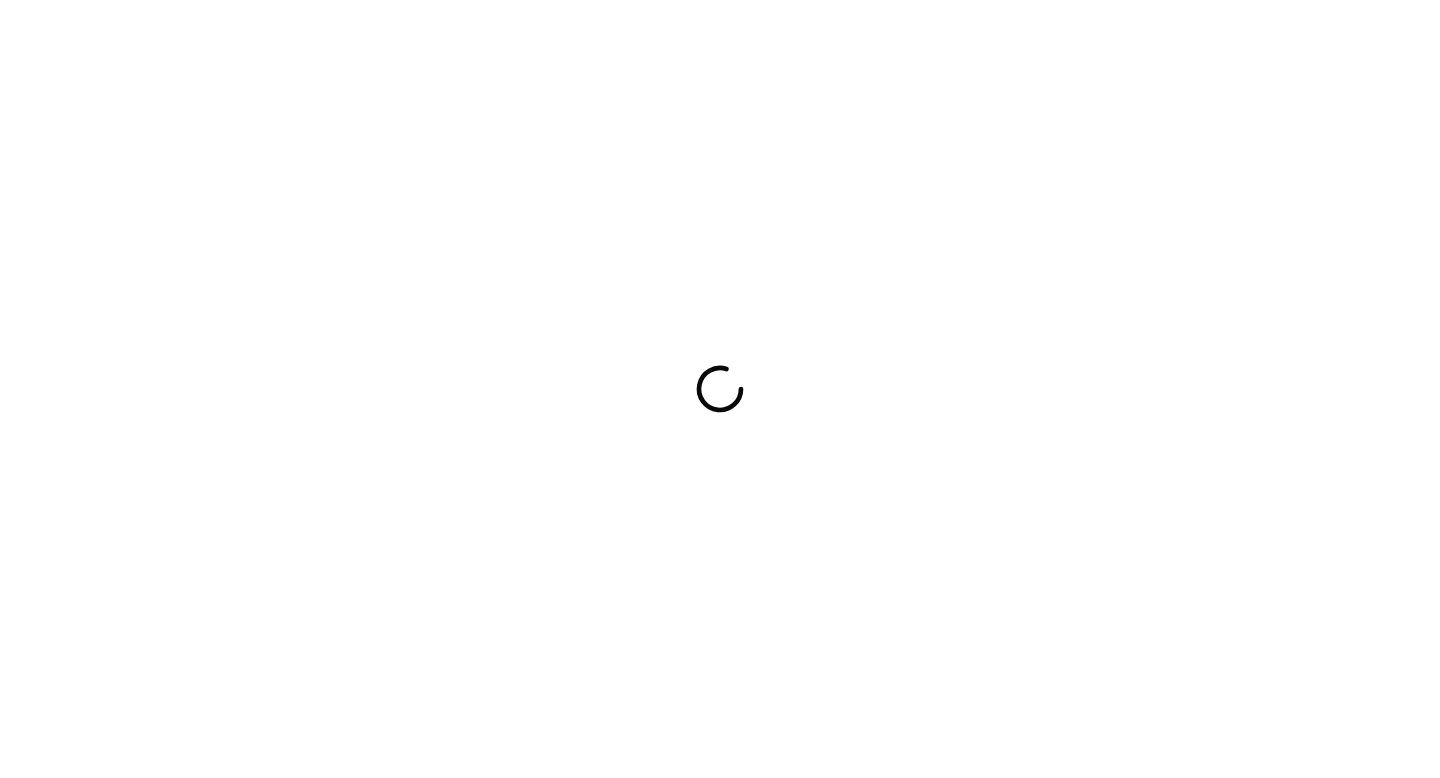 scroll, scrollTop: 0, scrollLeft: 0, axis: both 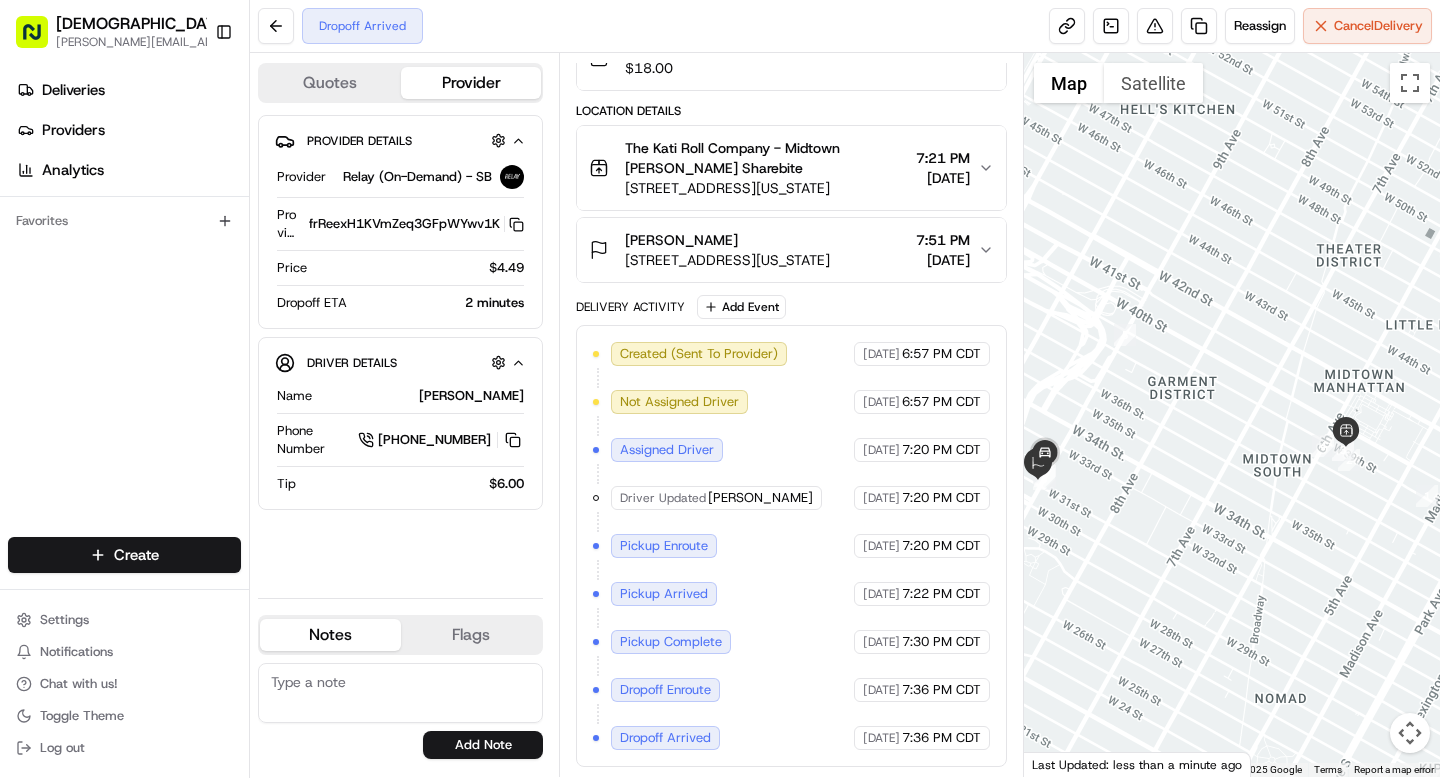 click on "7:51 PM" at bounding box center [943, 240] 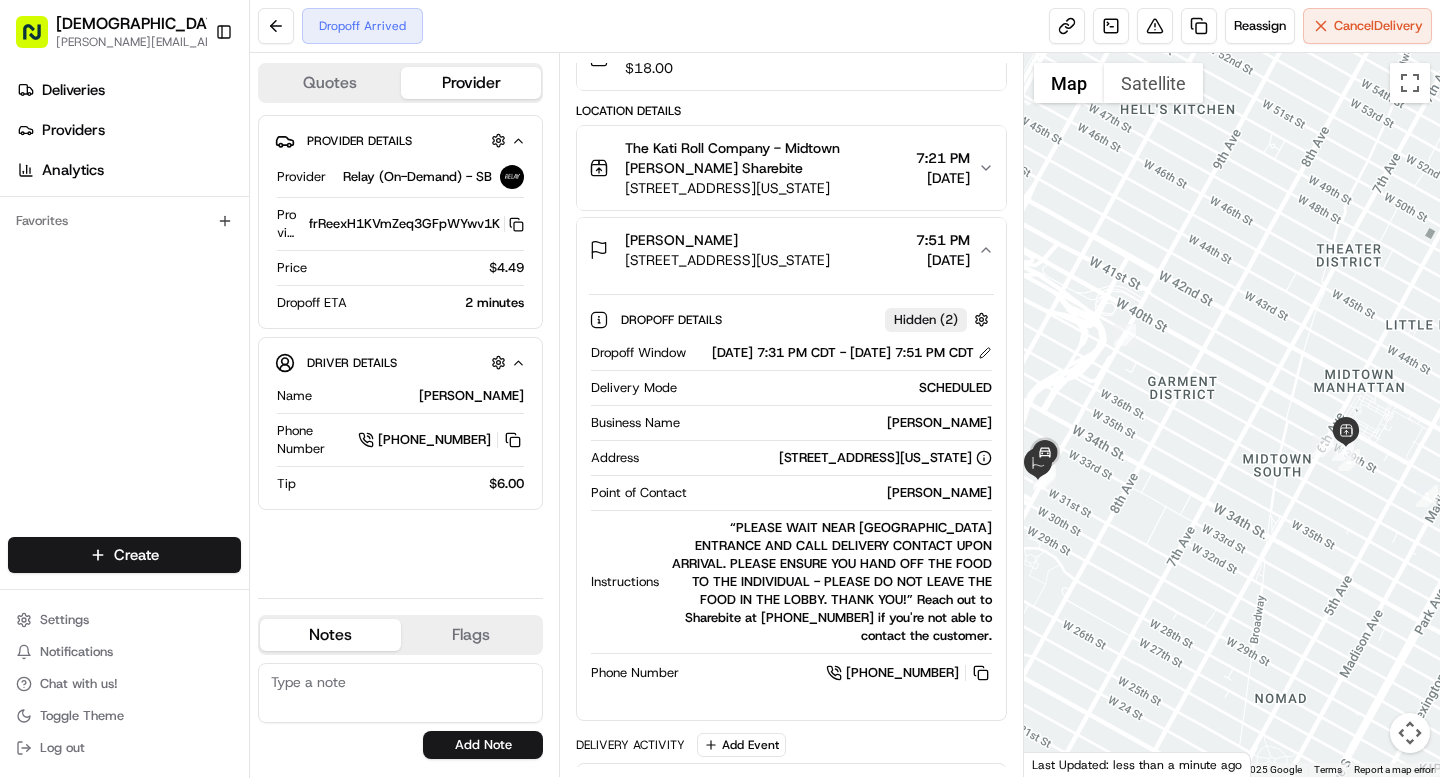click on "[PERSON_NAME]" at bounding box center (843, 493) 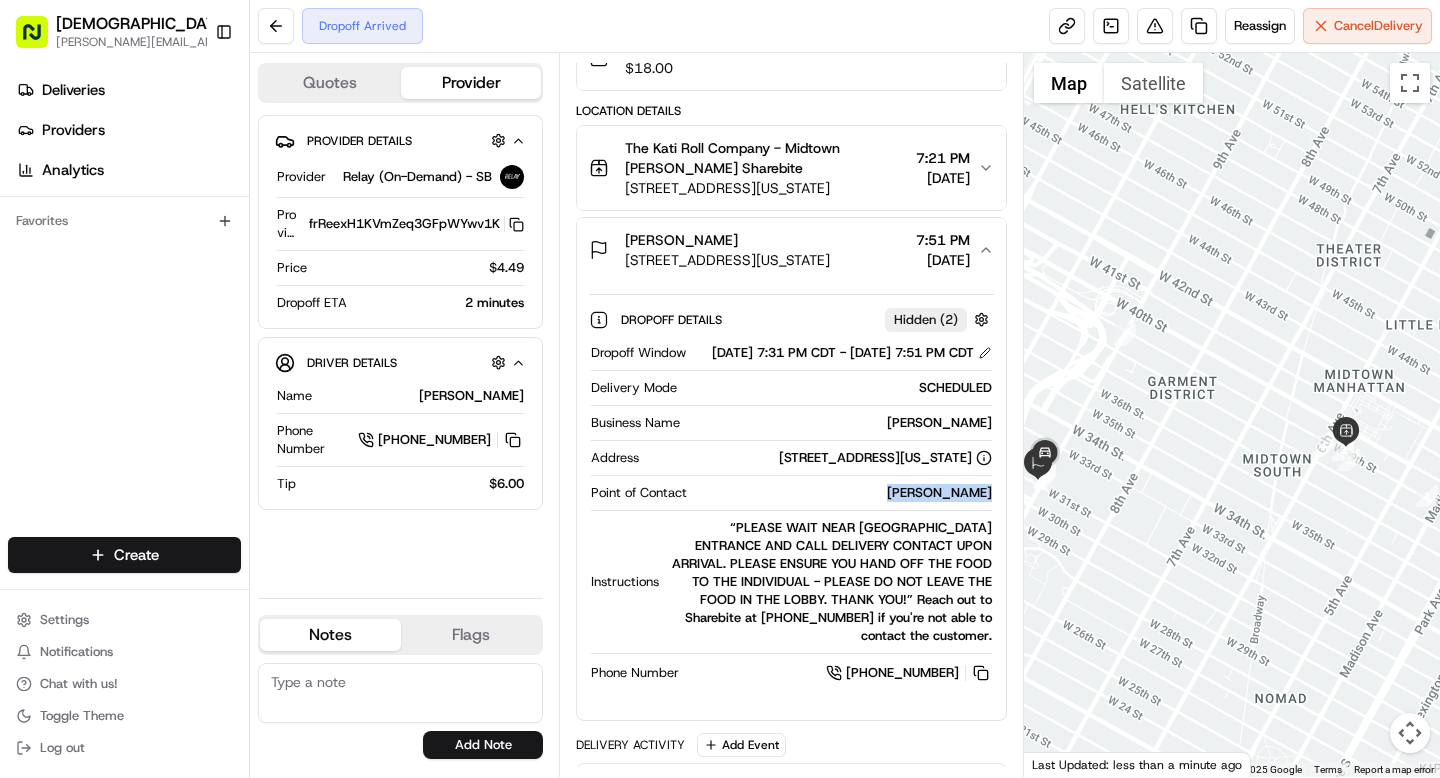 click on "[PERSON_NAME]" at bounding box center [843, 493] 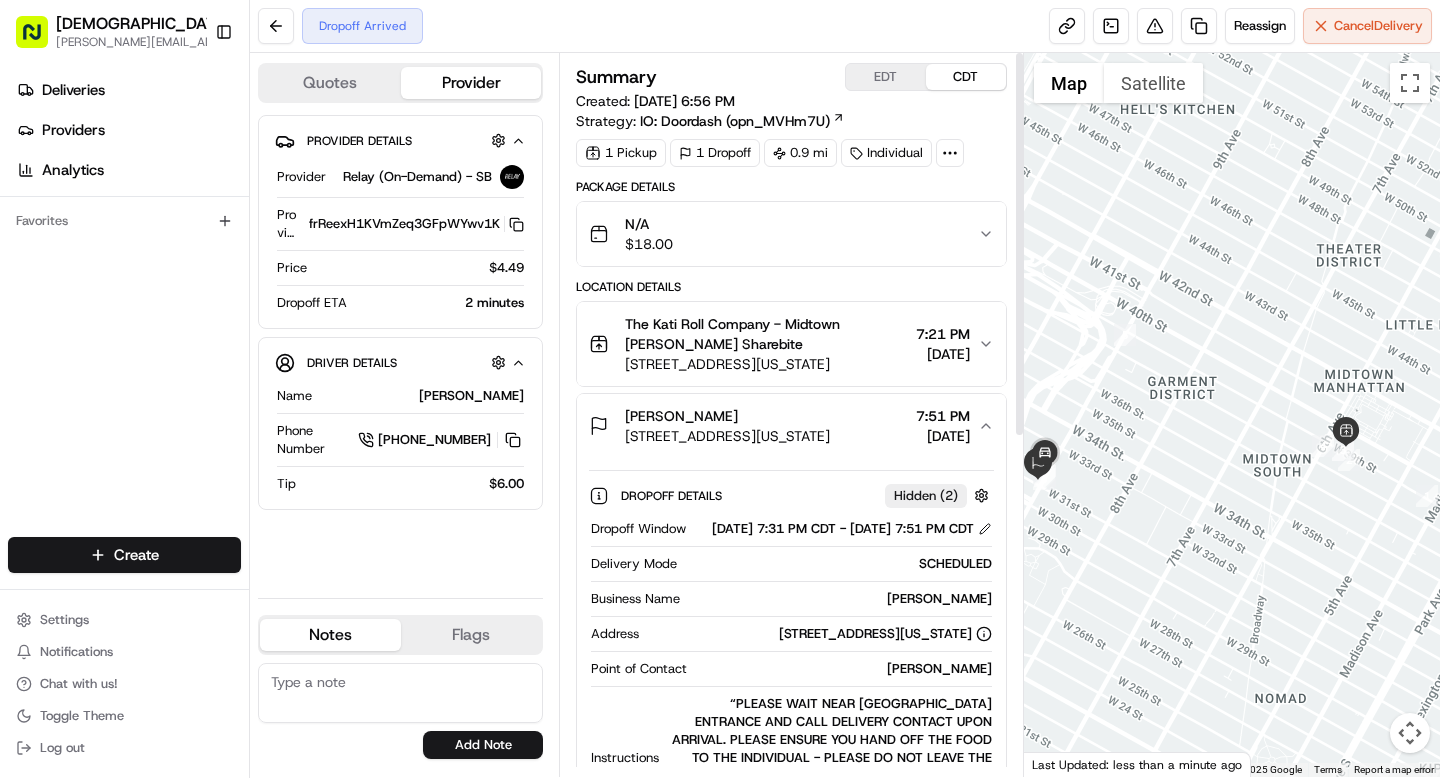 click 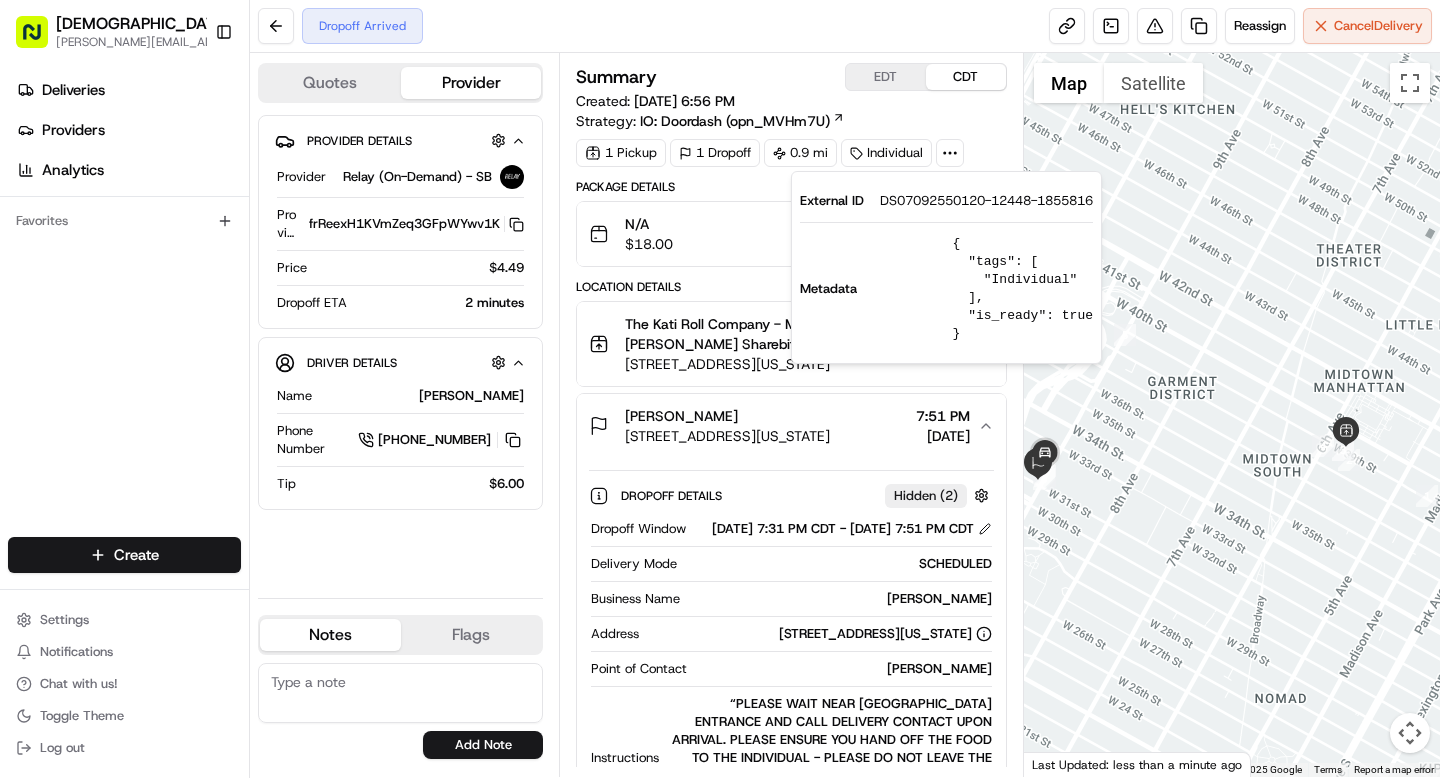 click on "DS07092550120-12448-1855816" at bounding box center [986, 201] 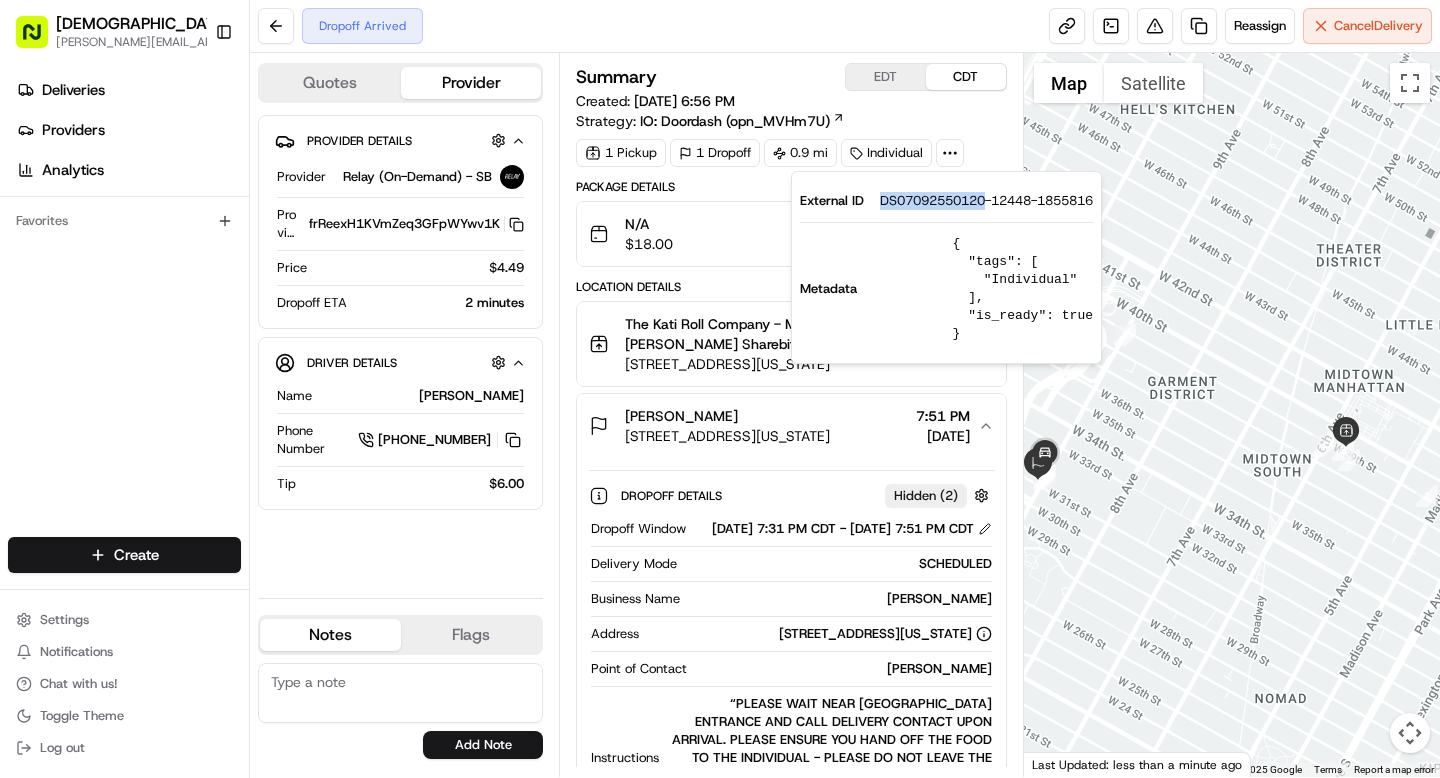 click on "DS07092550120-12448-1855816" at bounding box center [986, 201] 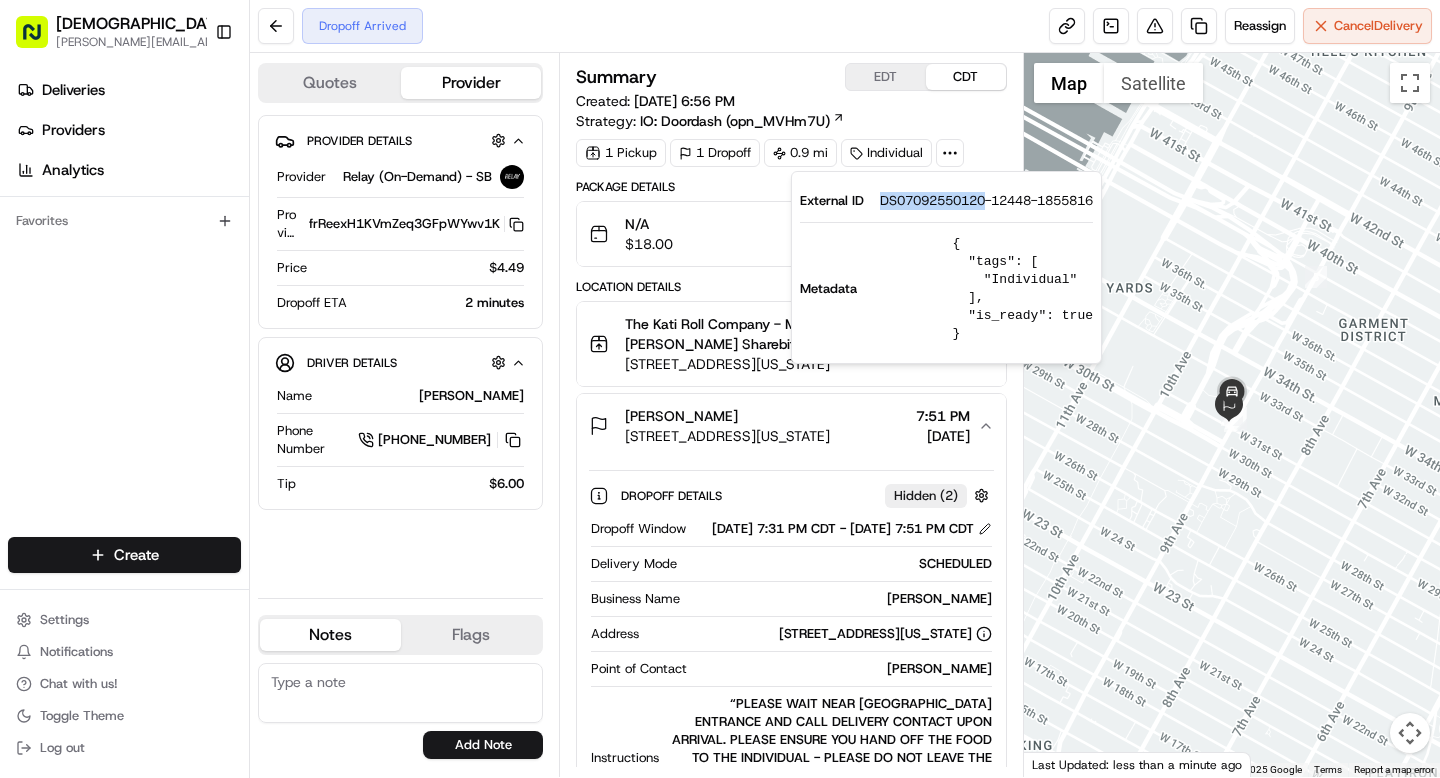 click on "Summary EDT CDT" at bounding box center (791, 77) 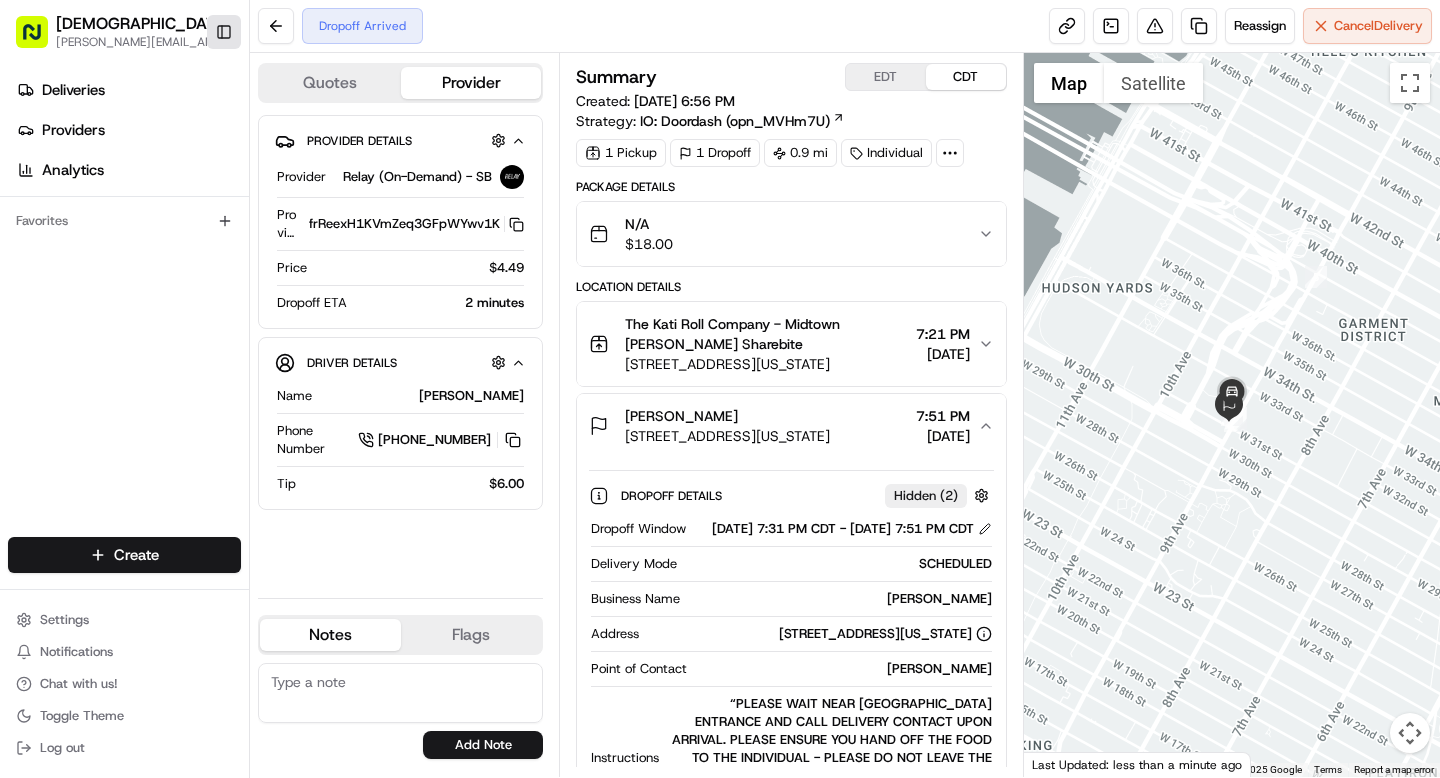 click on "Toggle Sidebar" at bounding box center (224, 32) 